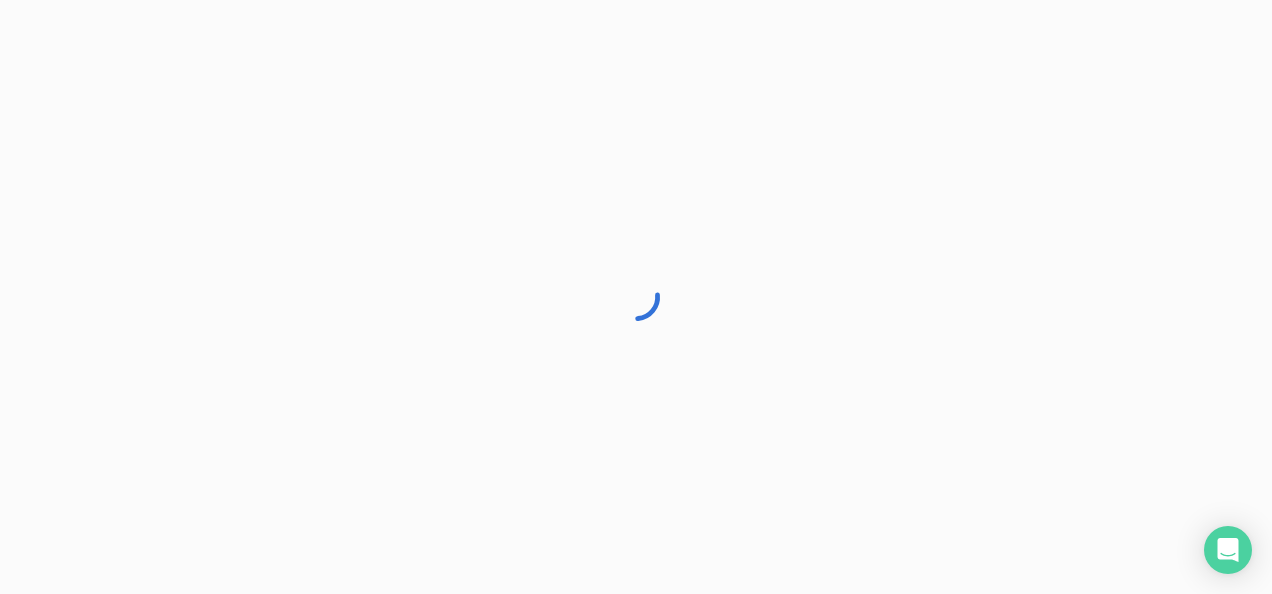 scroll, scrollTop: 0, scrollLeft: 0, axis: both 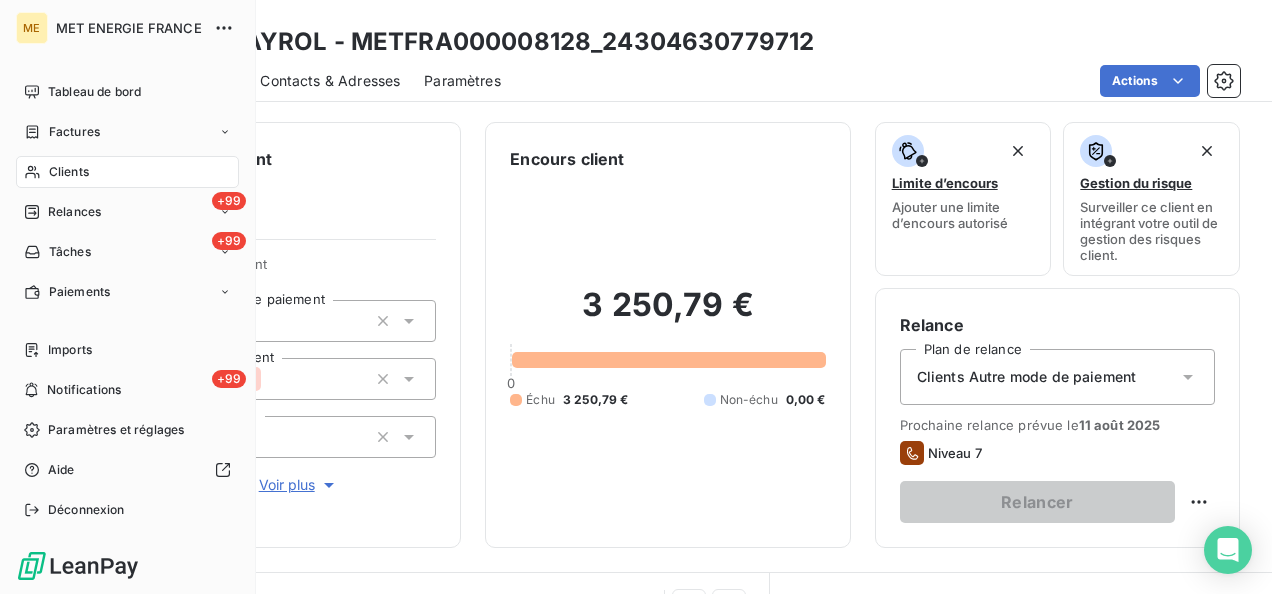 click on "Clients" at bounding box center [69, 172] 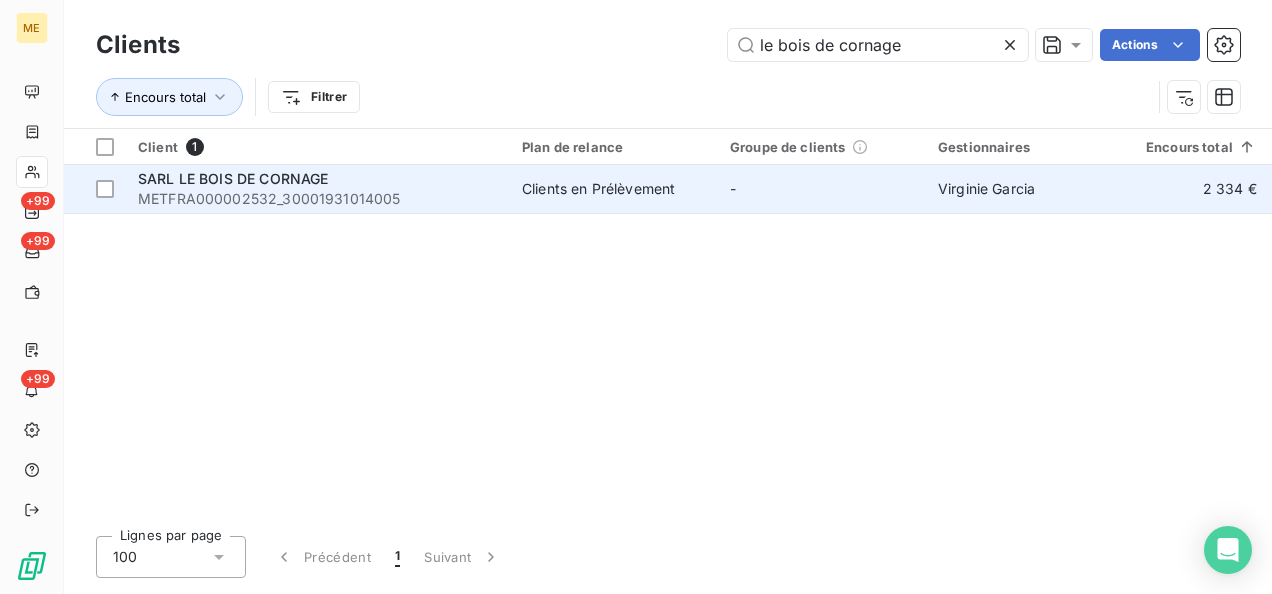 type on "le bois de cornage" 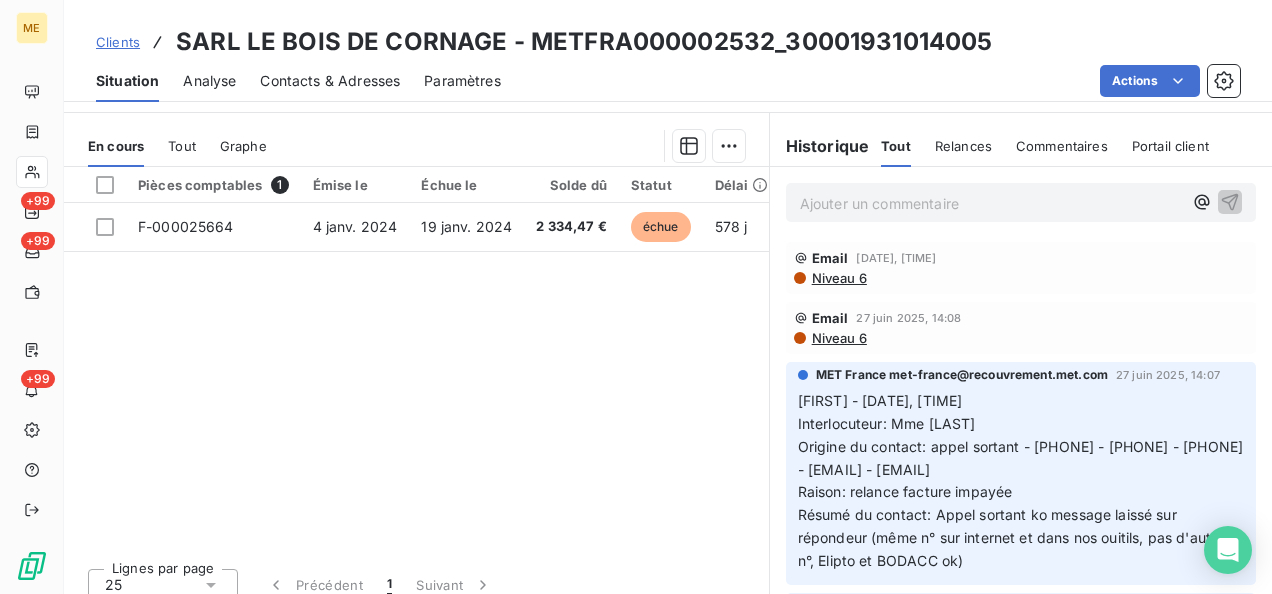 scroll, scrollTop: 616, scrollLeft: 0, axis: vertical 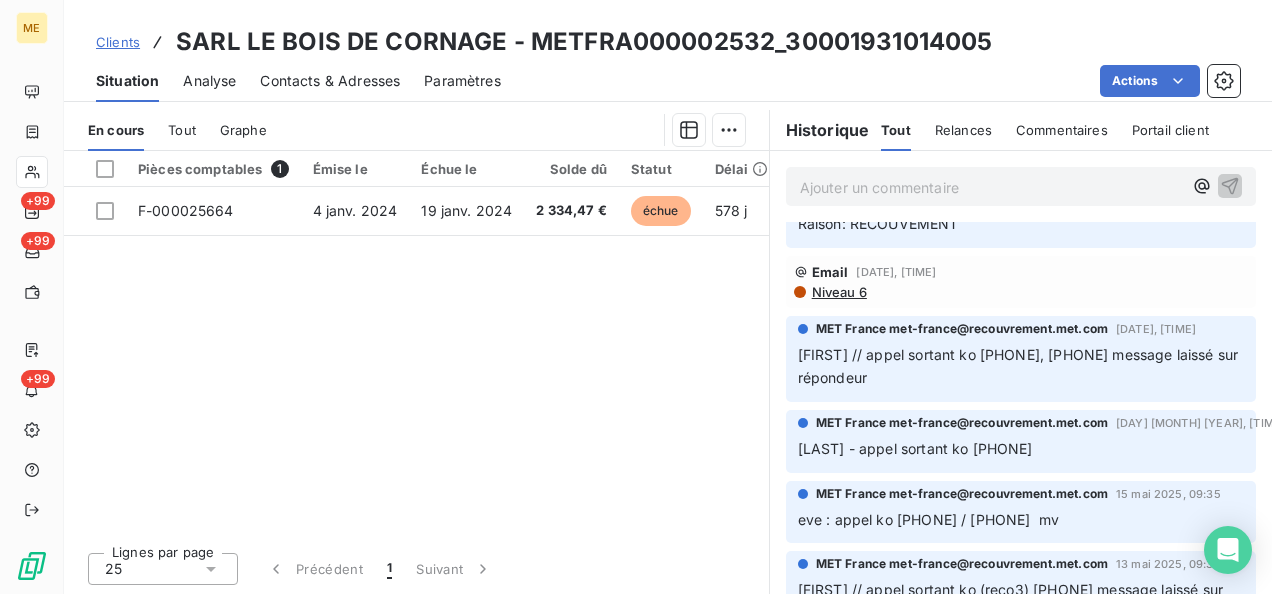 click on "Ajouter un commentaire ﻿" at bounding box center [991, 187] 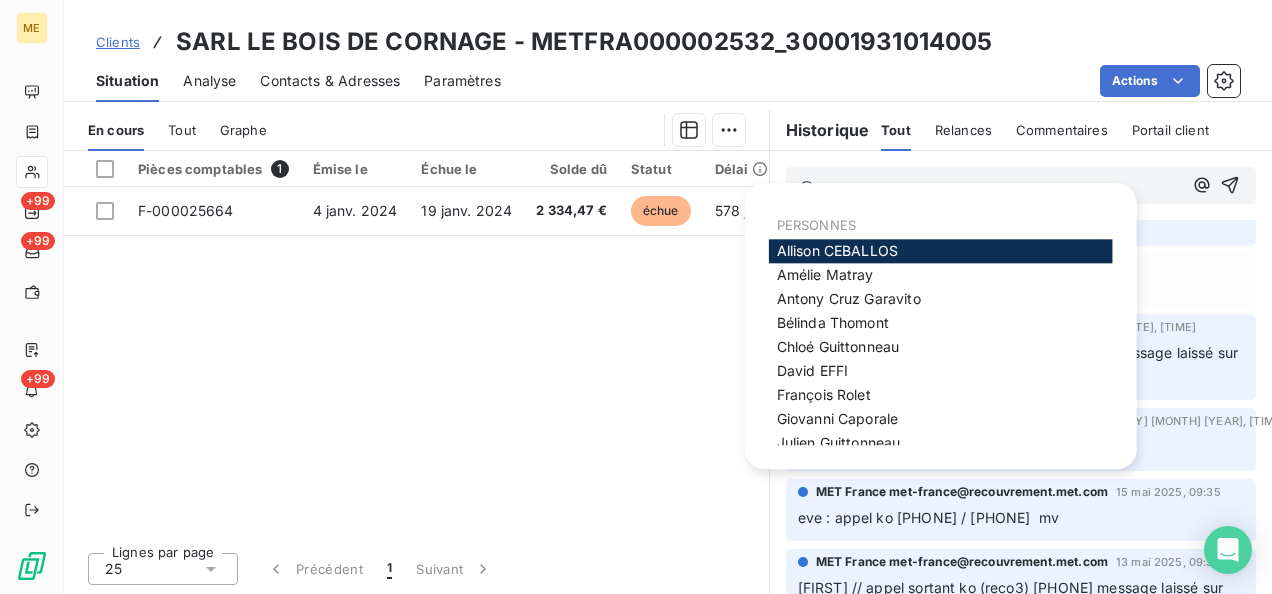 scroll, scrollTop: 597, scrollLeft: 0, axis: vertical 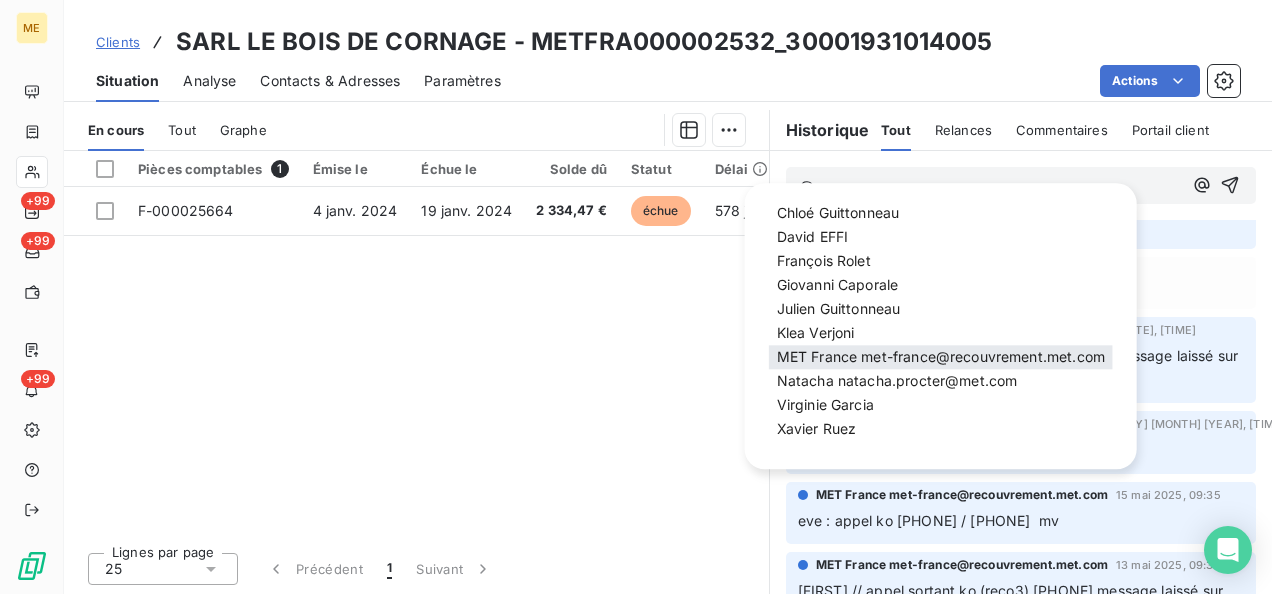 click on "[BRAND] [DOMAIN]@[DOMAIN_TLD]" at bounding box center (941, 358) 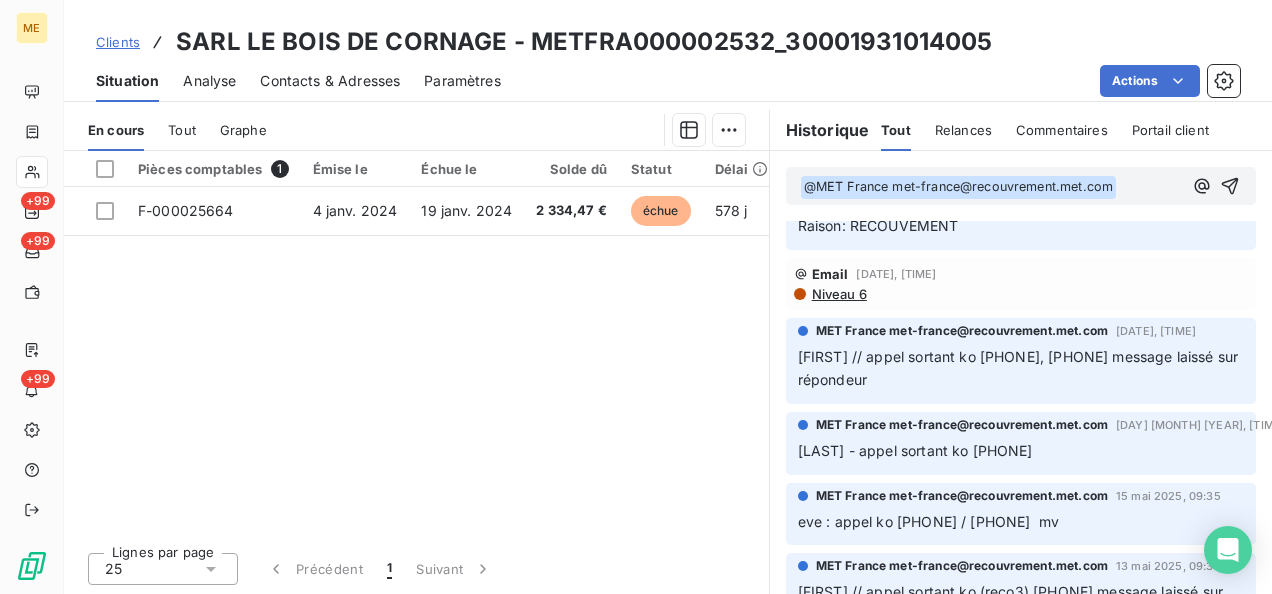 scroll, scrollTop: 598, scrollLeft: 0, axis: vertical 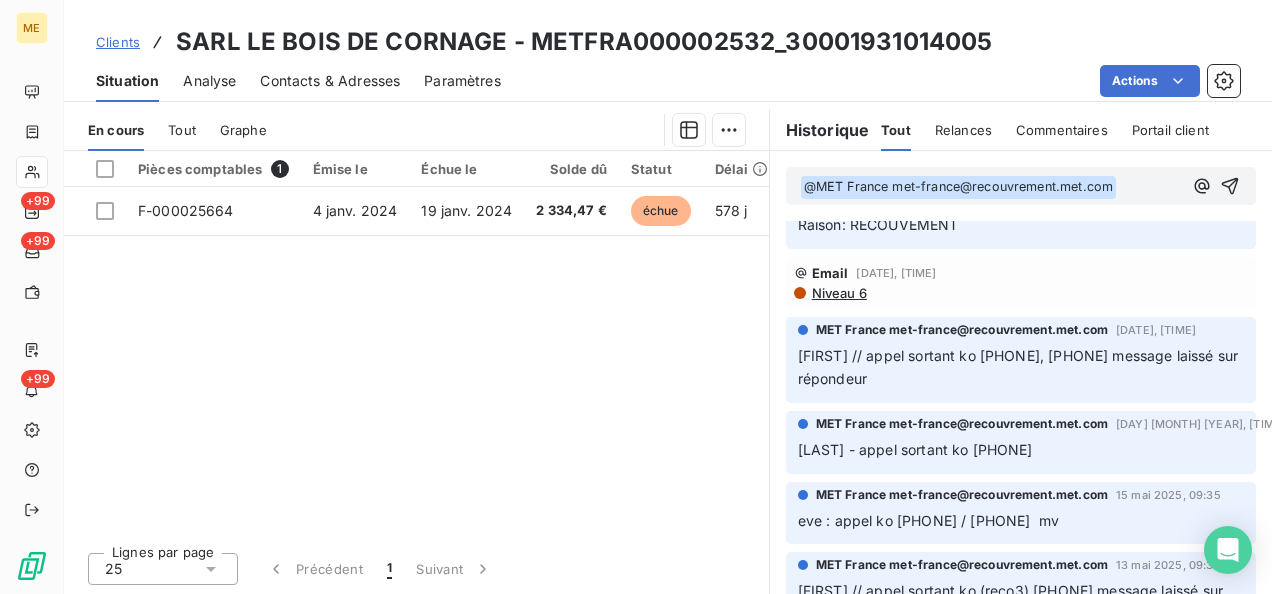 click on "﻿ @ MET France [EMAIL] ﻿ ﻿" at bounding box center (991, 187) 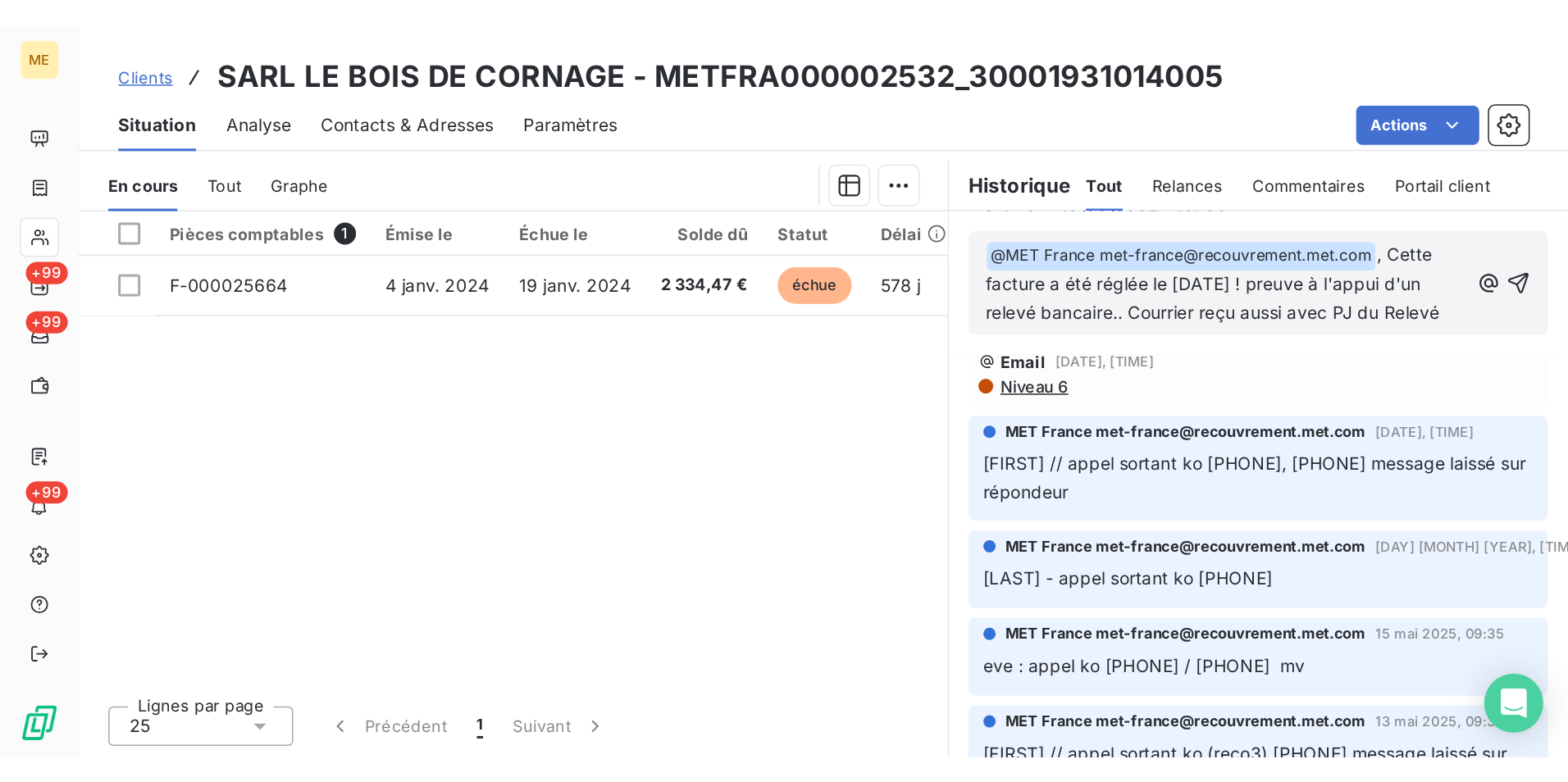 scroll, scrollTop: 546, scrollLeft: 0, axis: vertical 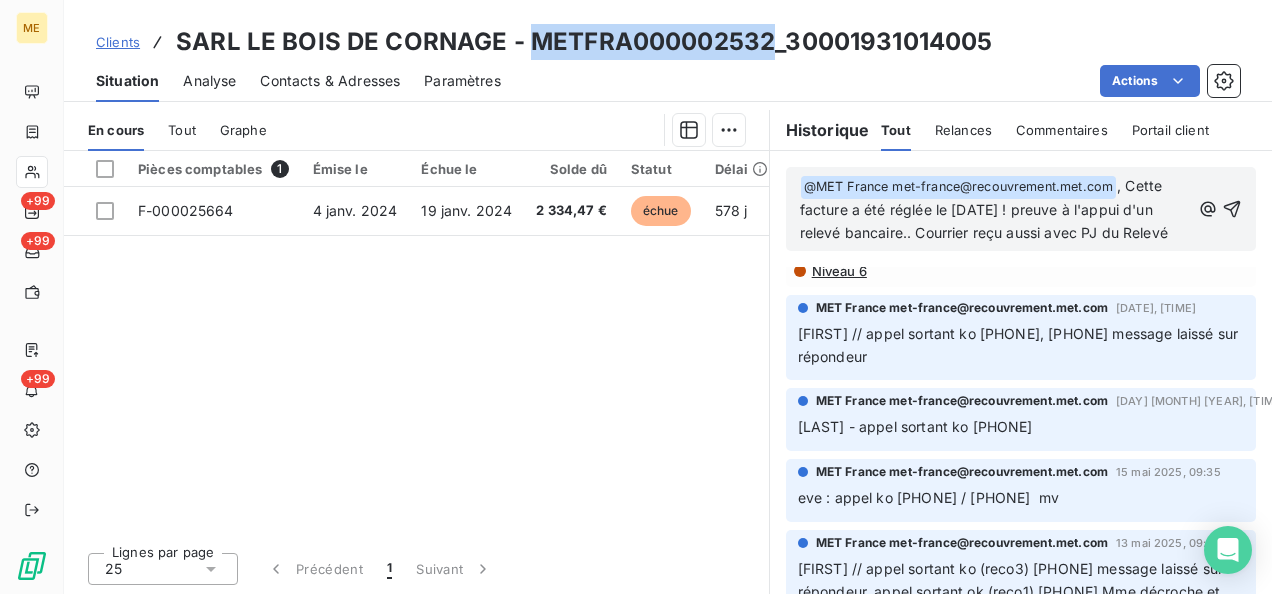 drag, startPoint x: 764, startPoint y: 35, endPoint x: 526, endPoint y: 32, distance: 238.0189 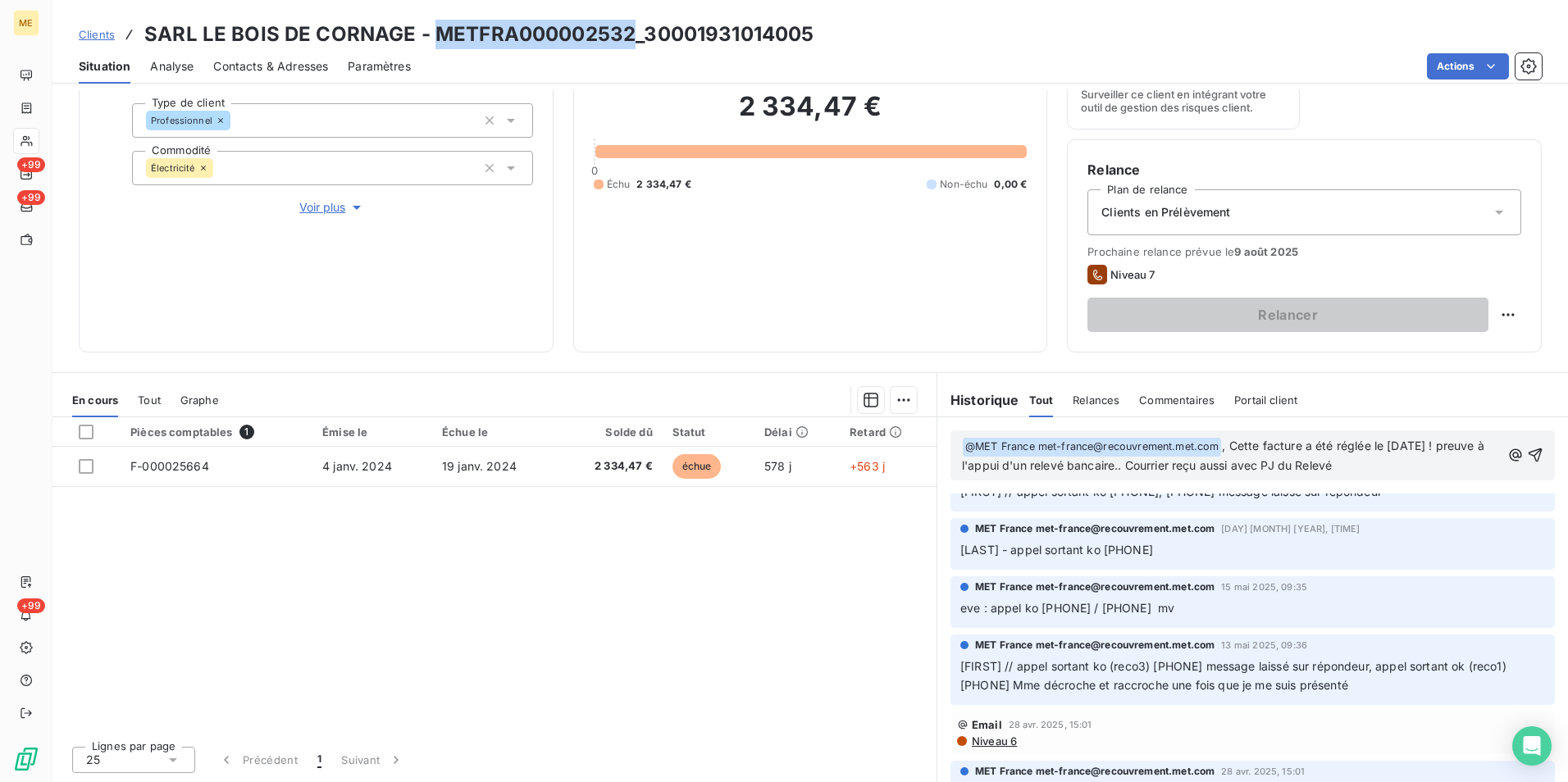 scroll, scrollTop: 190, scrollLeft: 0, axis: vertical 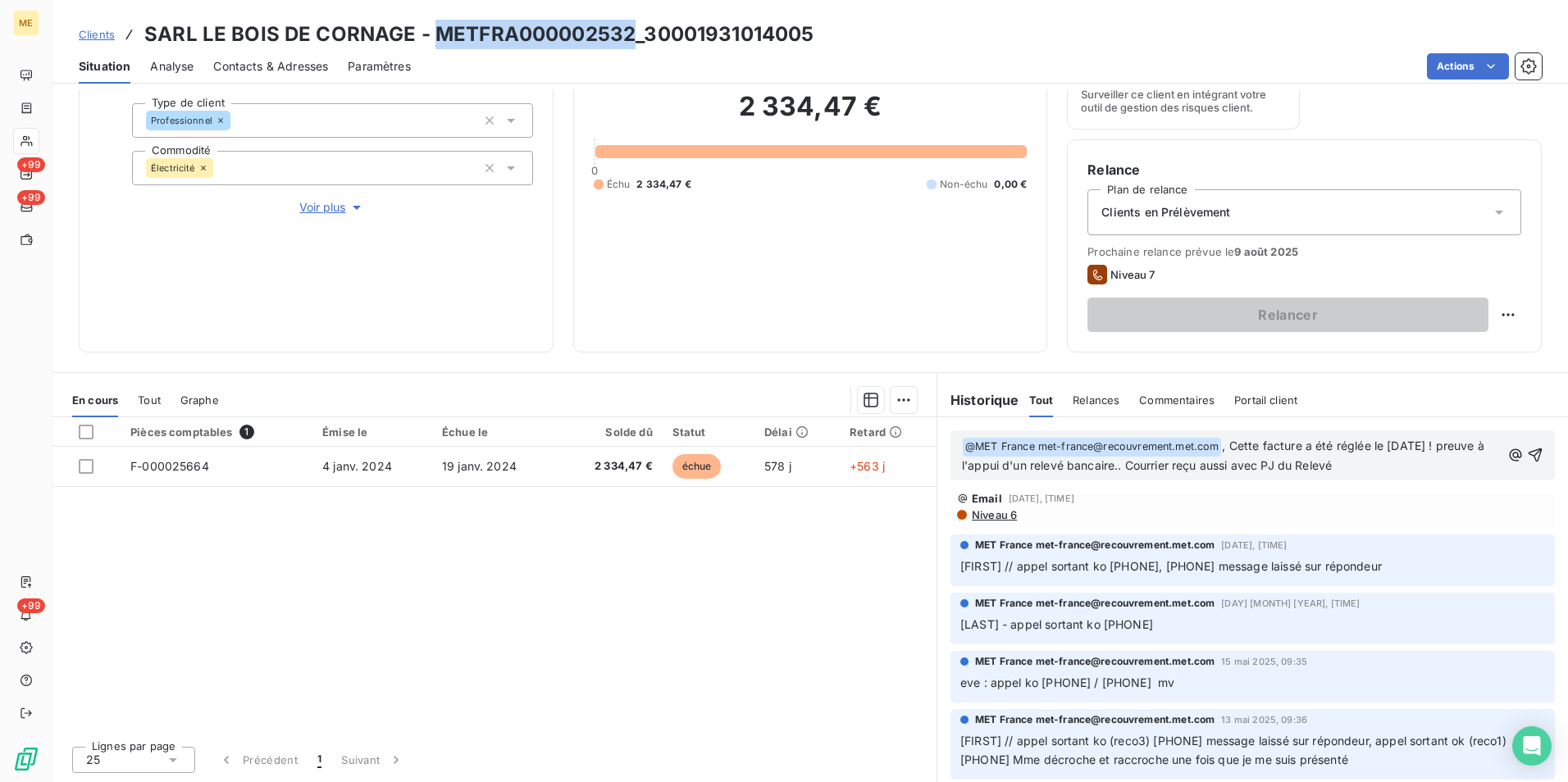 copy on "METFRA000002532" 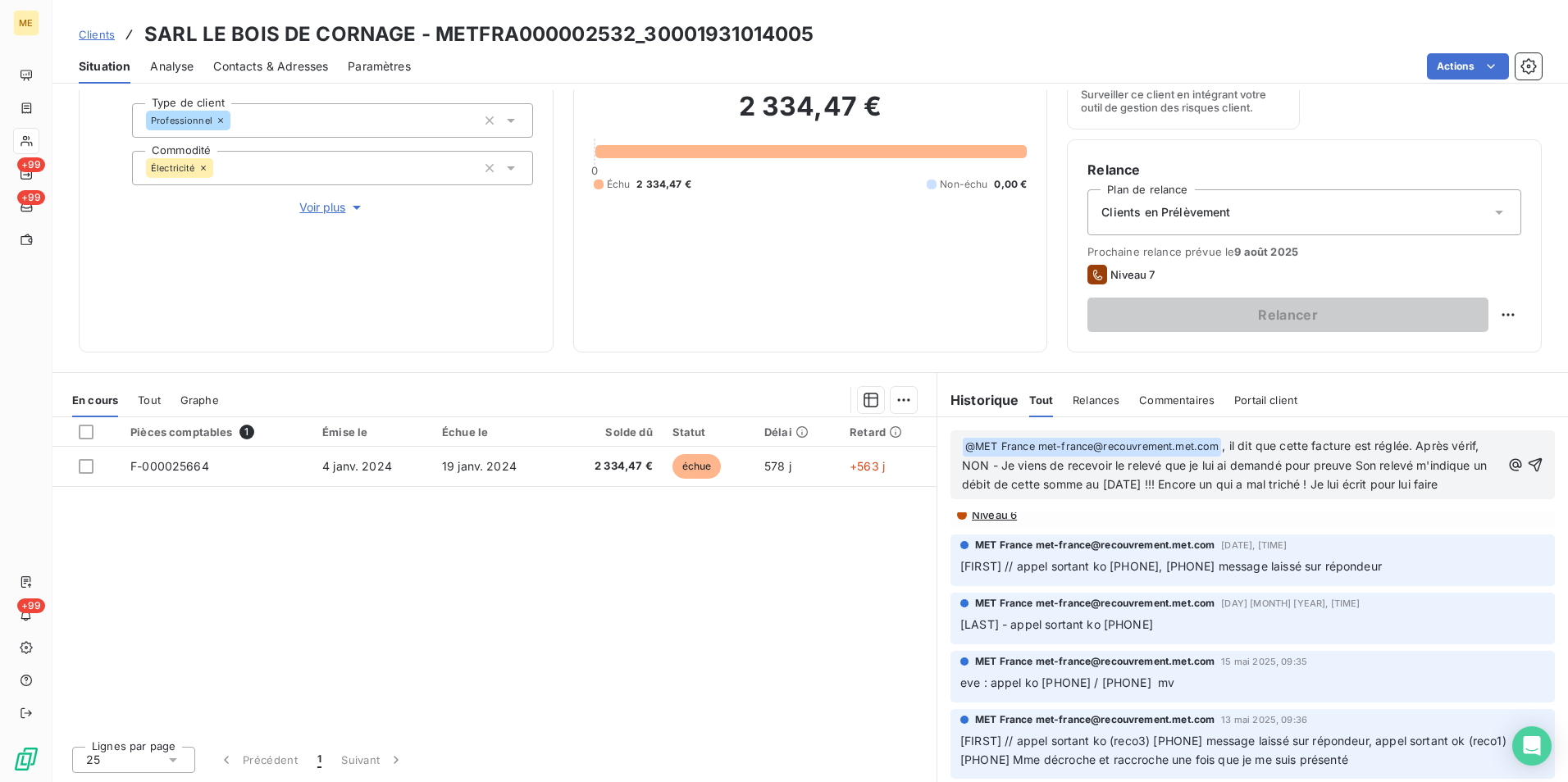 scroll, scrollTop: 509, scrollLeft: 0, axis: vertical 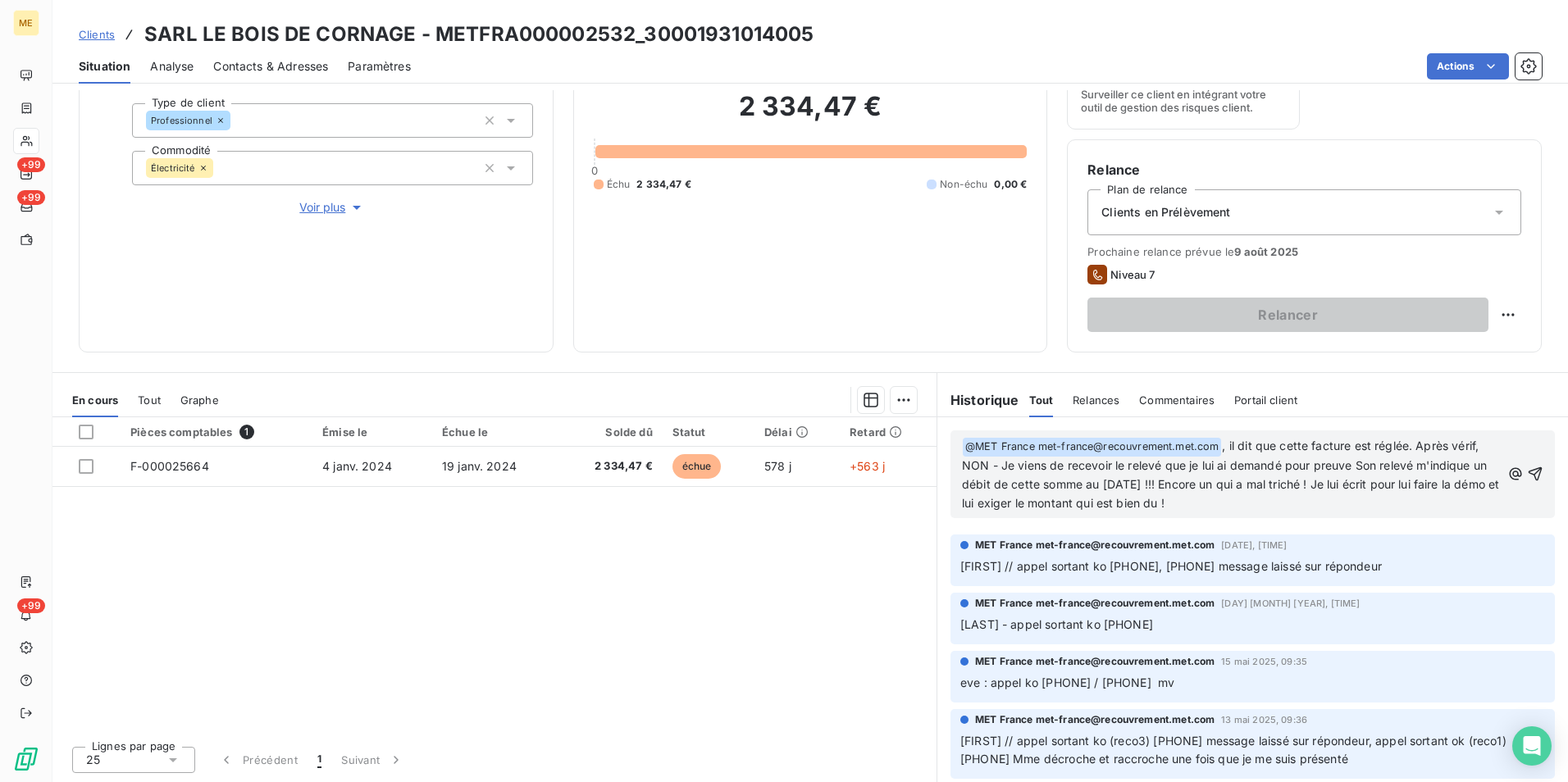 click on "@ MET France [EMAIL] ﻿" at bounding box center [1092, 447] 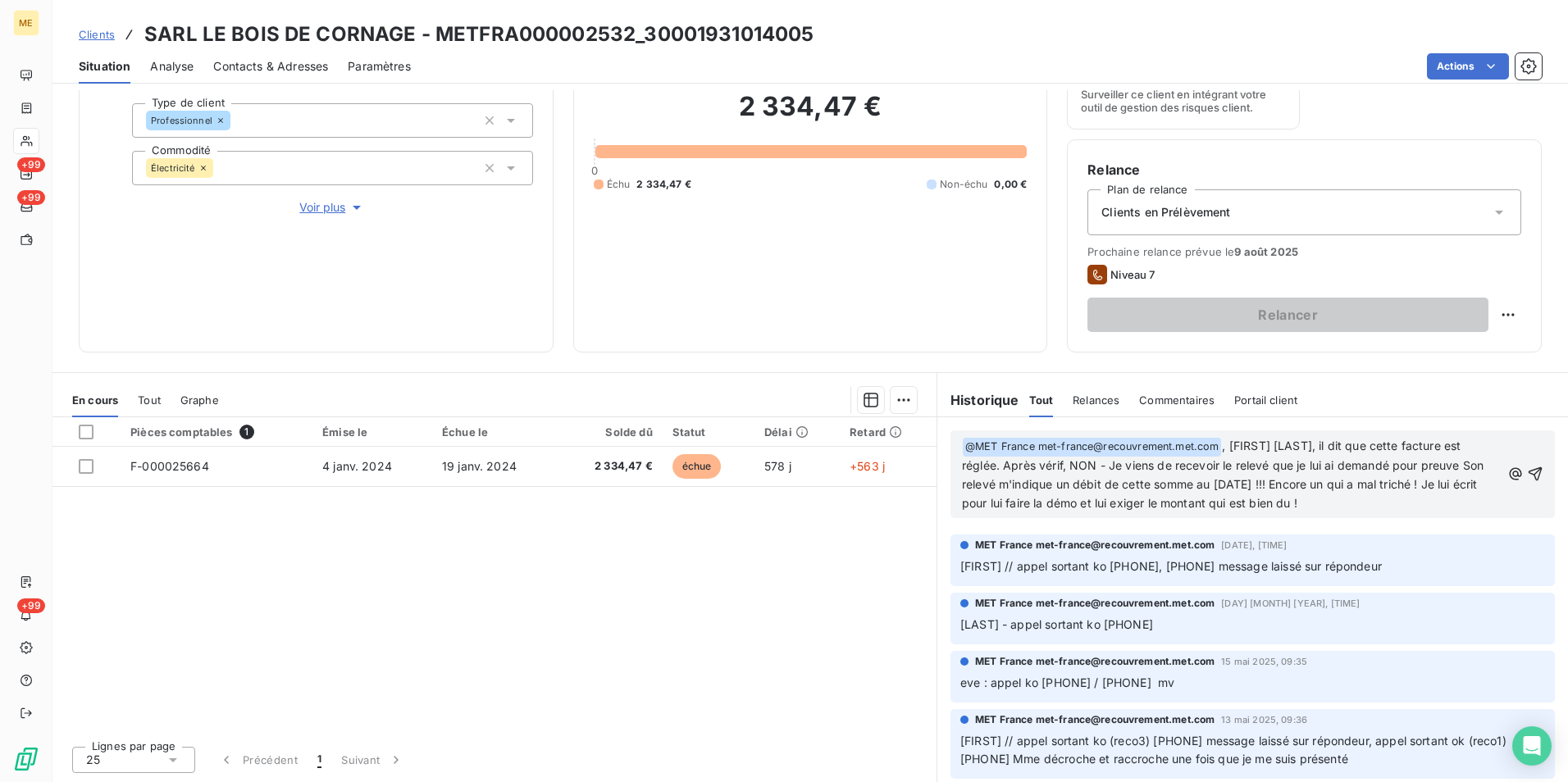 click on "Voir plus" at bounding box center (332, 207) 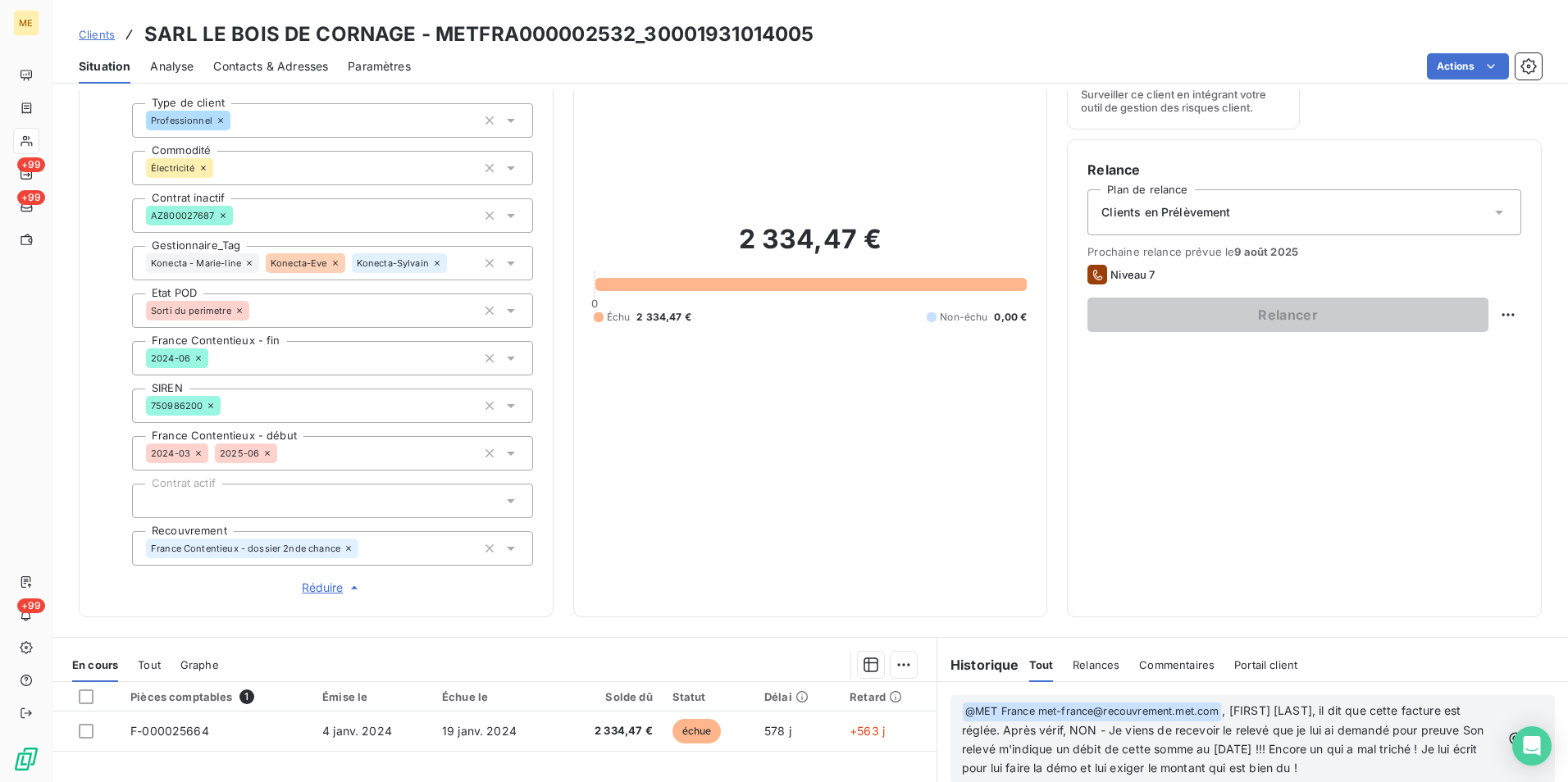 click 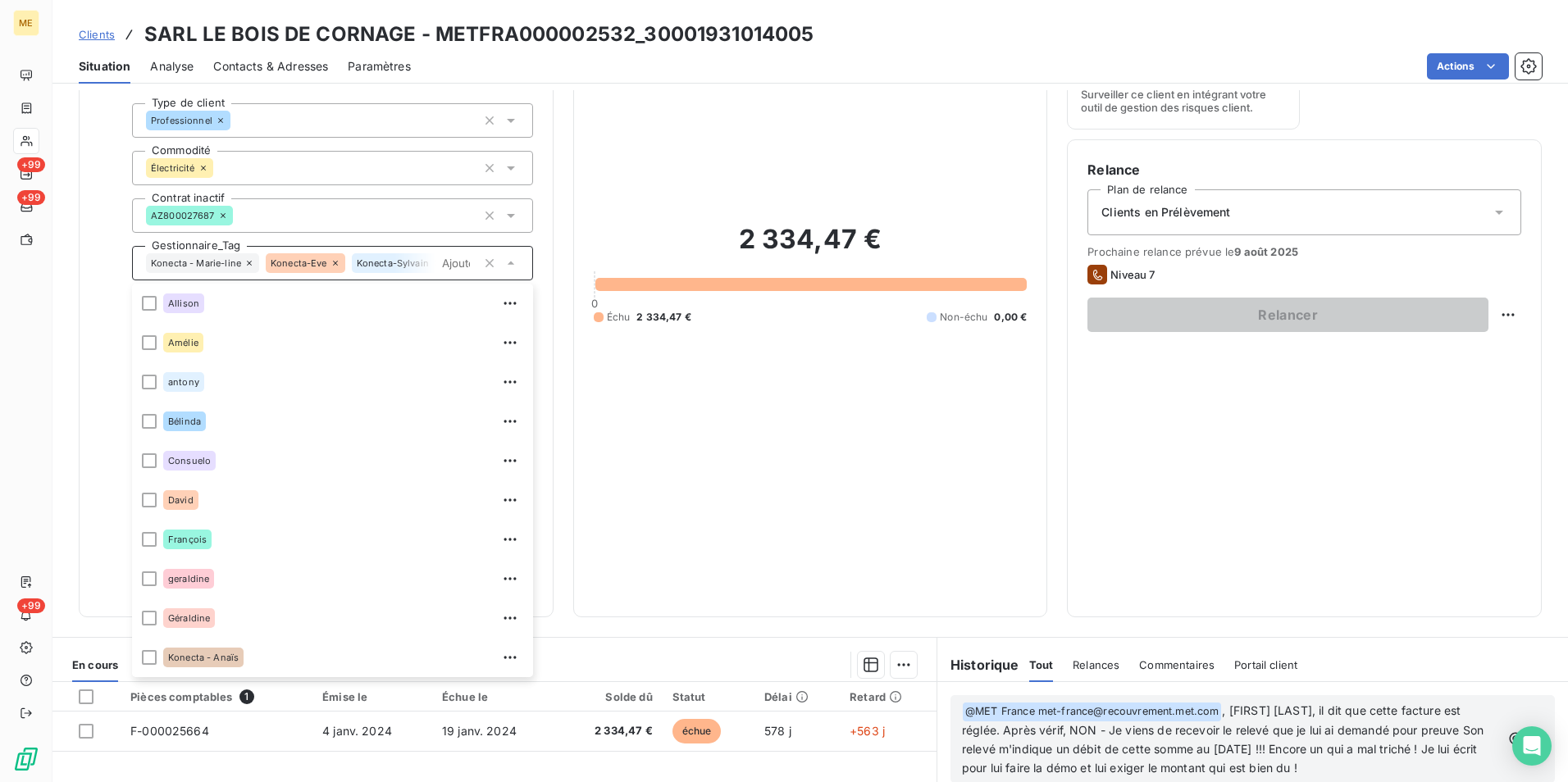 click on "2 334,47 € 0 Échu 2 334,47 € Non-échu 0,00 €" at bounding box center (810, 273) 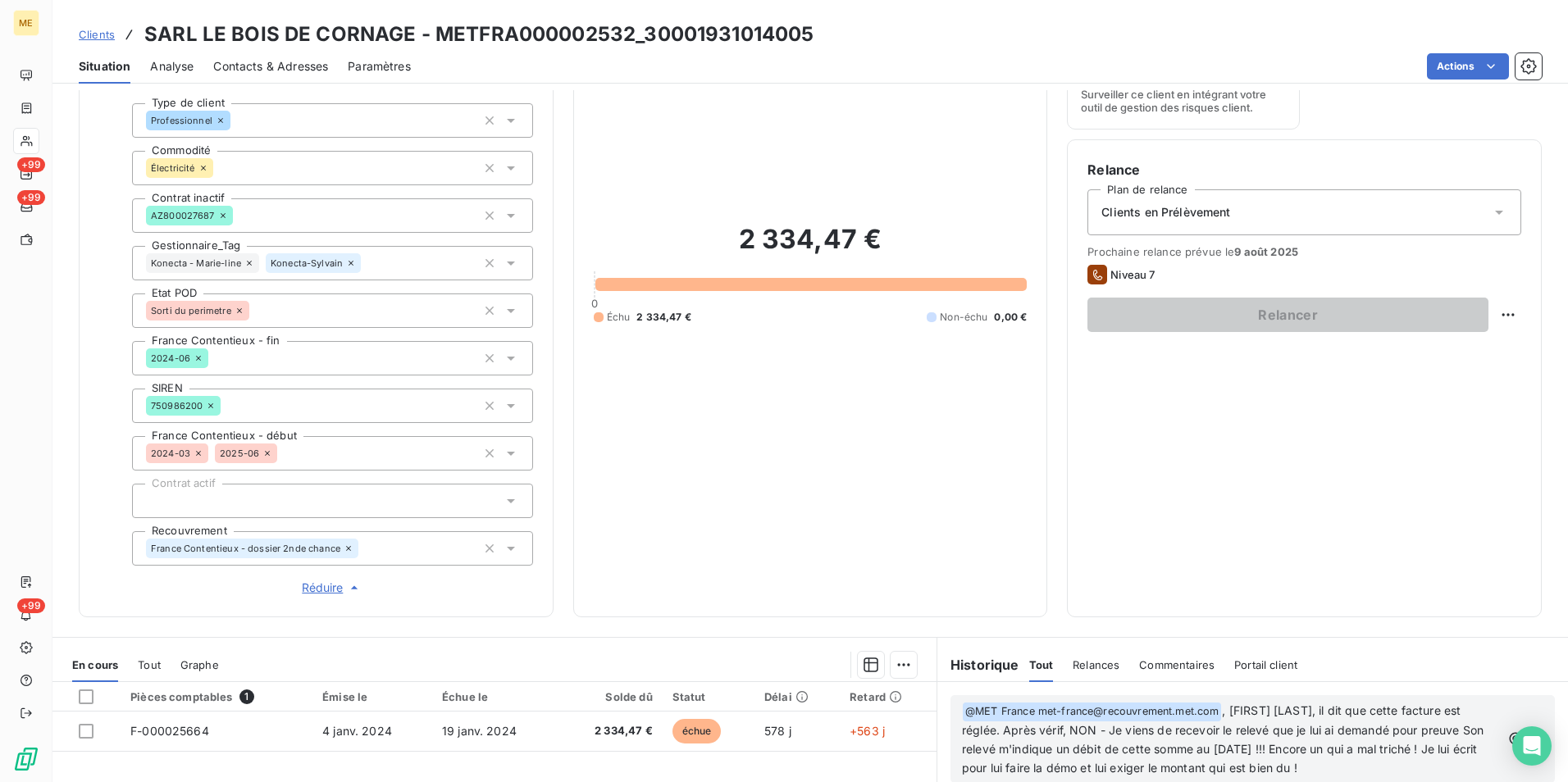 drag, startPoint x: 522, startPoint y: 430, endPoint x: 523, endPoint y: 416, distance: 14.035669 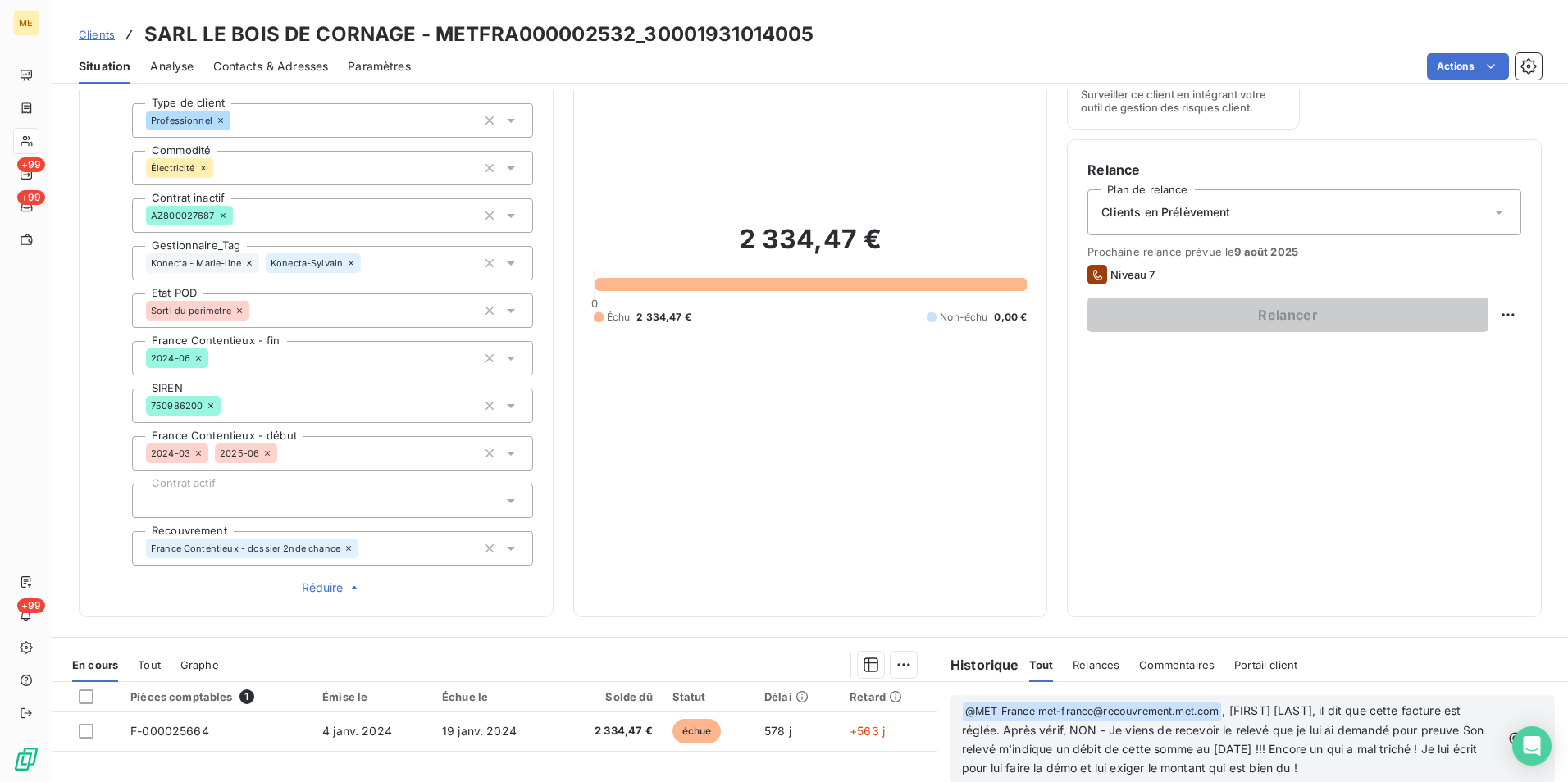 click on "Konecta - Marie-line" at bounding box center [196, 263] 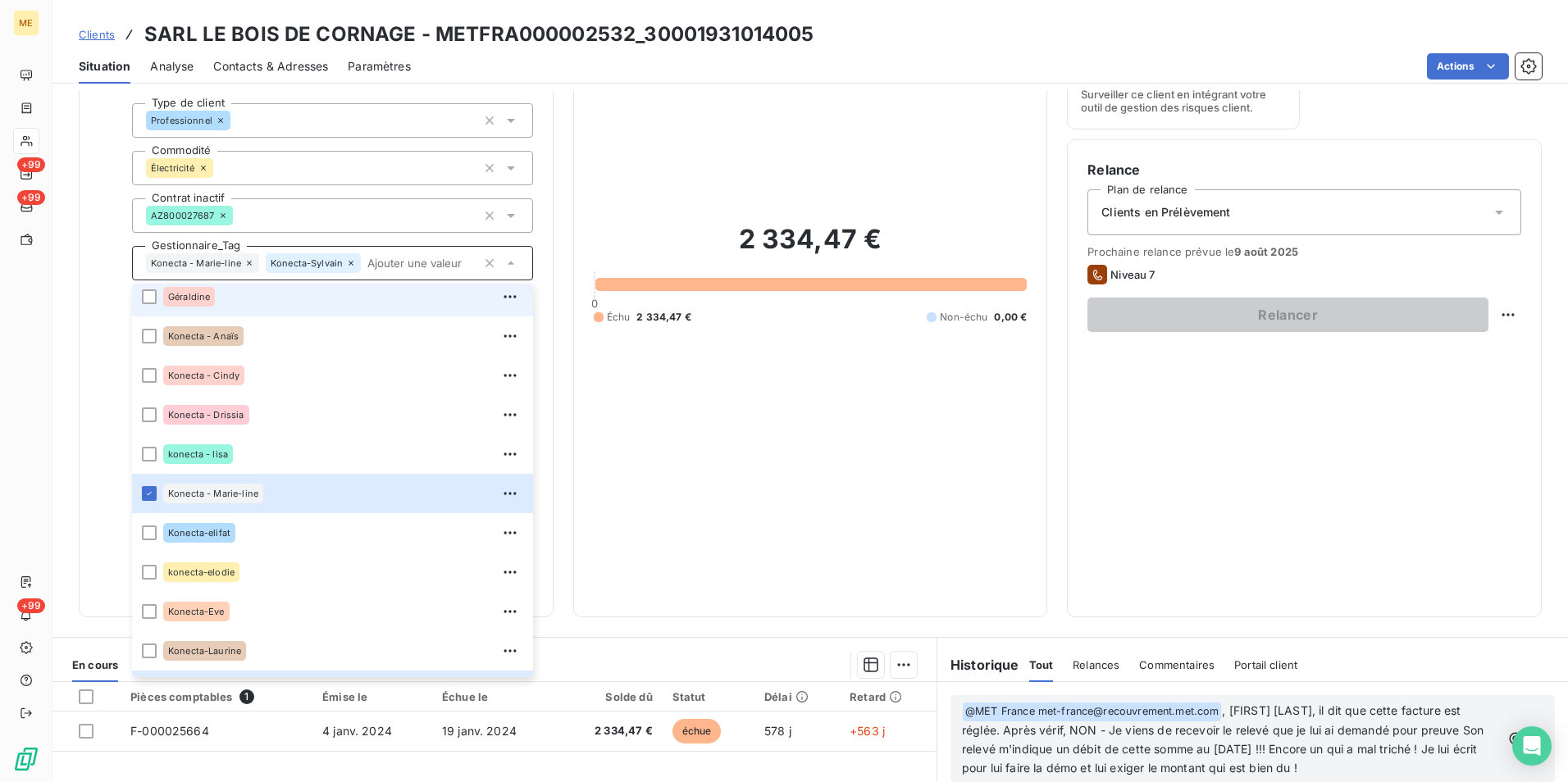scroll, scrollTop: 472, scrollLeft: 0, axis: vertical 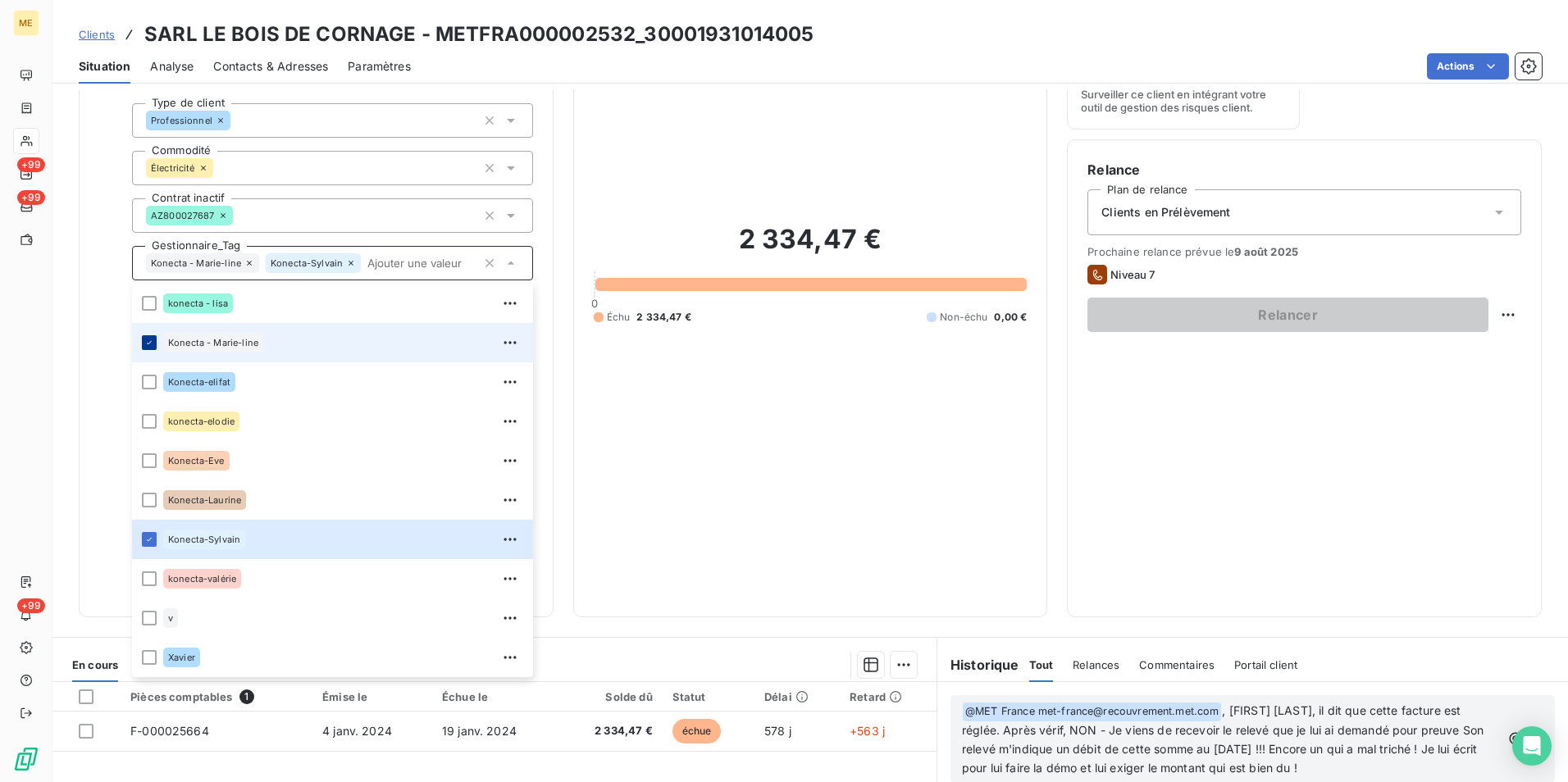 click 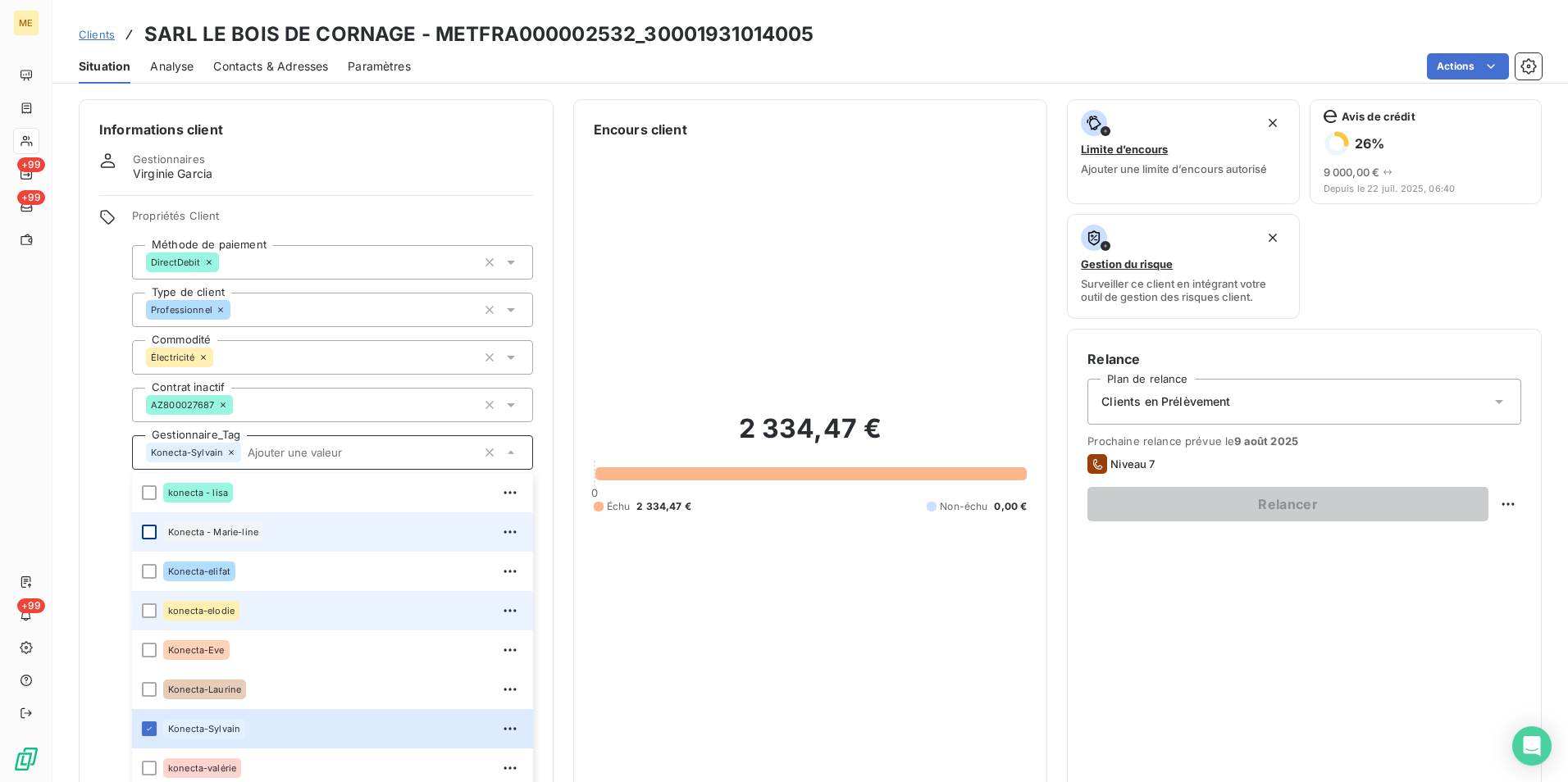 scroll, scrollTop: 0, scrollLeft: 0, axis: both 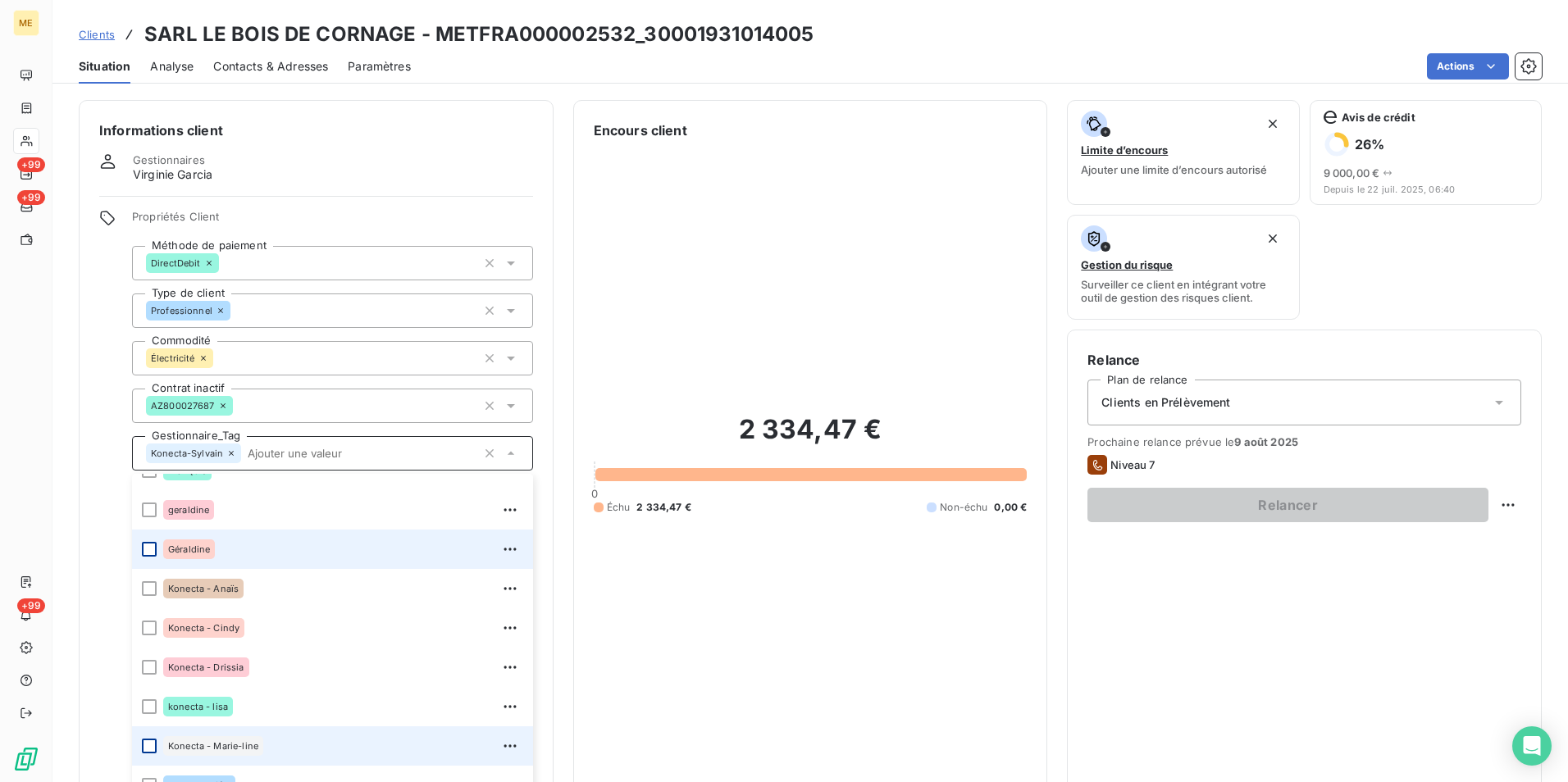 click at bounding box center [149, 549] 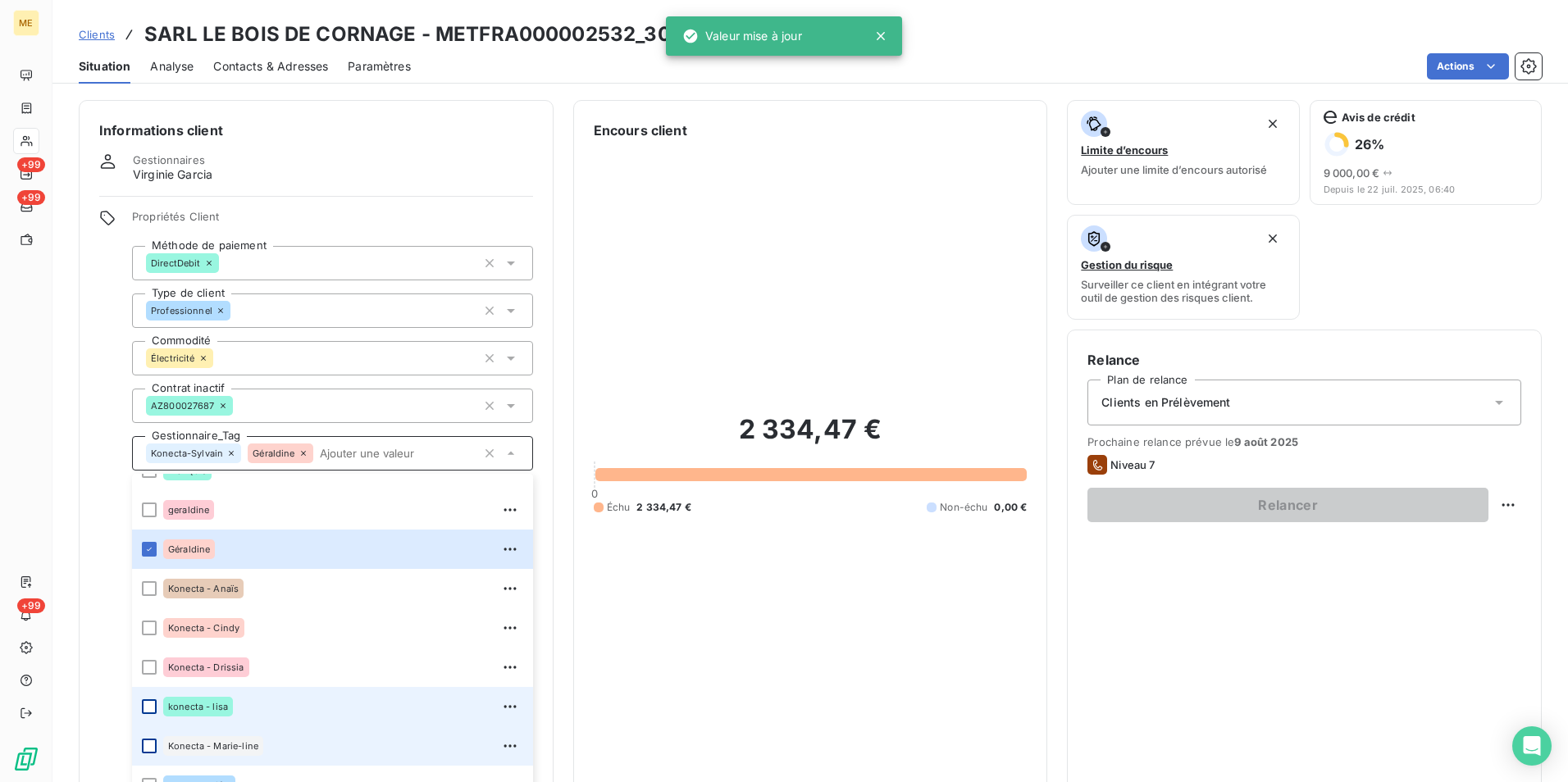 click at bounding box center (149, 707) 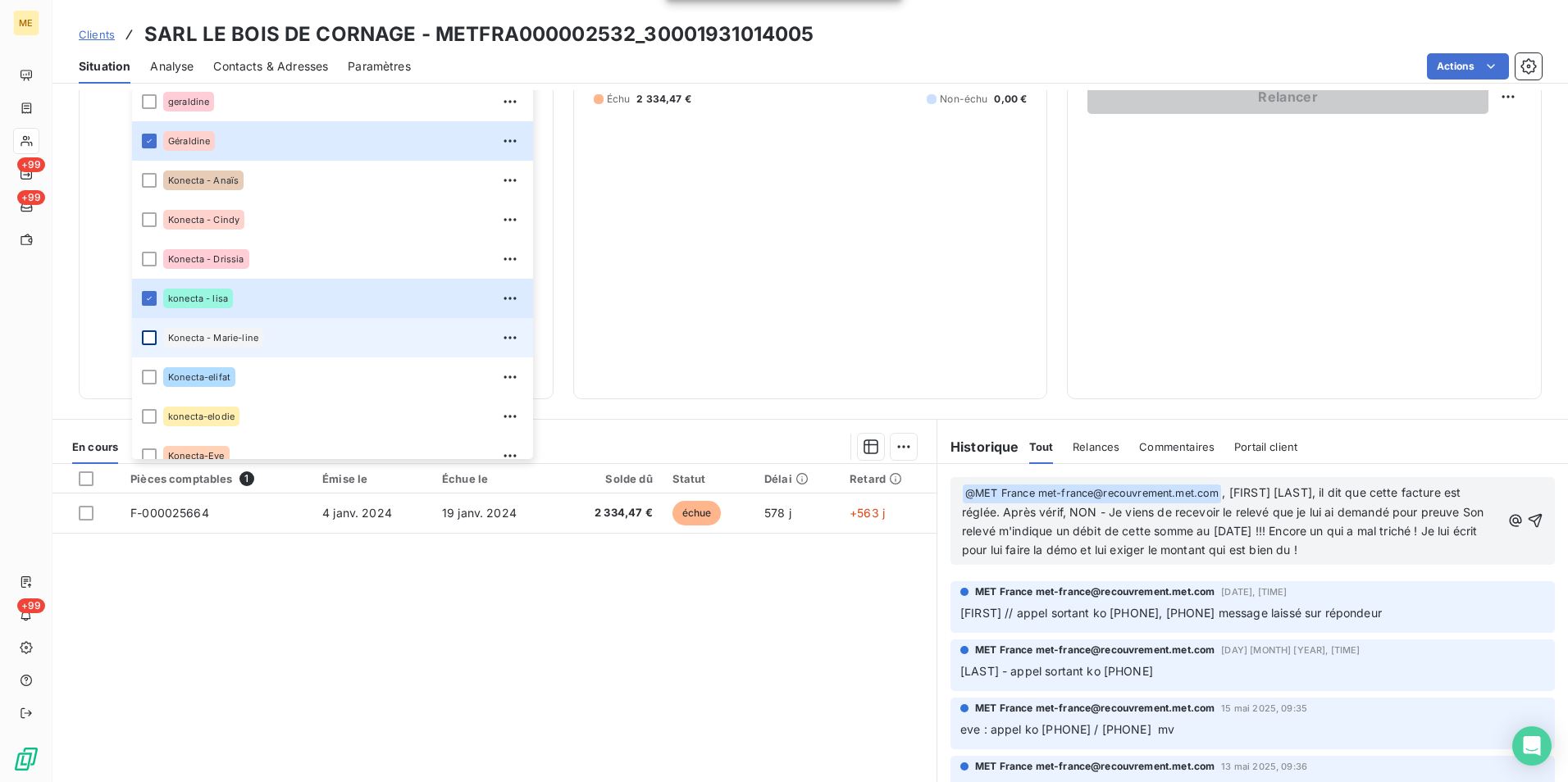 scroll, scrollTop: 410, scrollLeft: 0, axis: vertical 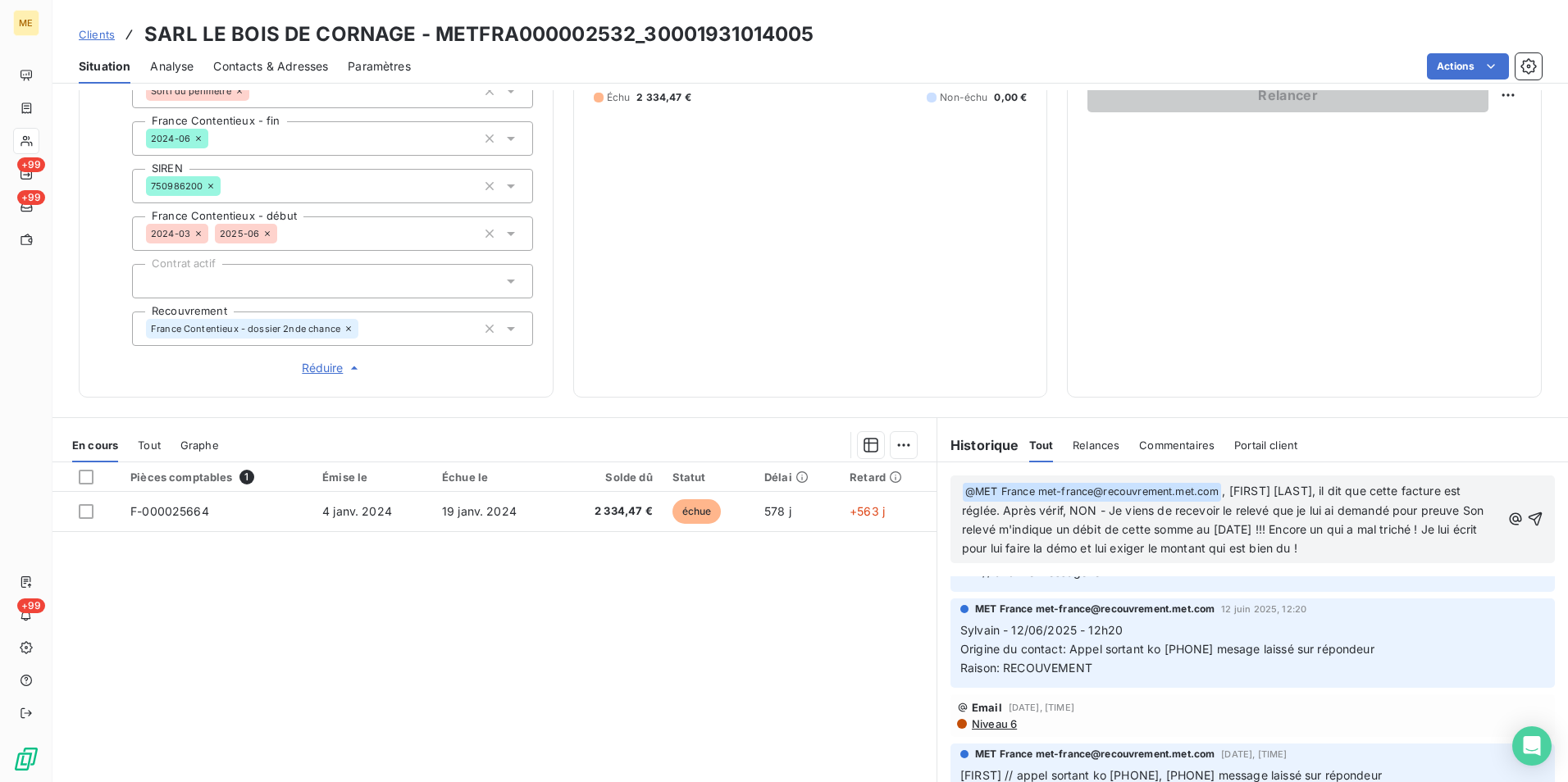 drag, startPoint x: 1511, startPoint y: 516, endPoint x: 1492, endPoint y: 541, distance: 31.400637 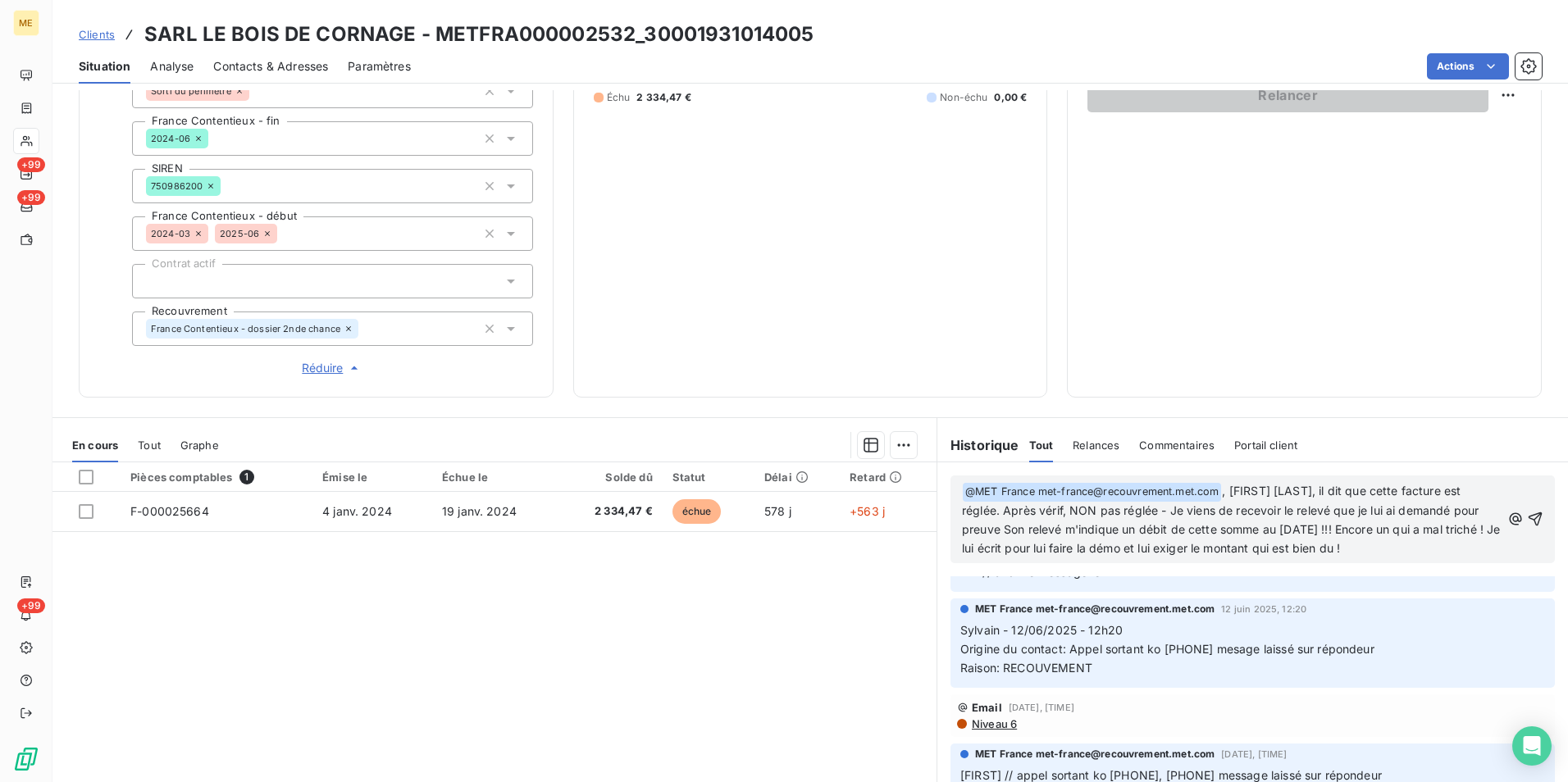 click on ", [FIRST] [LAST], il dit que cette facture est réglée. Après vérif, NON pas réglée - Je viens de recevoir le relevé que je lui ai demandé pour preuve Son relevé m'indique un débit de cette somme au [DATE] !!! Encore un qui a mal triché ! Je lui écrit pour lui faire la démo et lui exiger le montant qui est bien du !" at bounding box center [1233, 519] 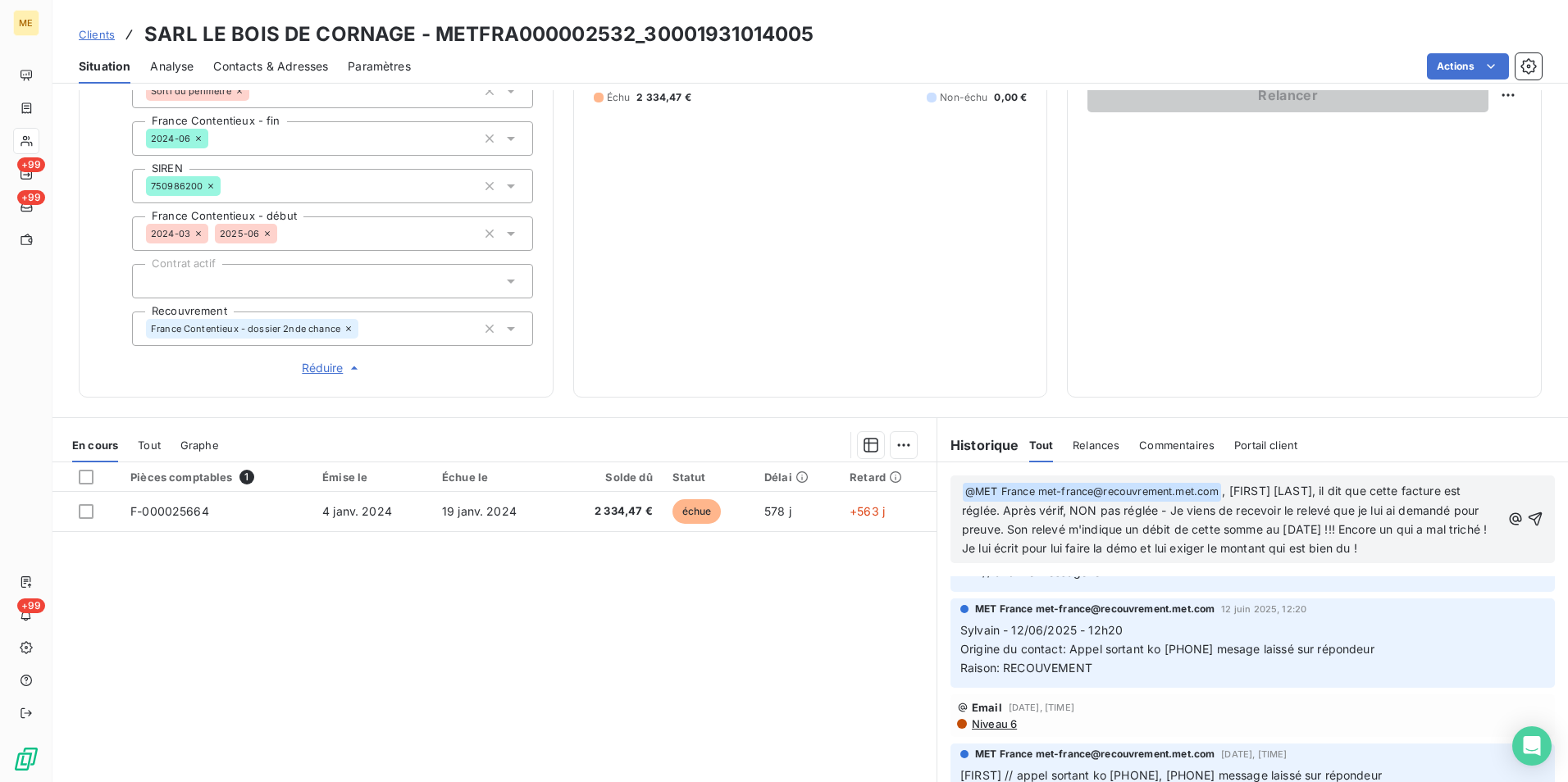 click on ", [FIRST] [LAST], il dit que cette facture est réglée. Après vérif, NON pas réglée - Je viens de recevoir le relevé que je lui ai demandé pour preuve. Son relevé m'indique un débit de cette somme au [DATE] !!! Encore un qui a mal triché ! Je lui écrit pour lui faire la démo et lui exiger le montant qui est bien du !" at bounding box center [1226, 519] 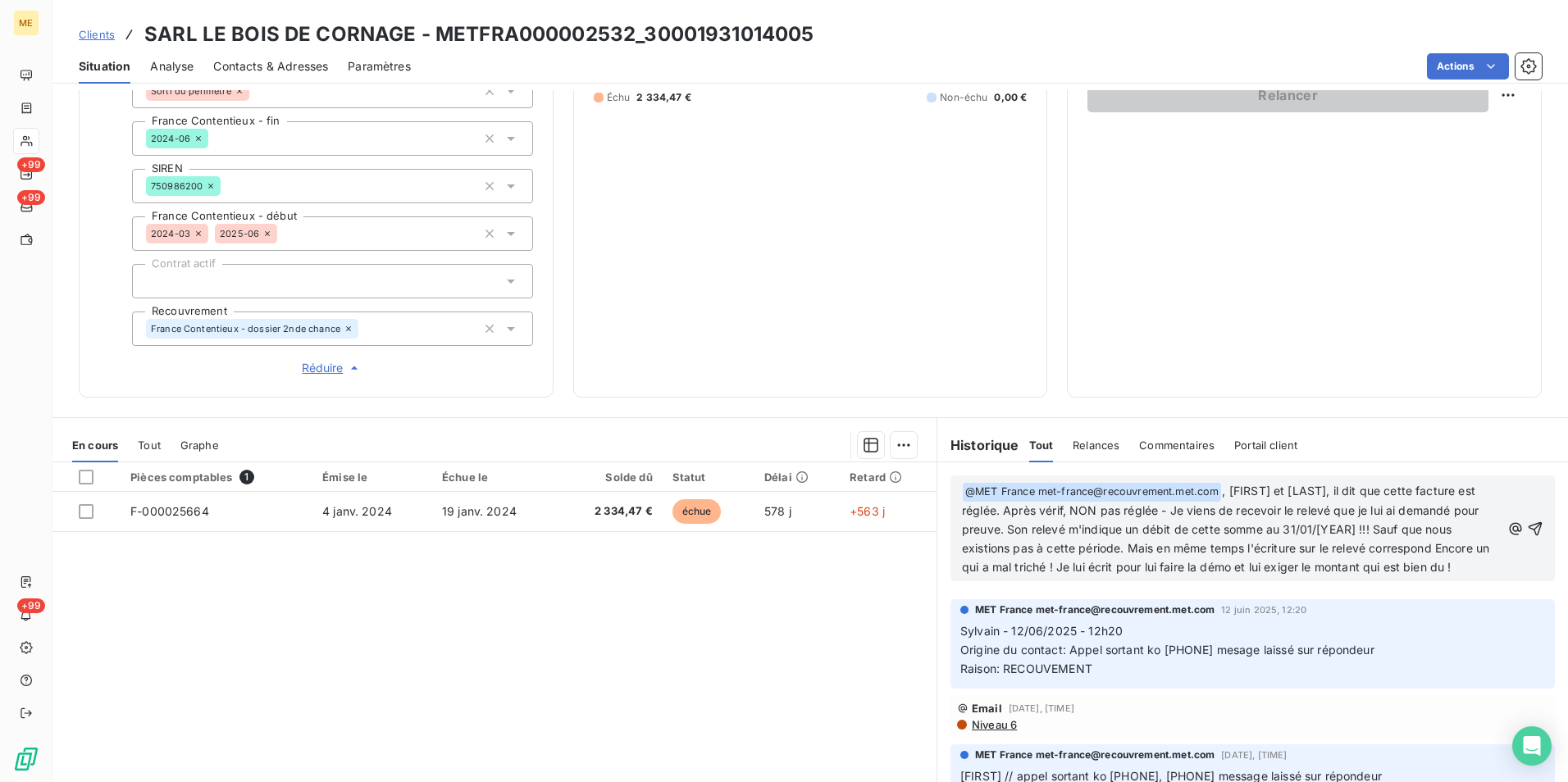 scroll, scrollTop: 382, scrollLeft: 0, axis: vertical 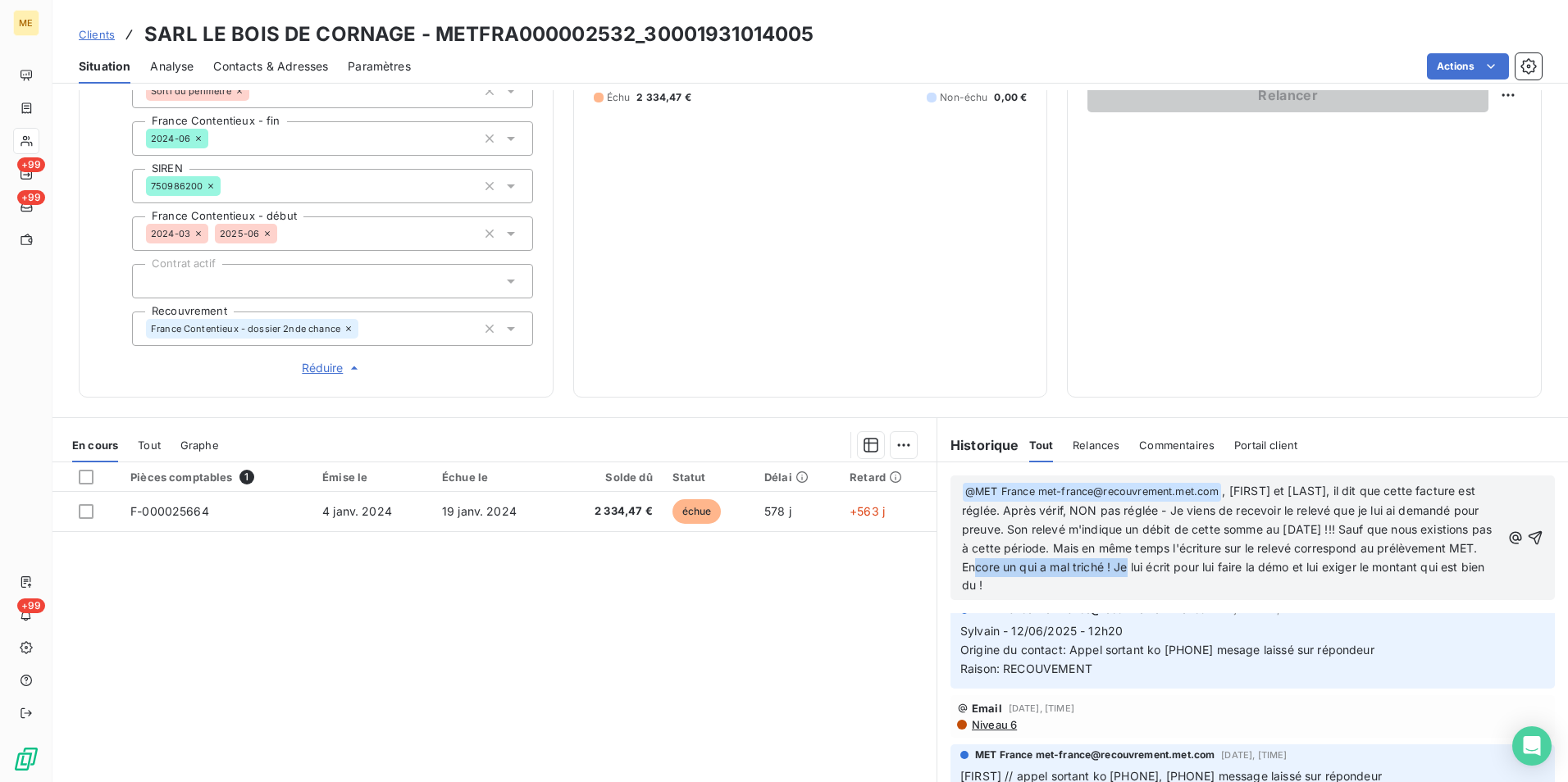 drag, startPoint x: 1215, startPoint y: 563, endPoint x: 1181, endPoint y: 586, distance: 41.04875 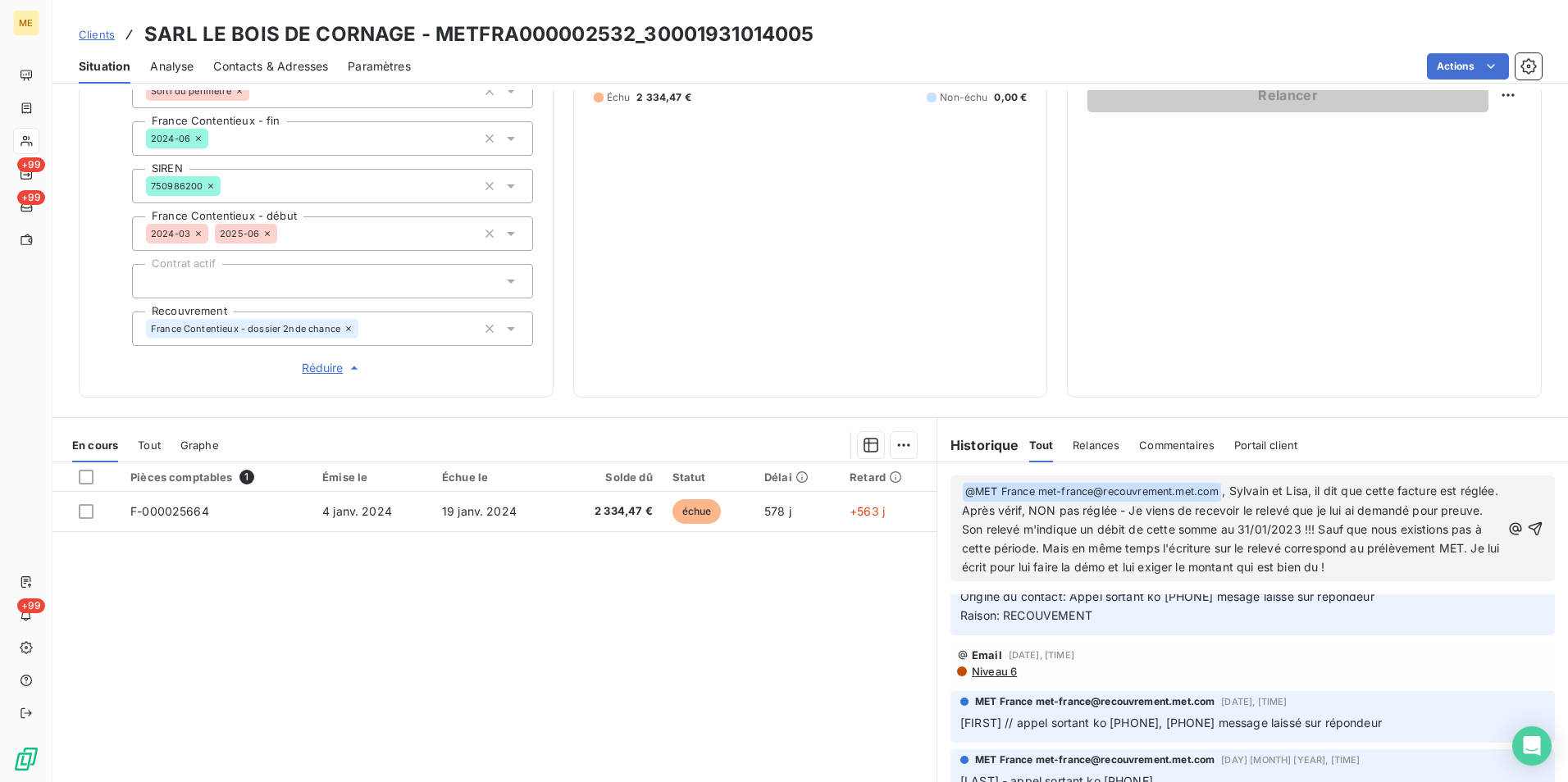 scroll, scrollTop: 445, scrollLeft: 0, axis: vertical 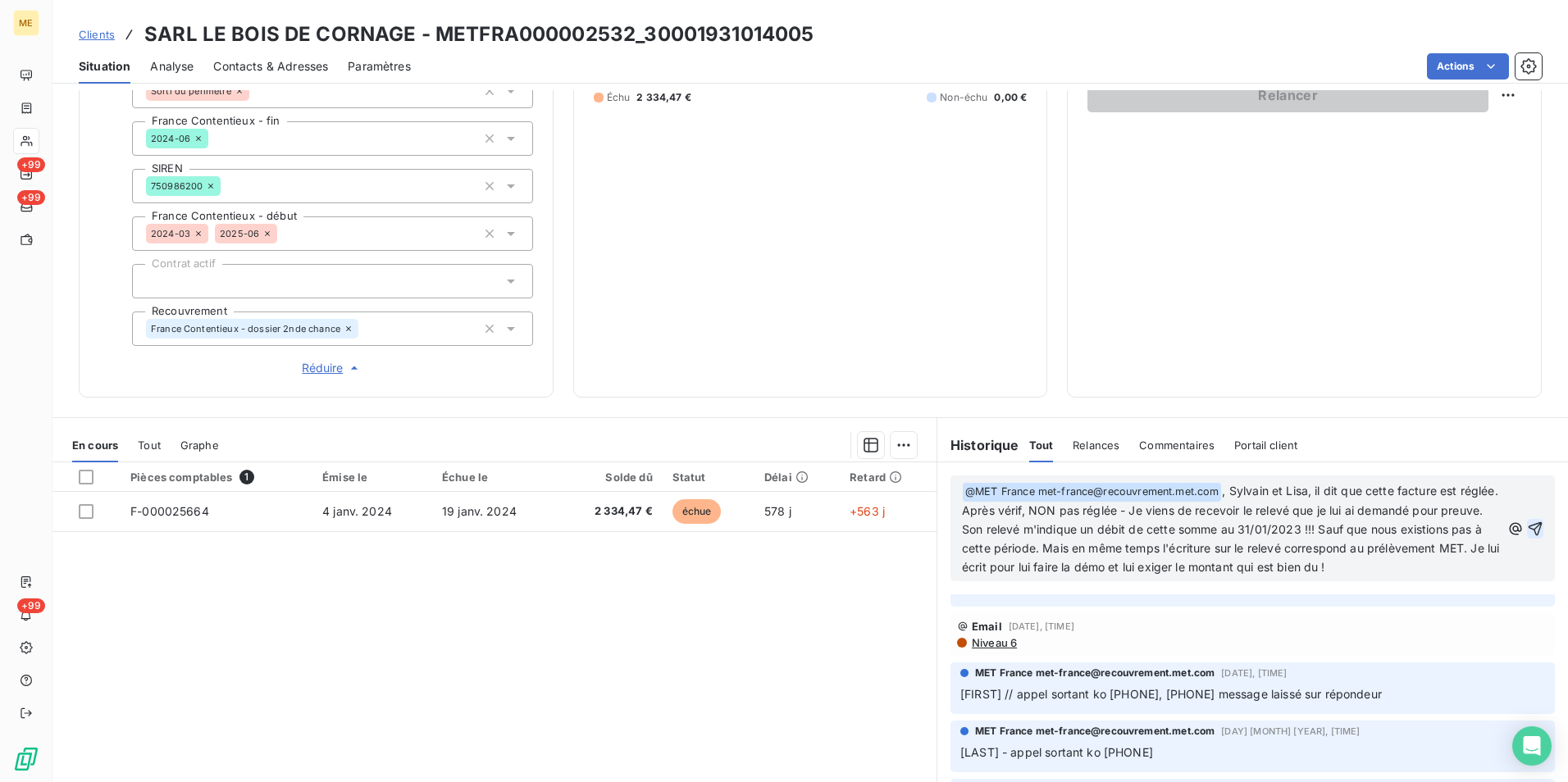 click 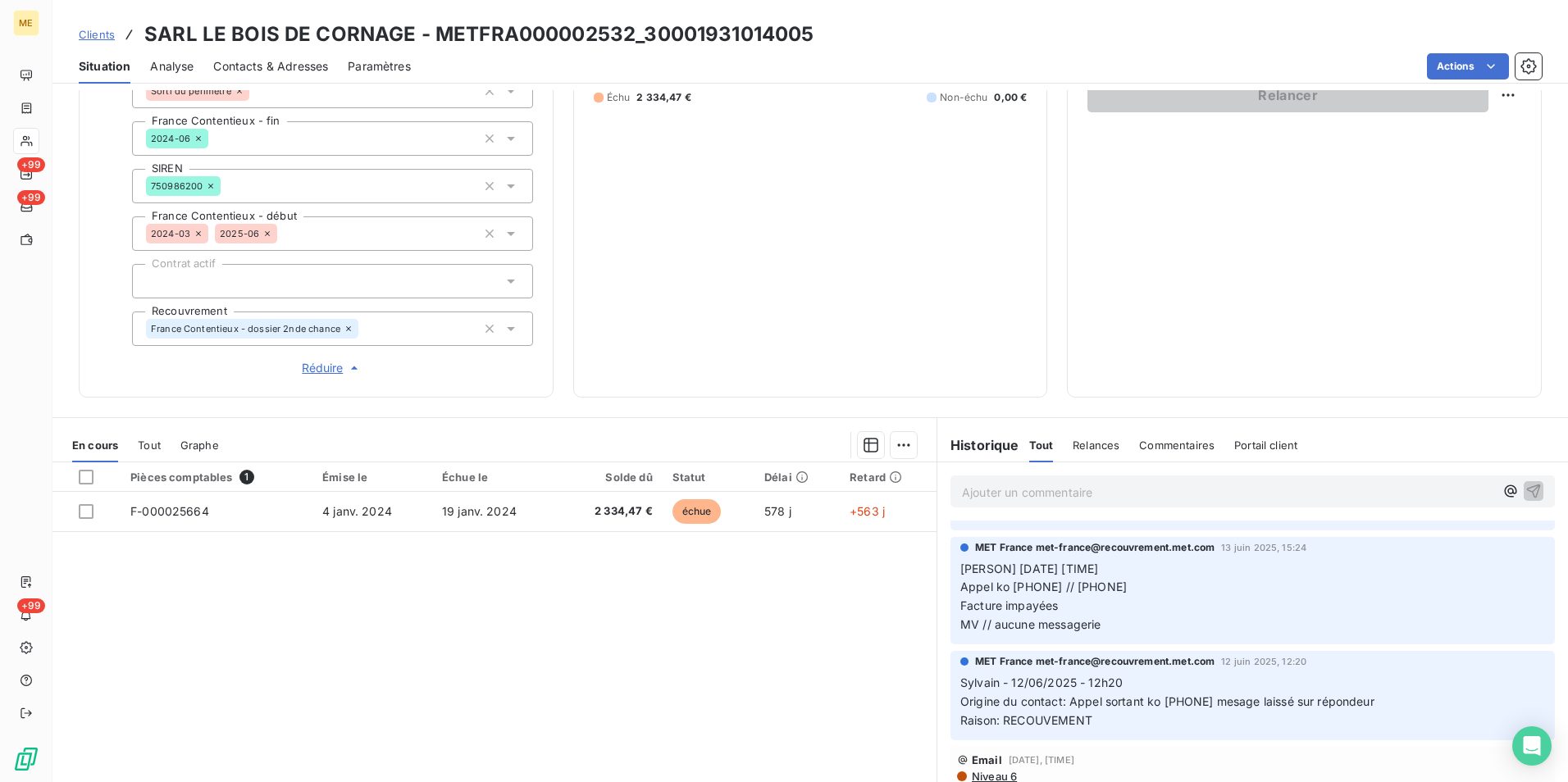 scroll, scrollTop: 505, scrollLeft: 0, axis: vertical 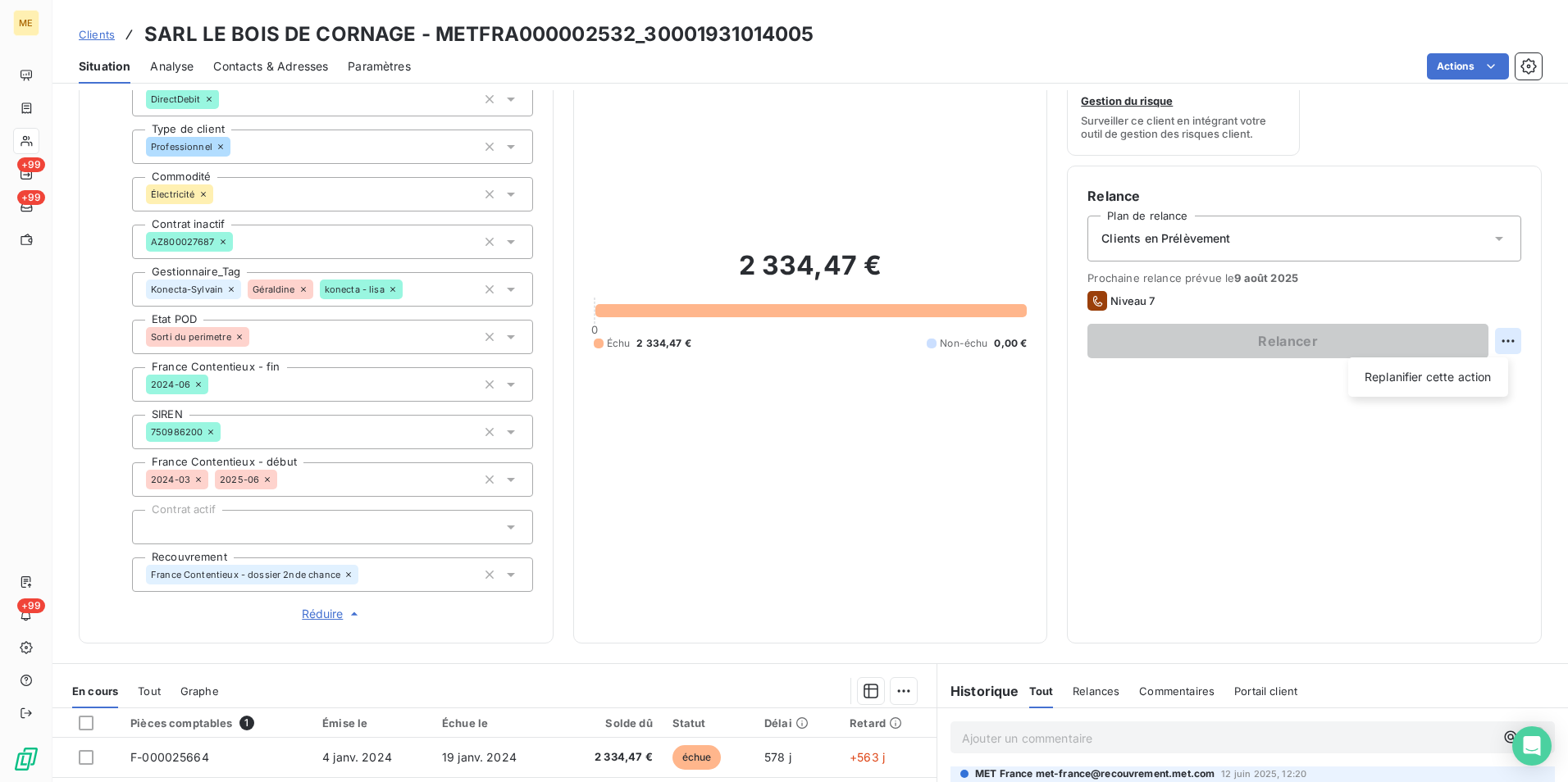 click on "ME +99 +99 +99 Clients SARL LE BOIS DE CORNAGE - METFRA000002532_30001931014005 Situation Analyse Contacts & Adresses Paramètres Actions Informations client Gestionnaires [LAST] [LAST] Propriétés Client Méthode de paiement DirectDebit Type de client Professionnel Commodité Électricité Contrat inactif AZ800027687 Gestionnaire_Tag Konecta-[FIRST] [LAST] konecta - [LAST] Etat POD Sorti du perimetre France Contentieux - [DATE] SIREN 750986200 France Contentieux - début [DATE] [DATE] Contrat actif Recouvrement France Contentieux - dossier 2nde chance Réduire Encours client 2 334,47 € 0 Échu 2 334,47 € Non-échu 0,00 € Limite d’encours Ajouter une limite d’encours autorisé Avis de crédit 26 % 9 000,00 € Depuis le [DATE], [TIME] Gestion du risque Surveiller ce client en intégrant votre outil de gestion des risques client. Relance Plan de relance Clients en Prélèvement Prochaine relance prévue le [DATE] Niveau 7 Relancer En cours Tout" at bounding box center (784, 391) 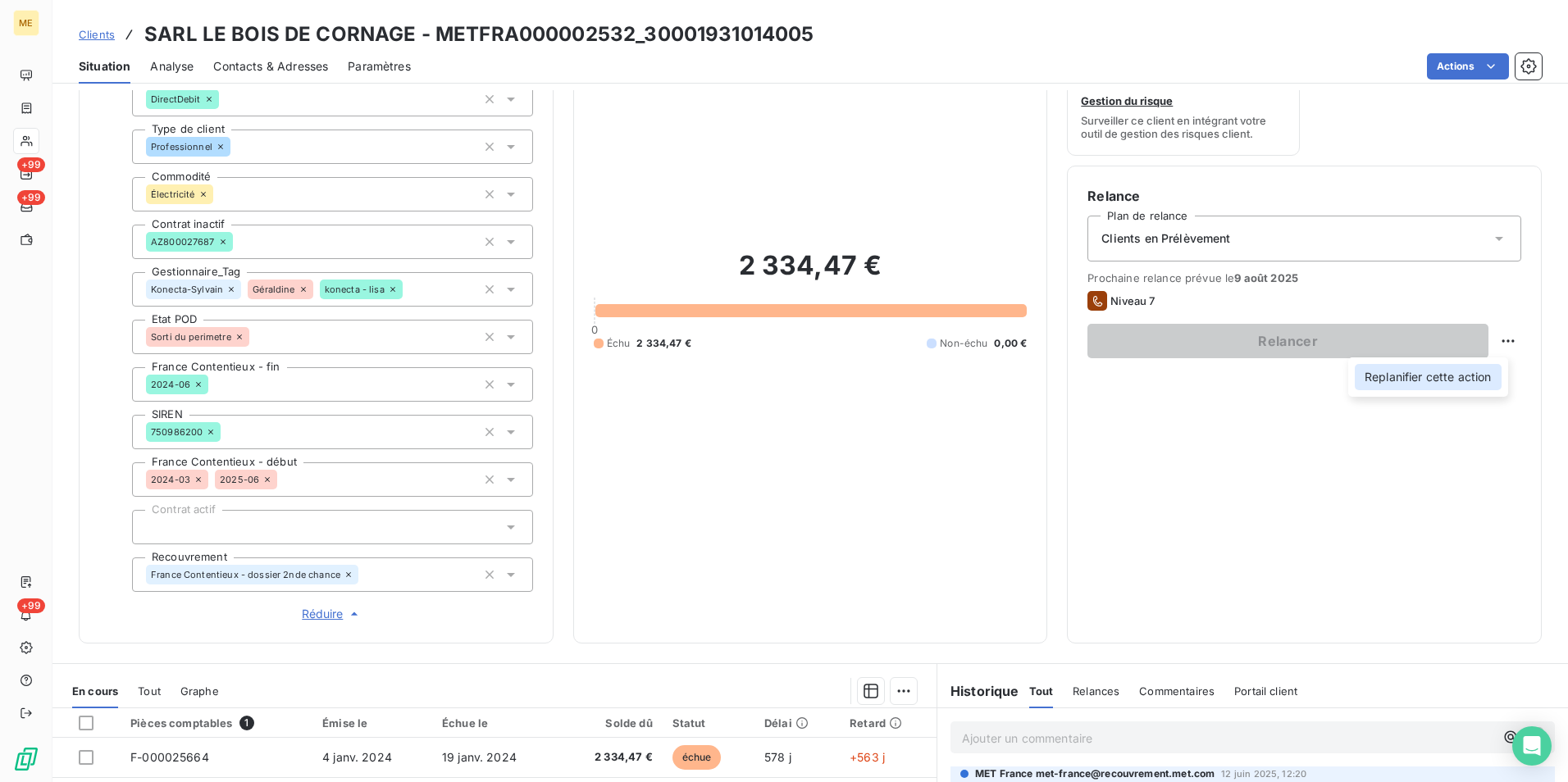 click on "Replanifier cette action" at bounding box center [1428, 377] 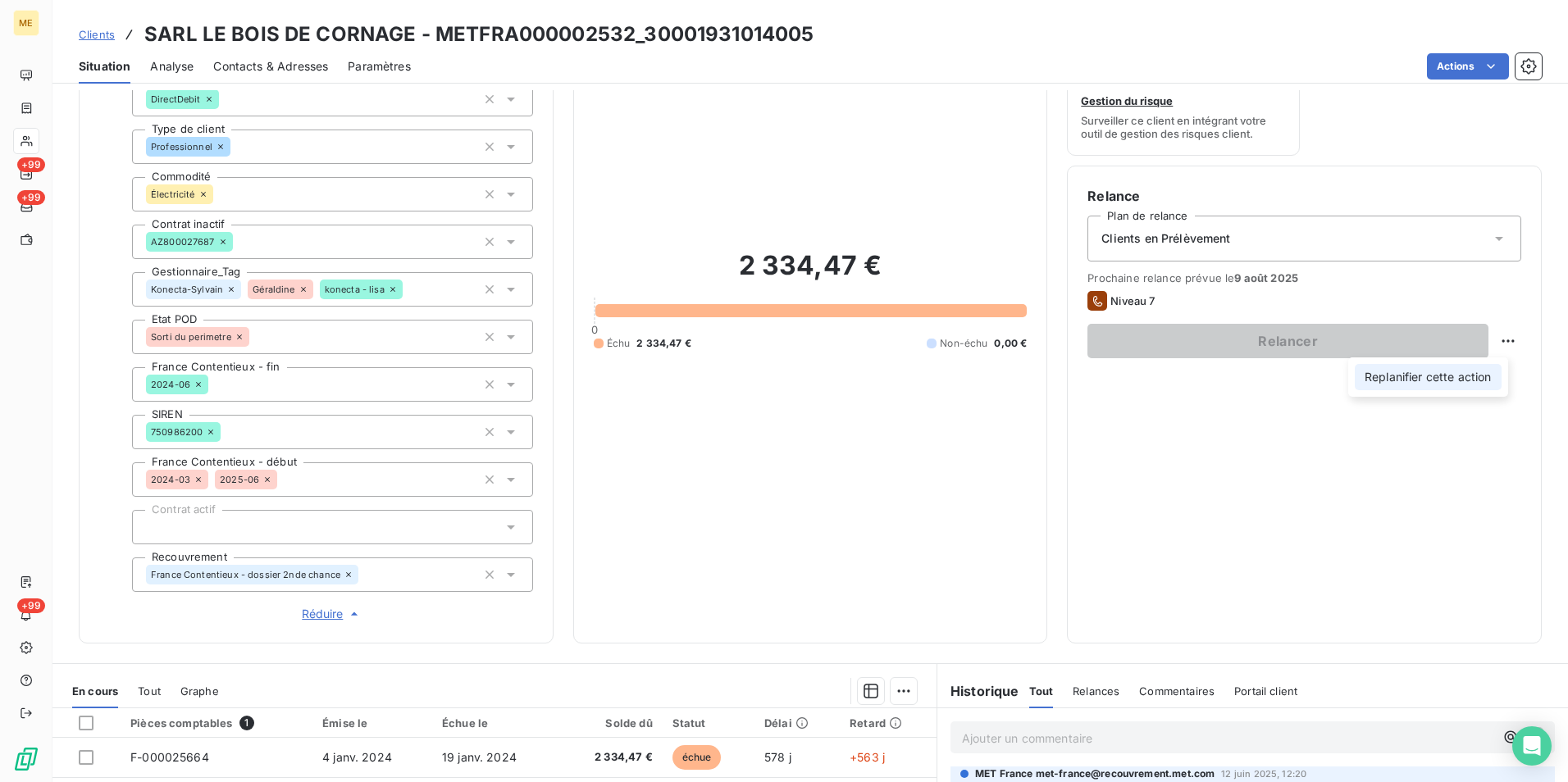 select on "7" 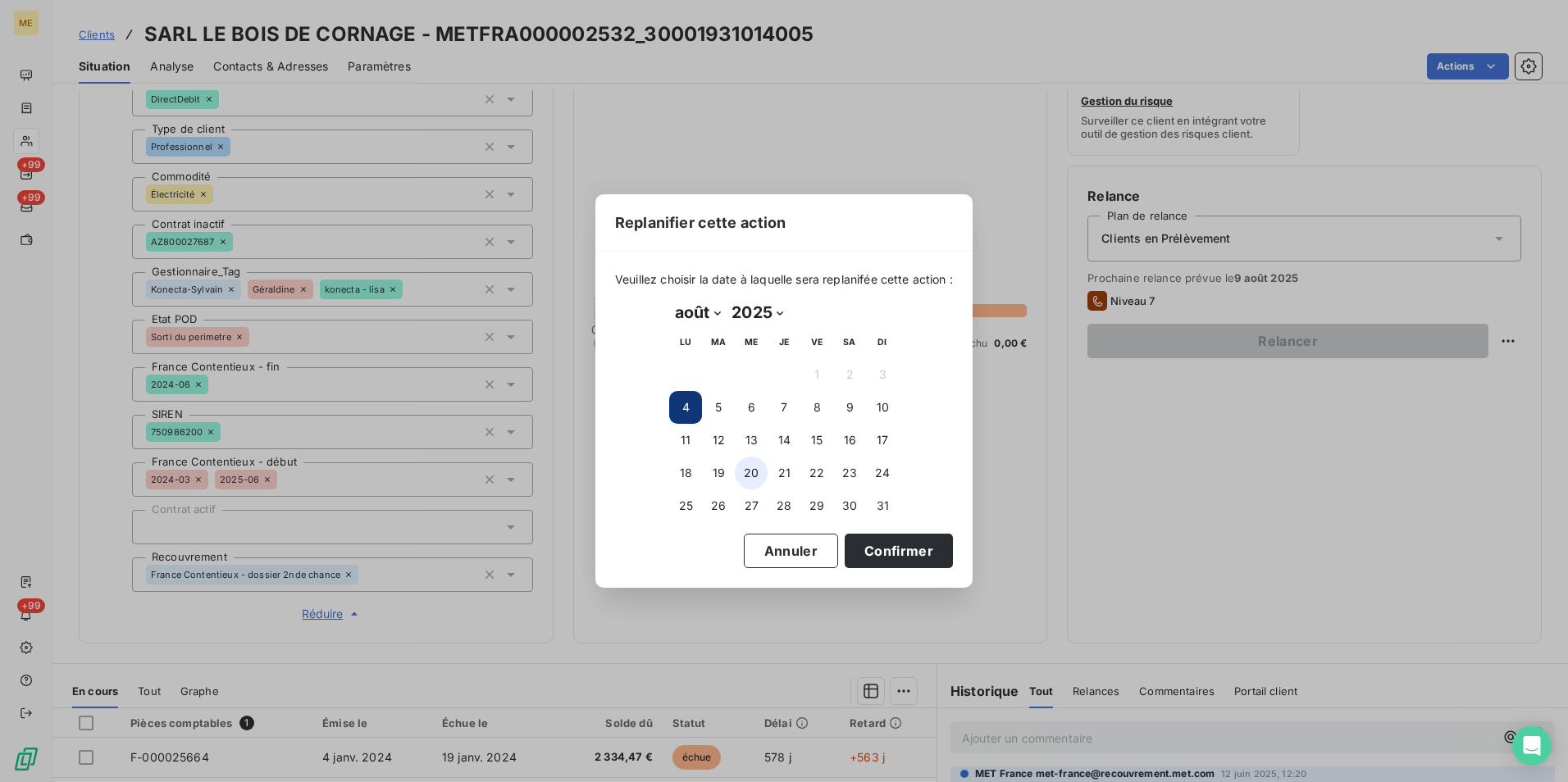 click on "20" at bounding box center [751, 473] 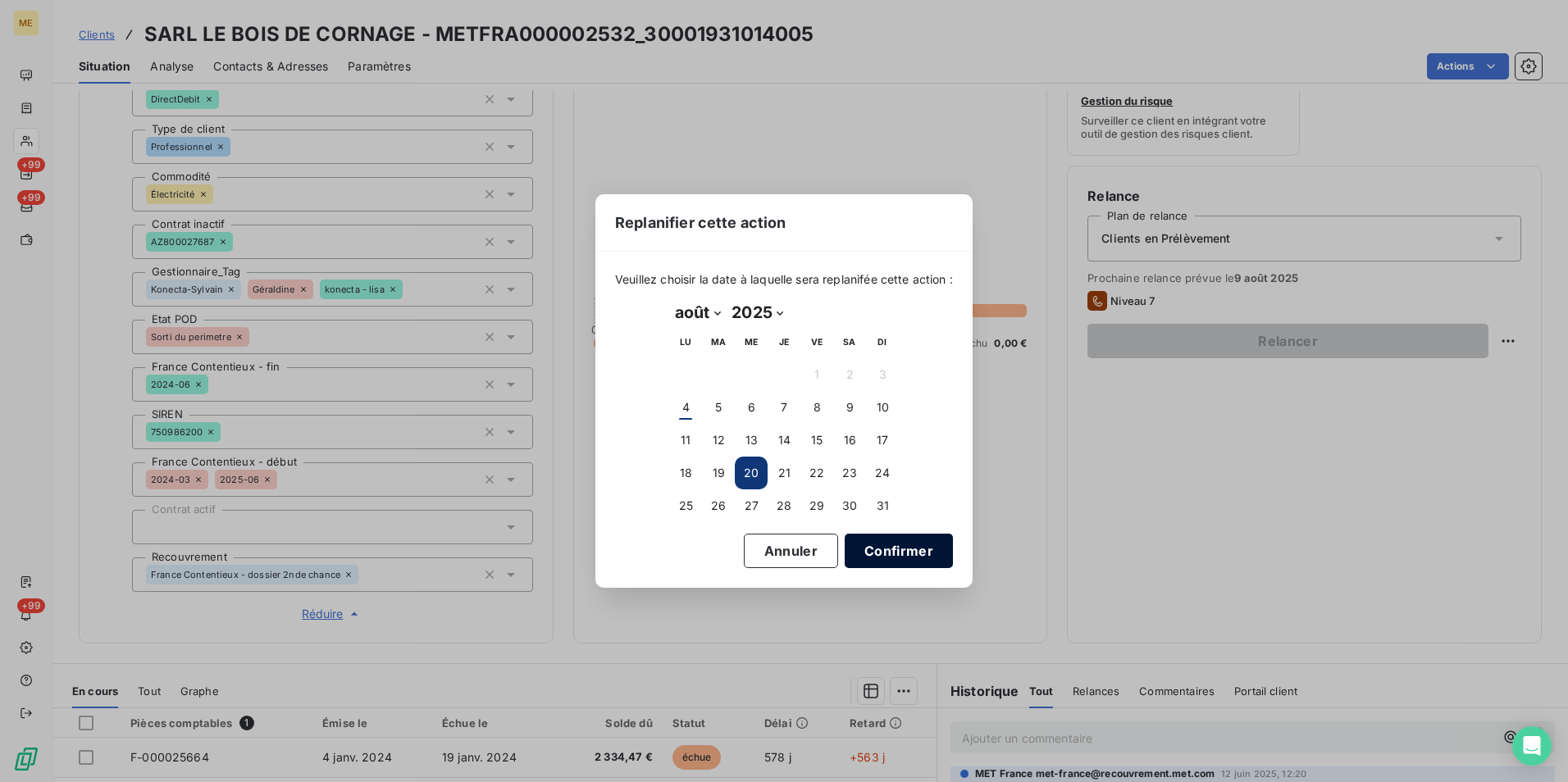 click on "Confirmer" at bounding box center [899, 551] 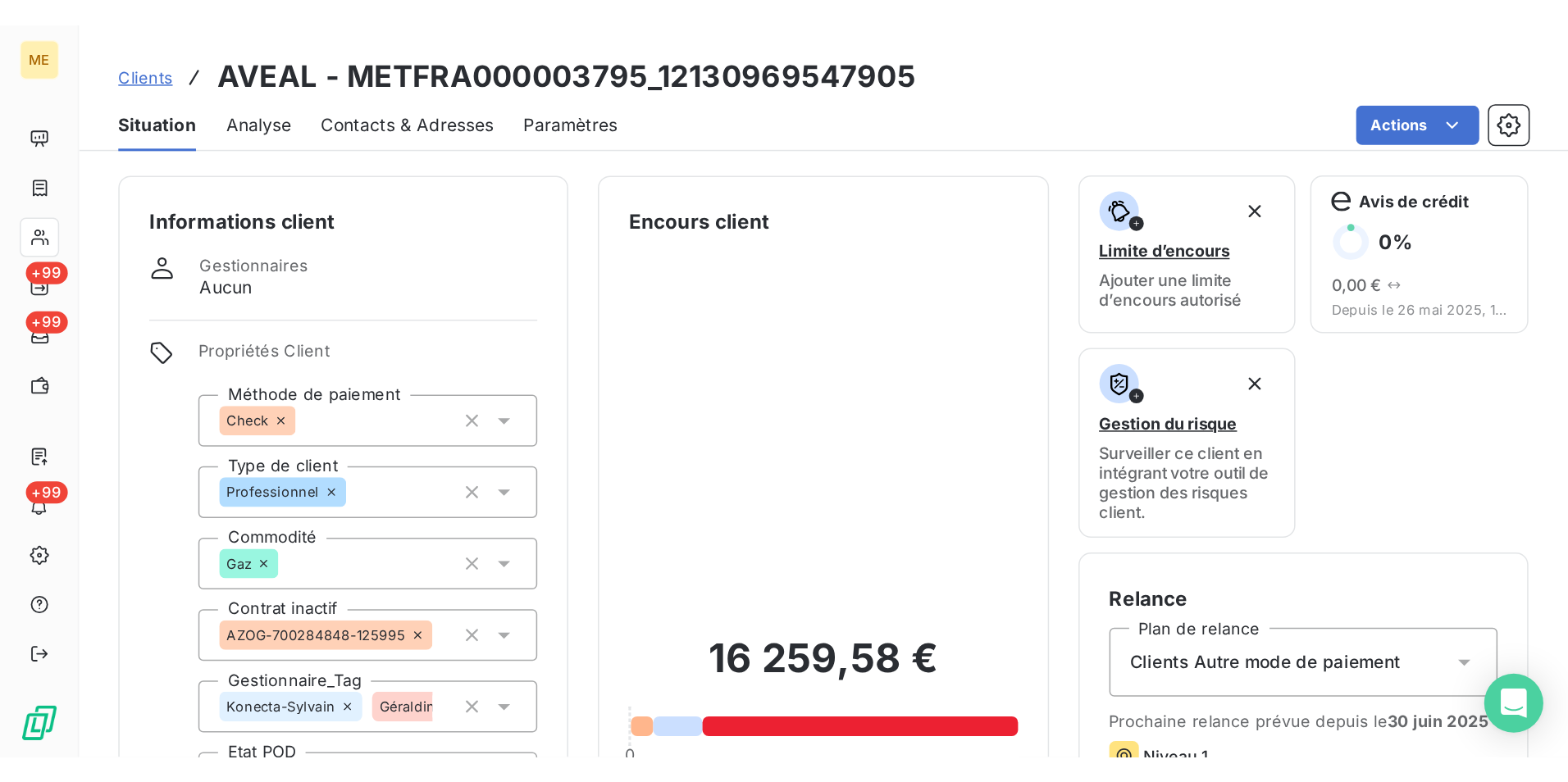 scroll, scrollTop: 0, scrollLeft: 0, axis: both 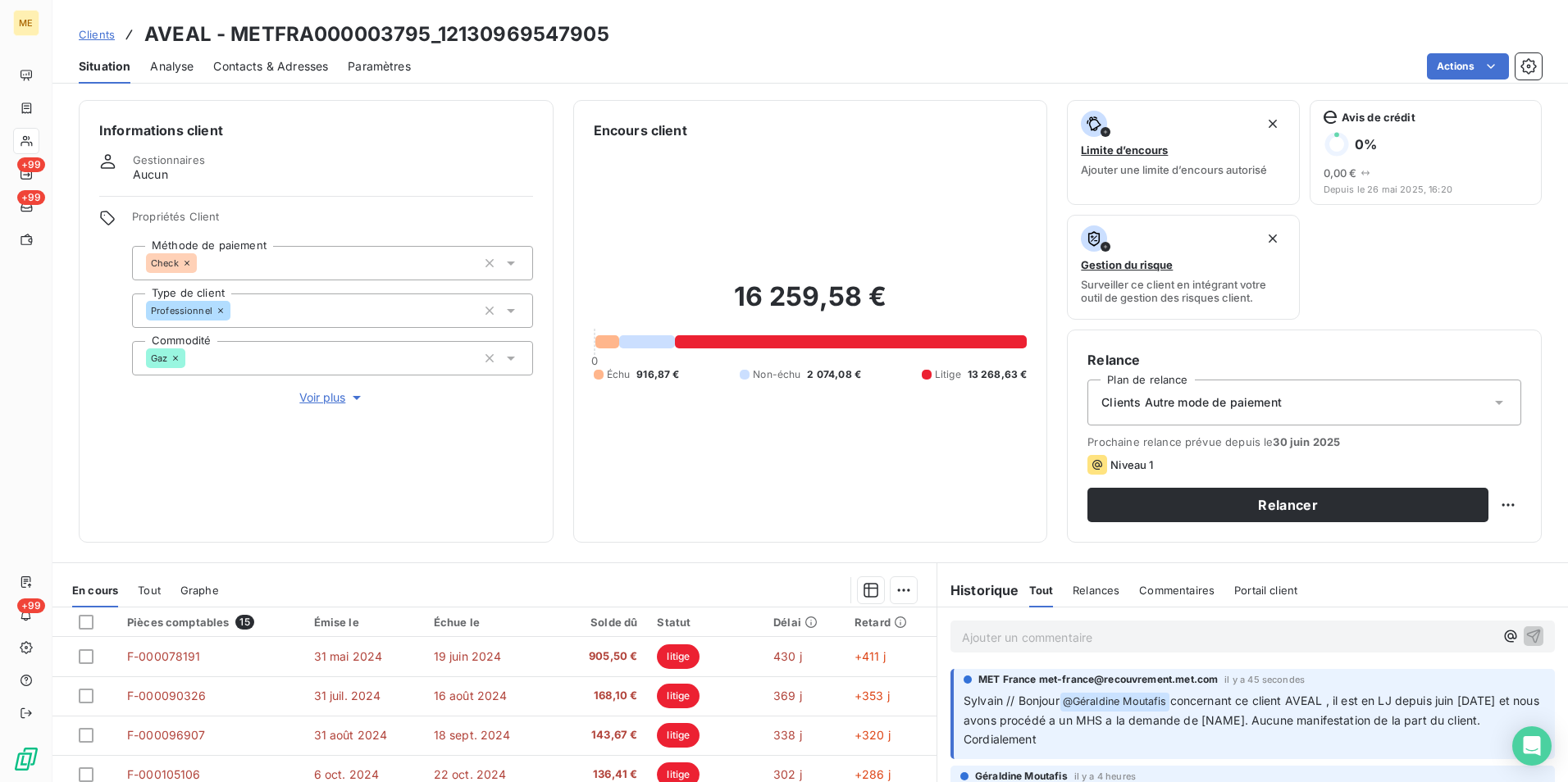 click on "Ajouter un commentaire ﻿" at bounding box center [1228, 637] 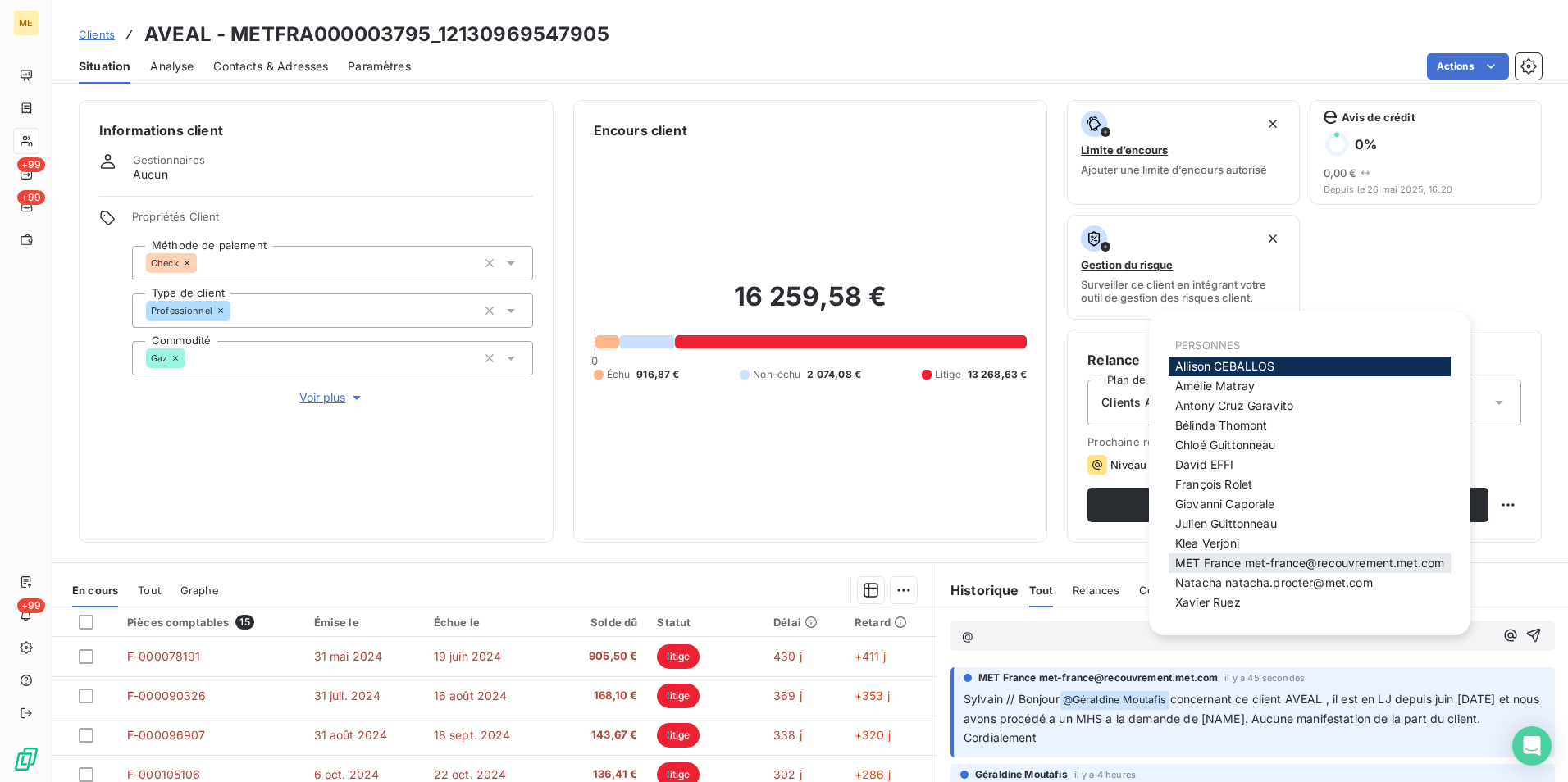 click on "MET France   [EMAIL]" at bounding box center [1310, 563] 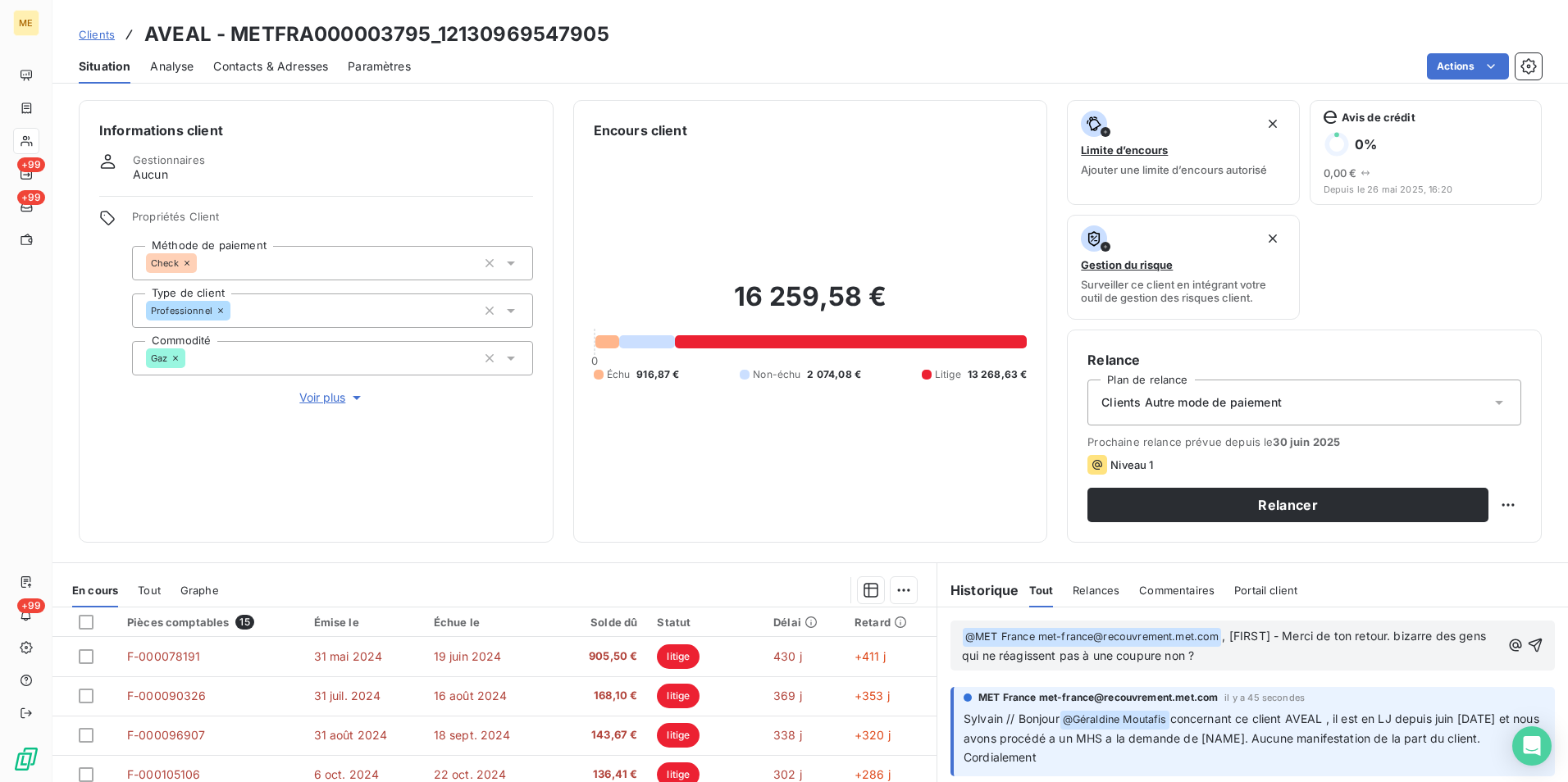 click on "Contacts & Adresses" at bounding box center (271, 66) 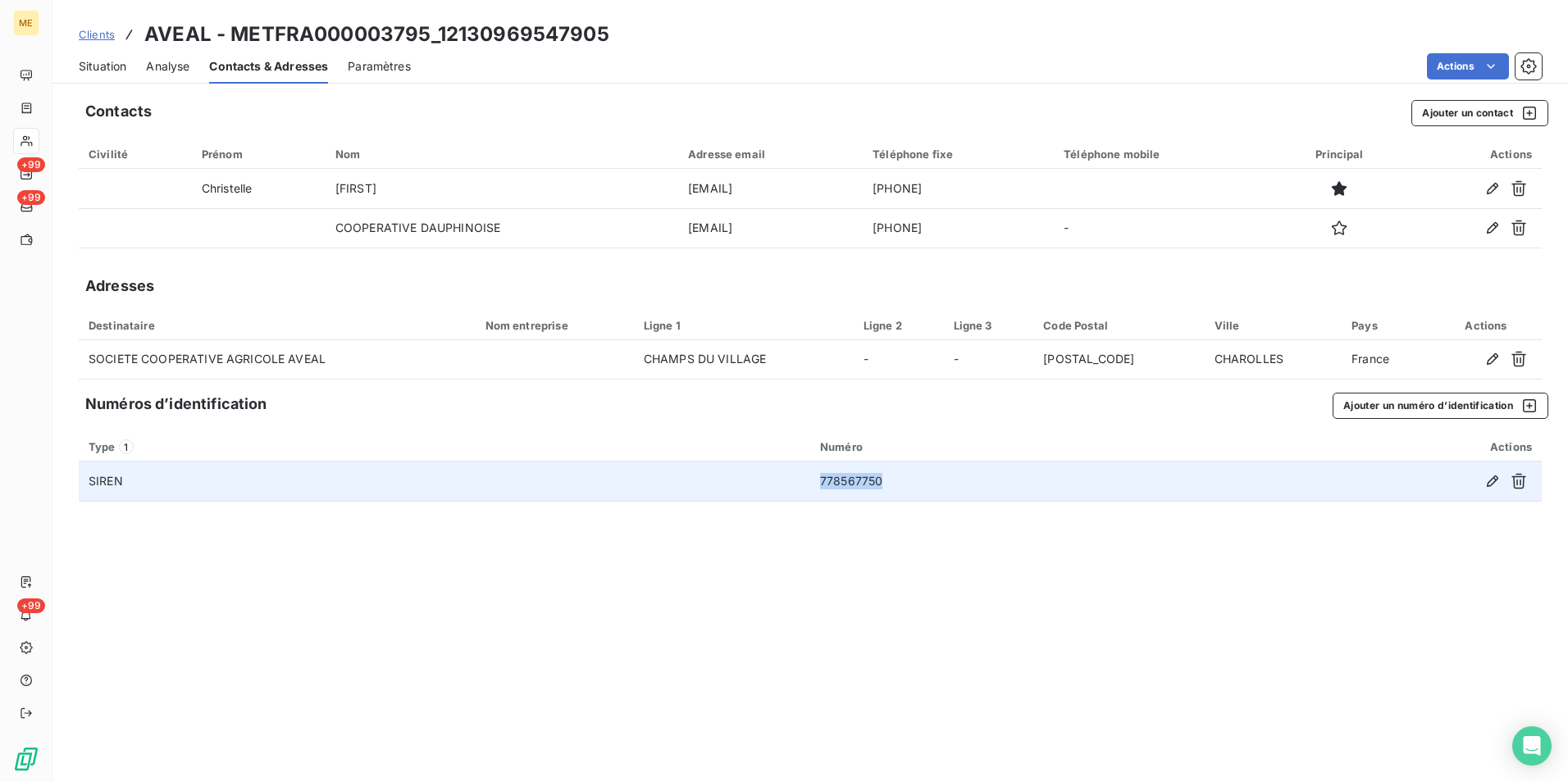 drag, startPoint x: 886, startPoint y: 480, endPoint x: 817, endPoint y: 480, distance: 69 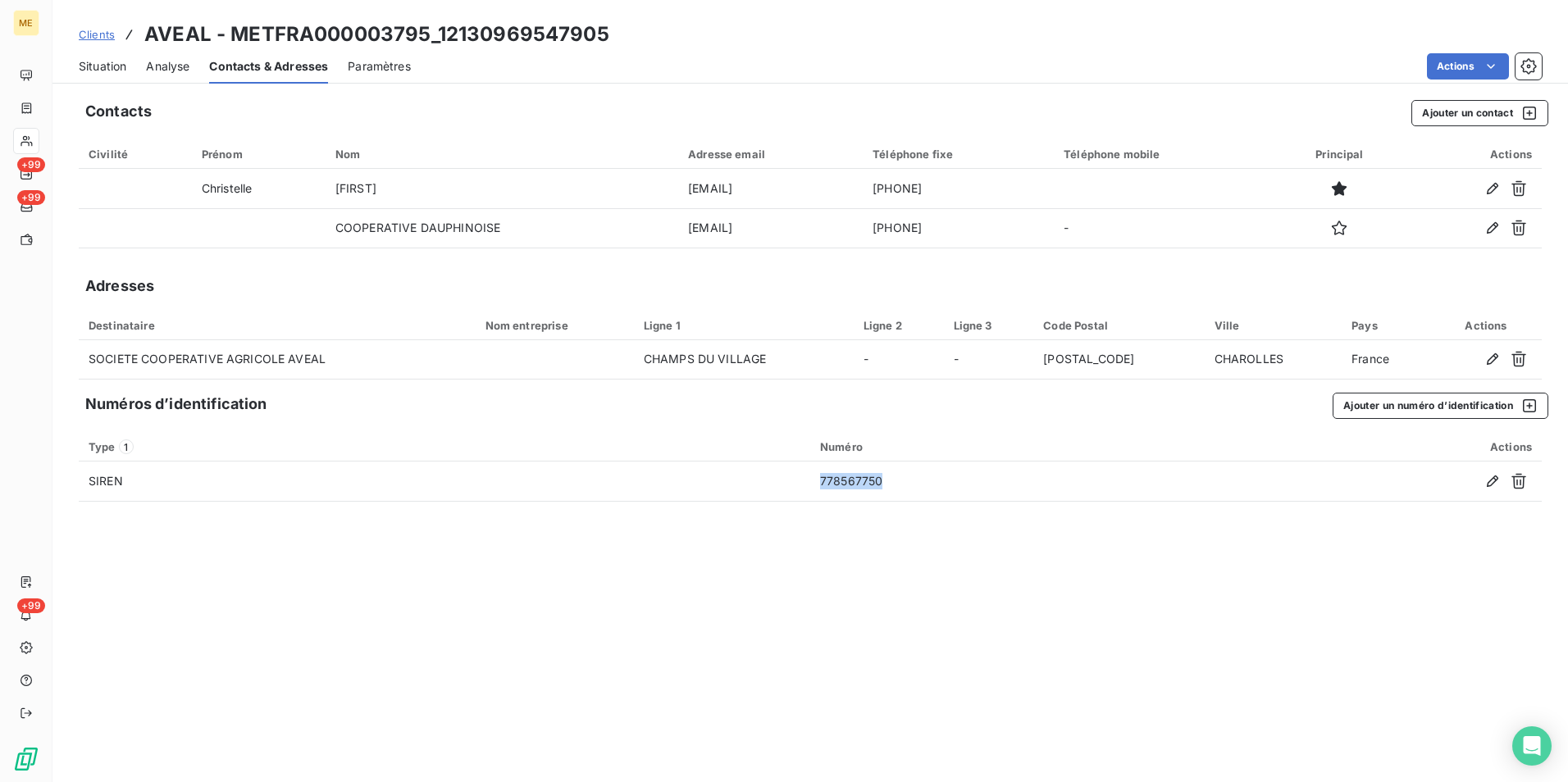 click on "Situation" at bounding box center [103, 66] 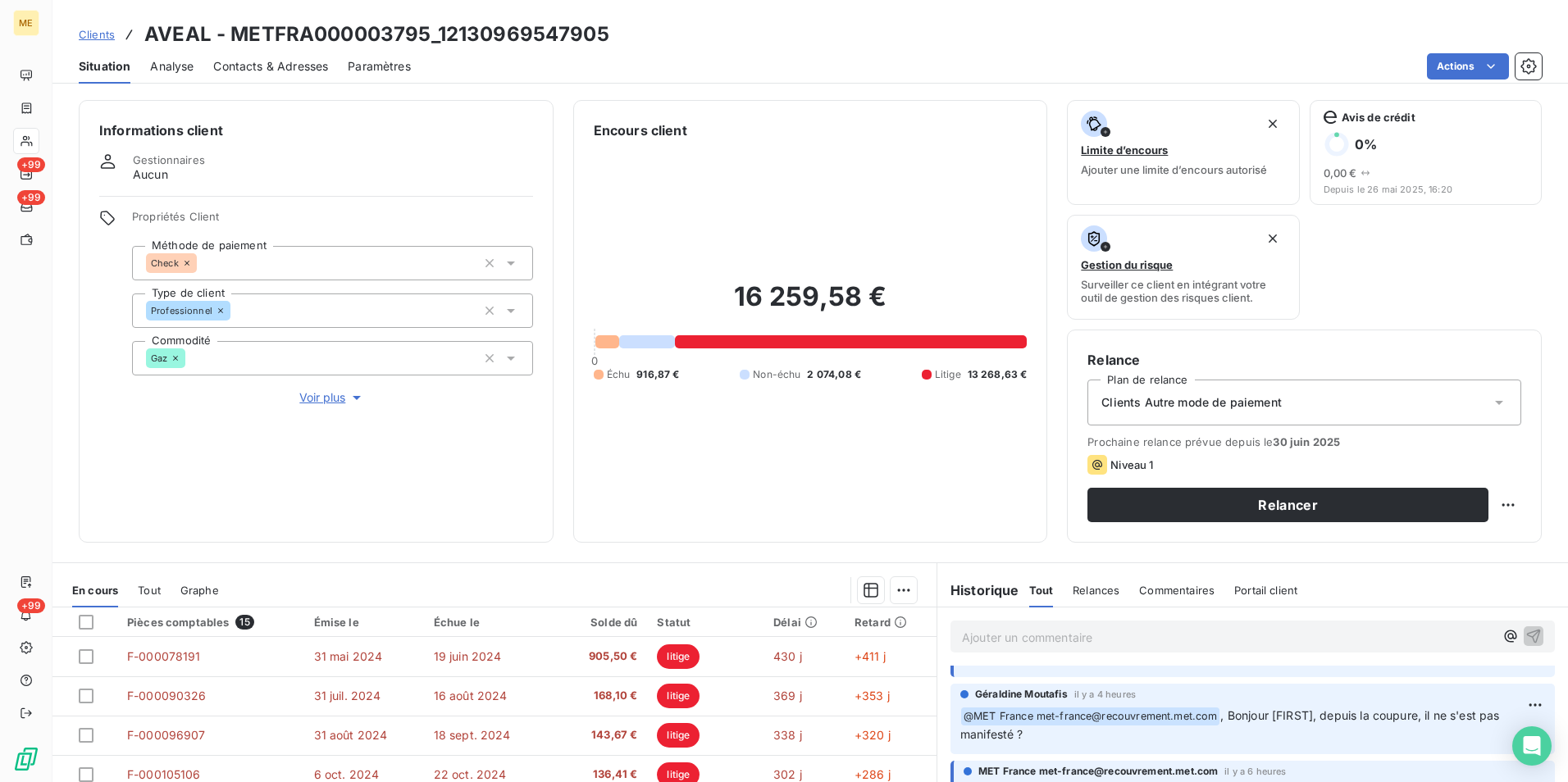 scroll, scrollTop: 0, scrollLeft: 0, axis: both 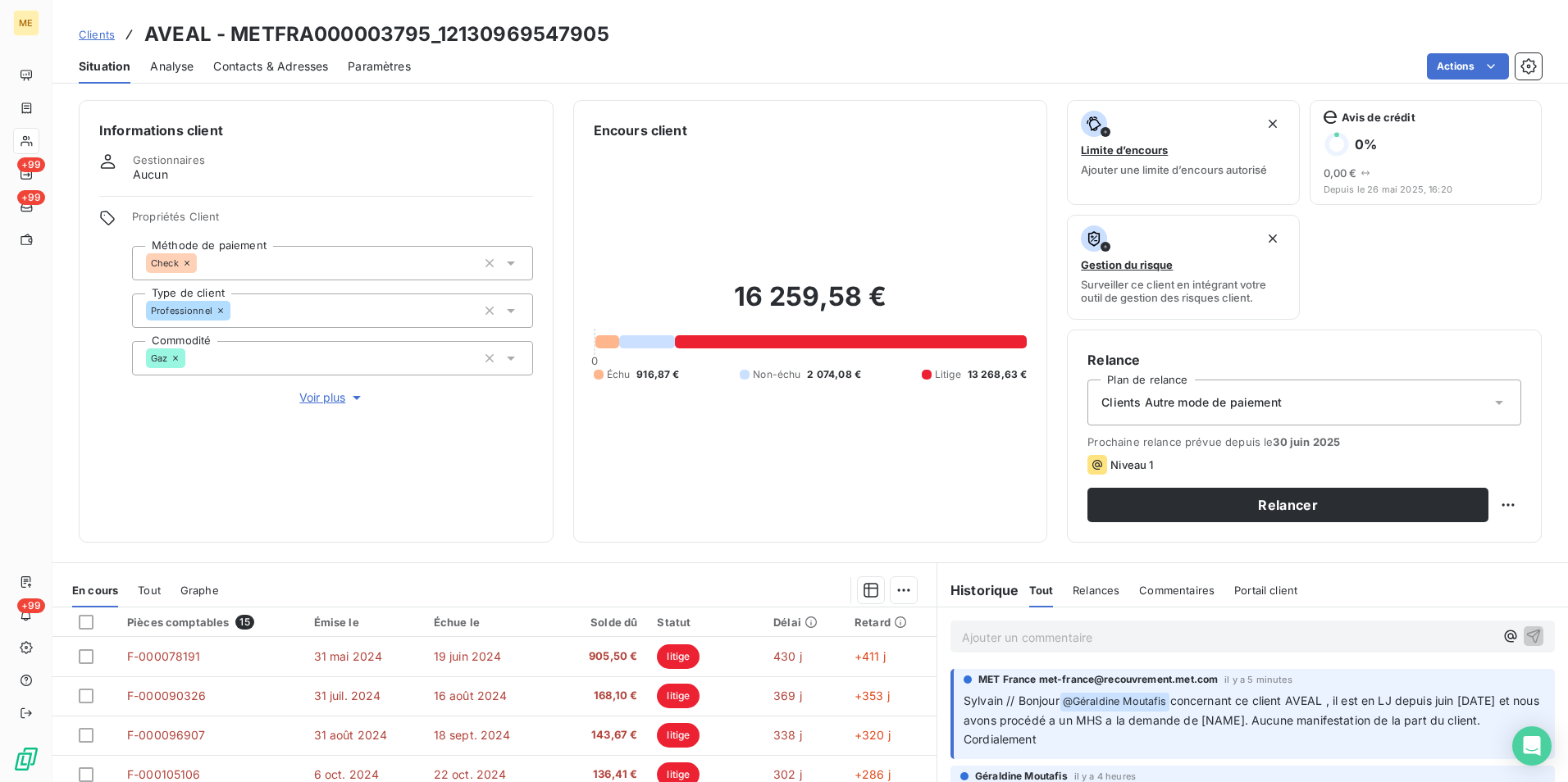 click on "Ajouter un commentaire ﻿" at bounding box center (1228, 637) 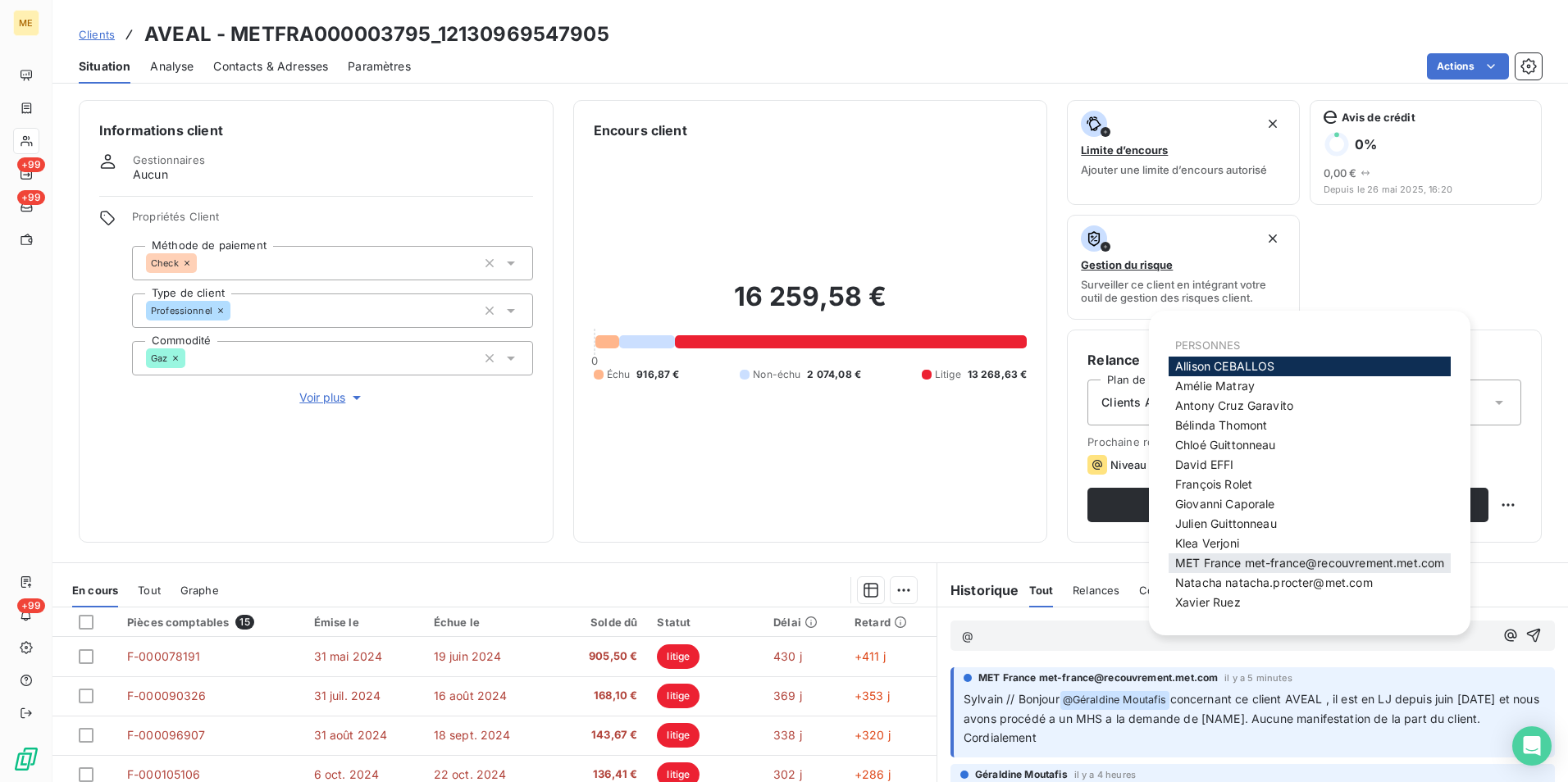 click on "MET France   [EMAIL]" at bounding box center (1310, 563) 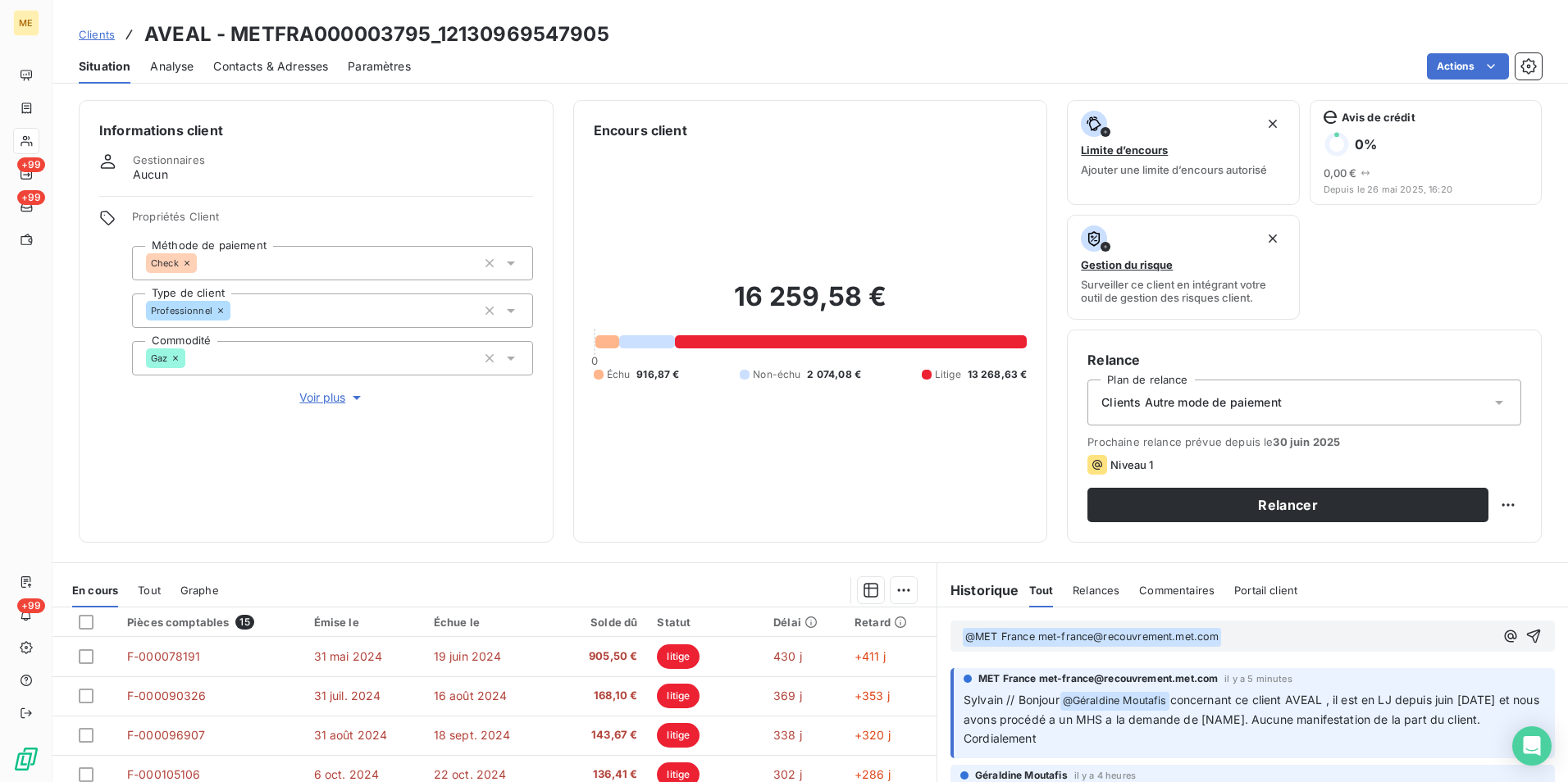 click on "@ MET France met-france@recouvrement.met.com ﻿" at bounding box center (1092, 637) 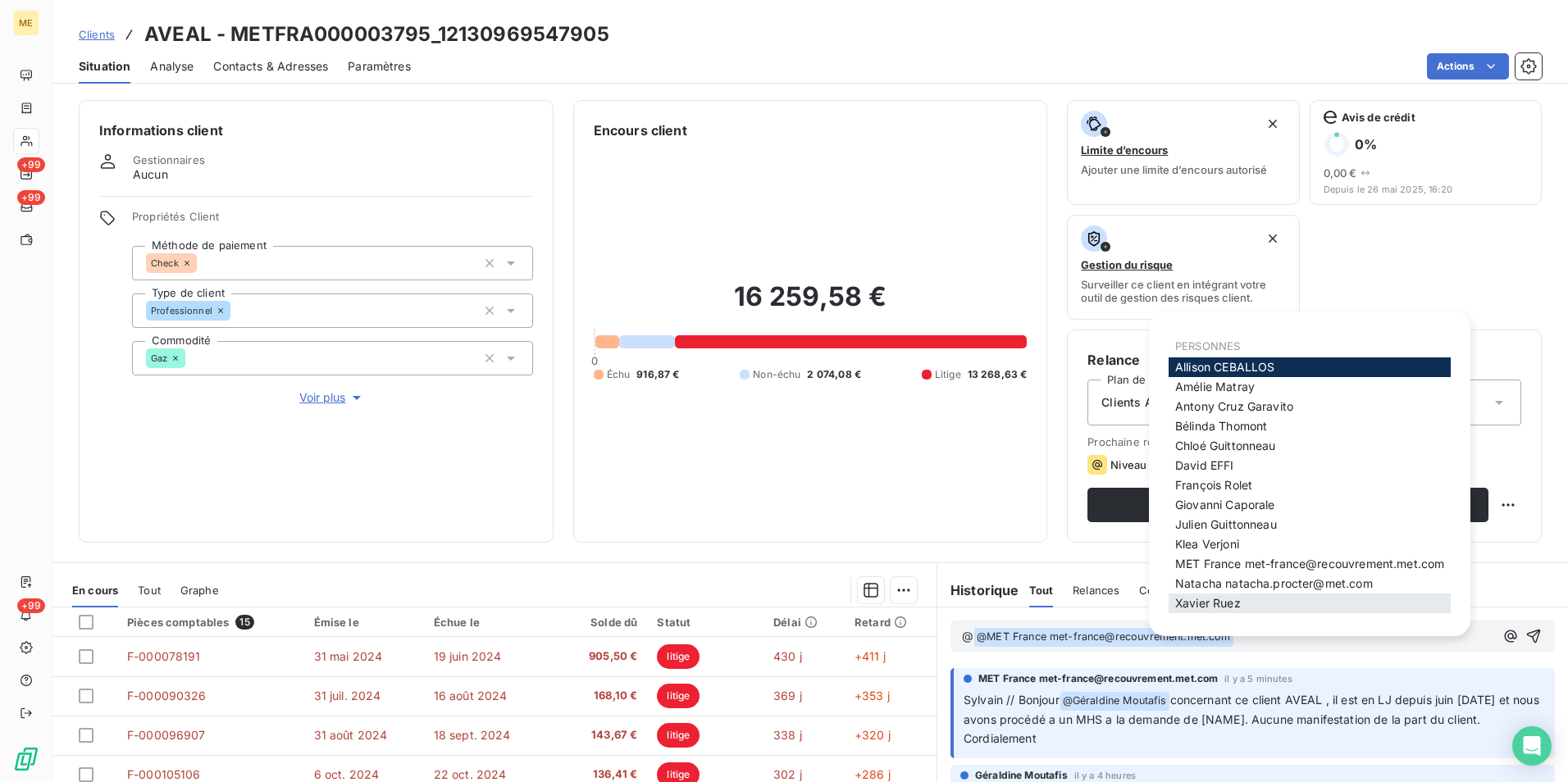 click on "Xavier   Ruez" at bounding box center [1208, 602] 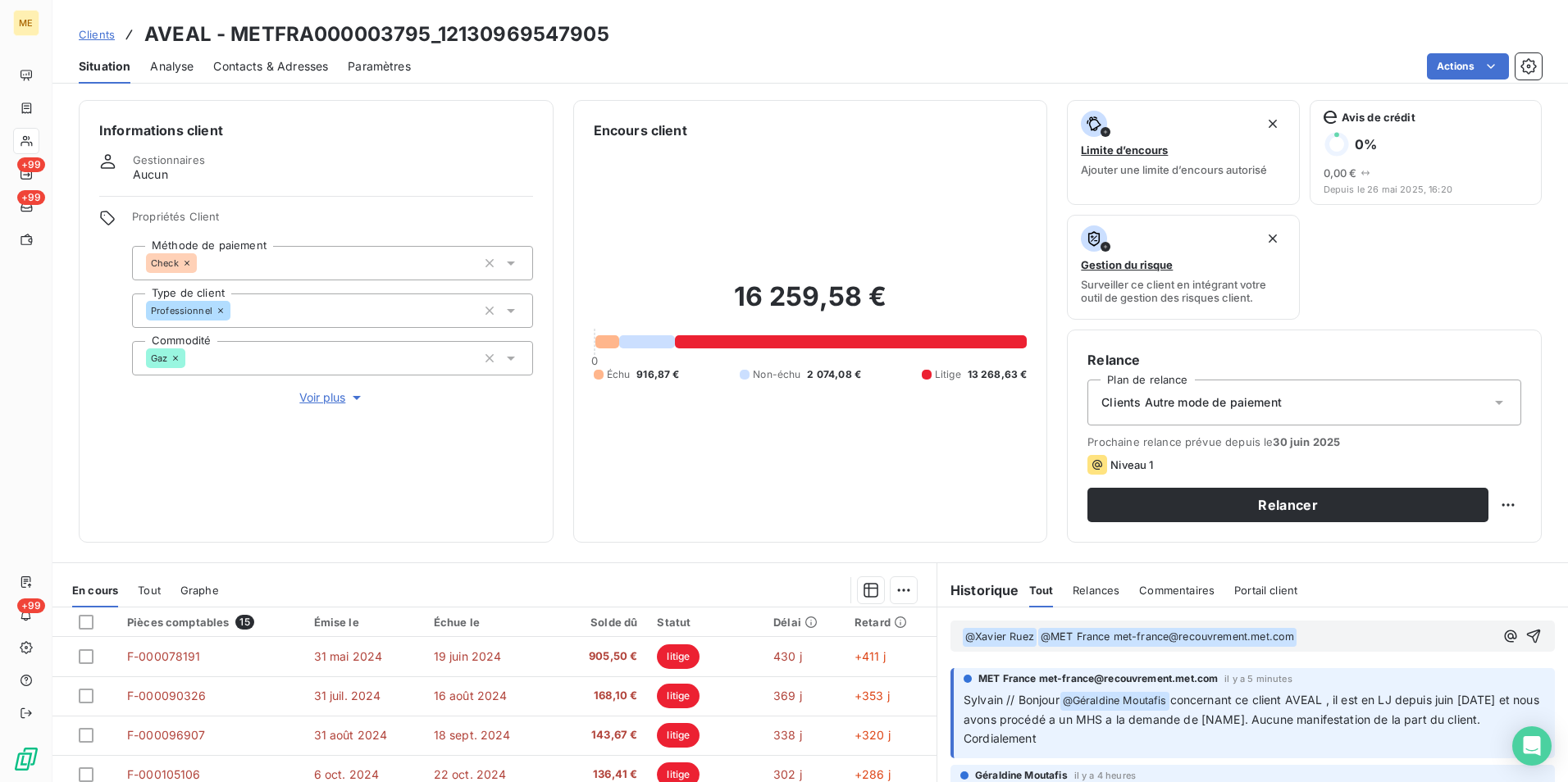 click on "@ [NAME] ﻿ ﻿ @ MET France [EMAIL] ﻿ ﻿" at bounding box center [1228, 637] 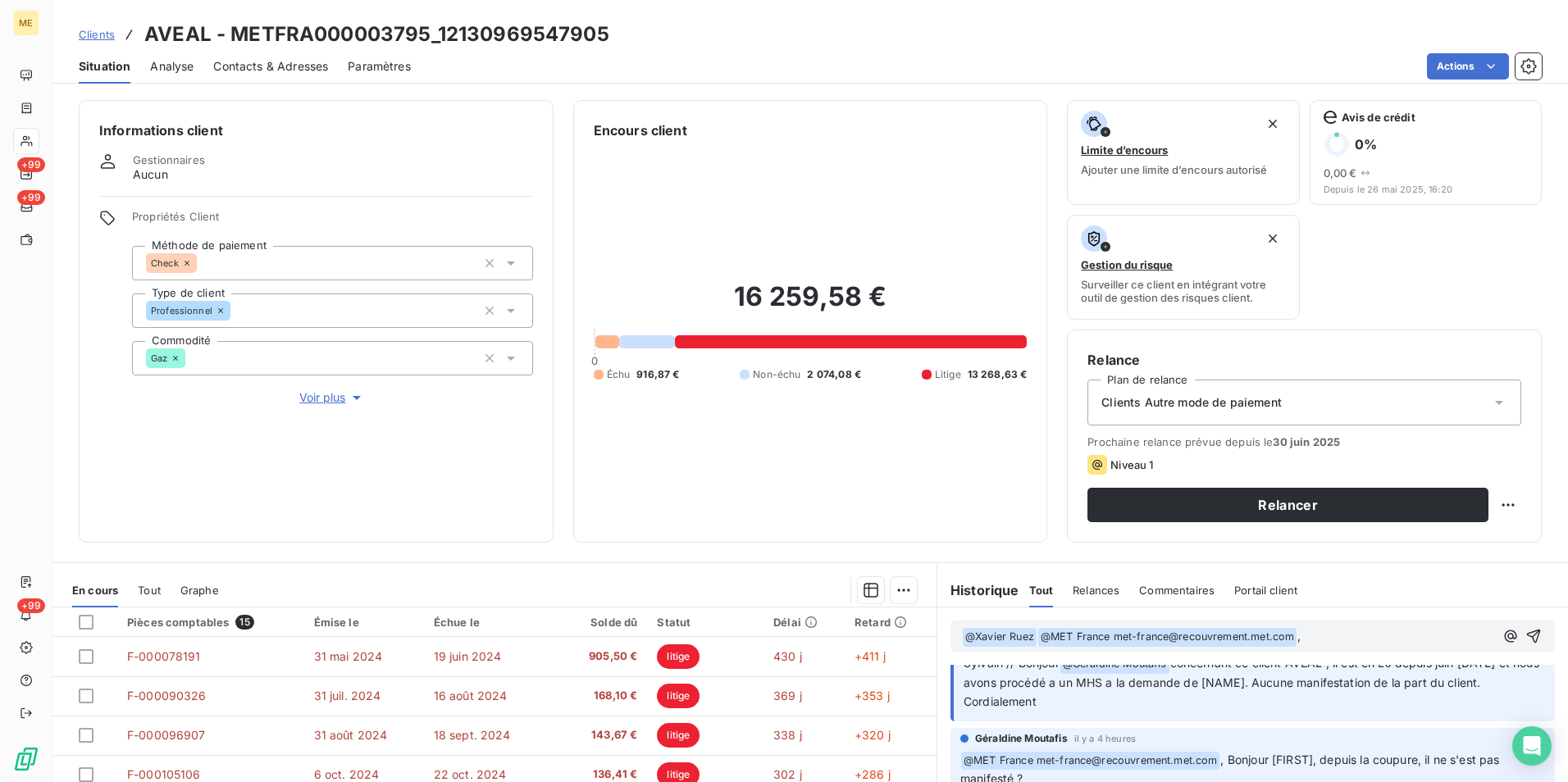 scroll, scrollTop: 0, scrollLeft: 0, axis: both 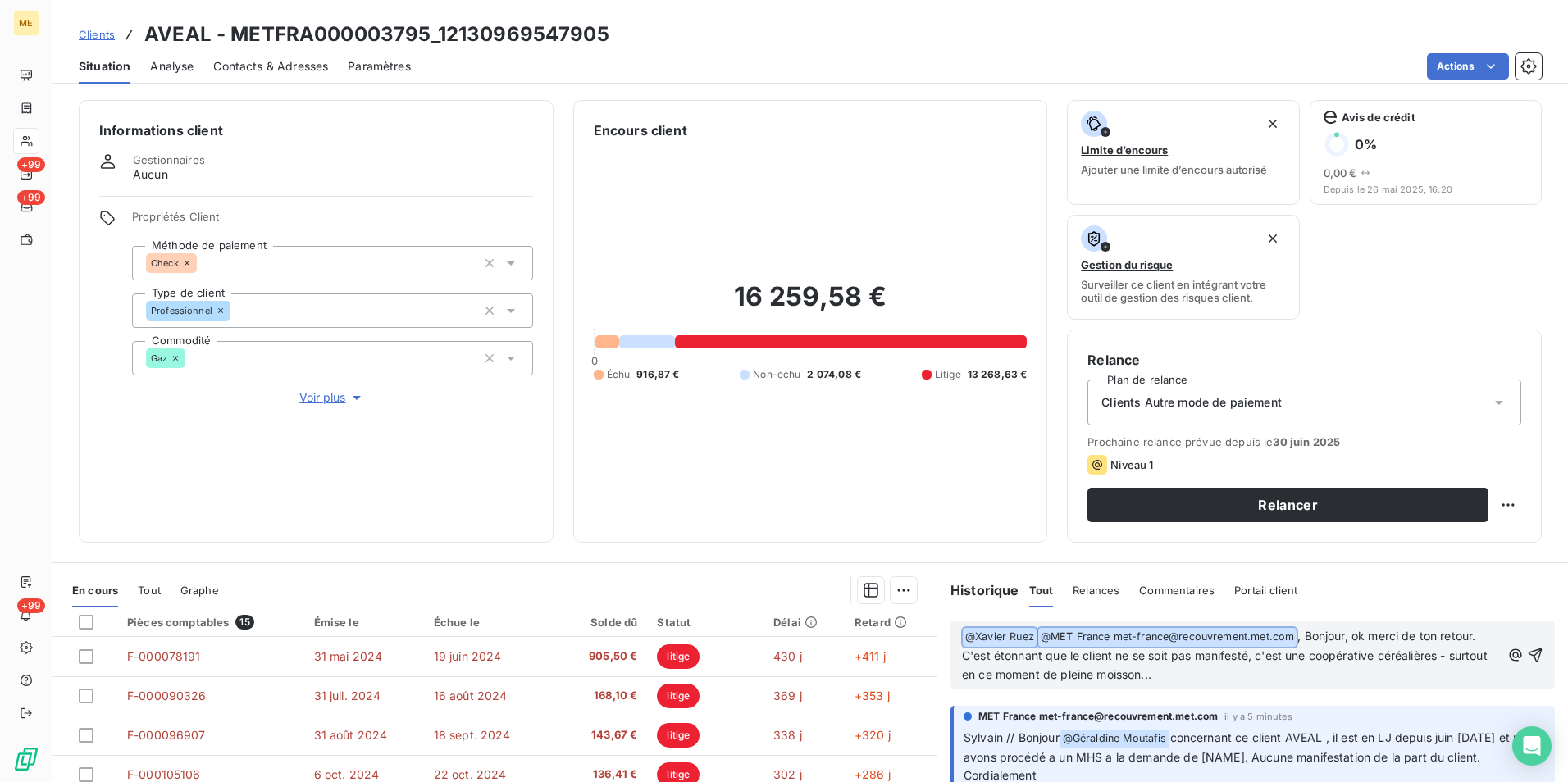 drag, startPoint x: 1232, startPoint y: 670, endPoint x: 935, endPoint y: 631, distance: 299.54966 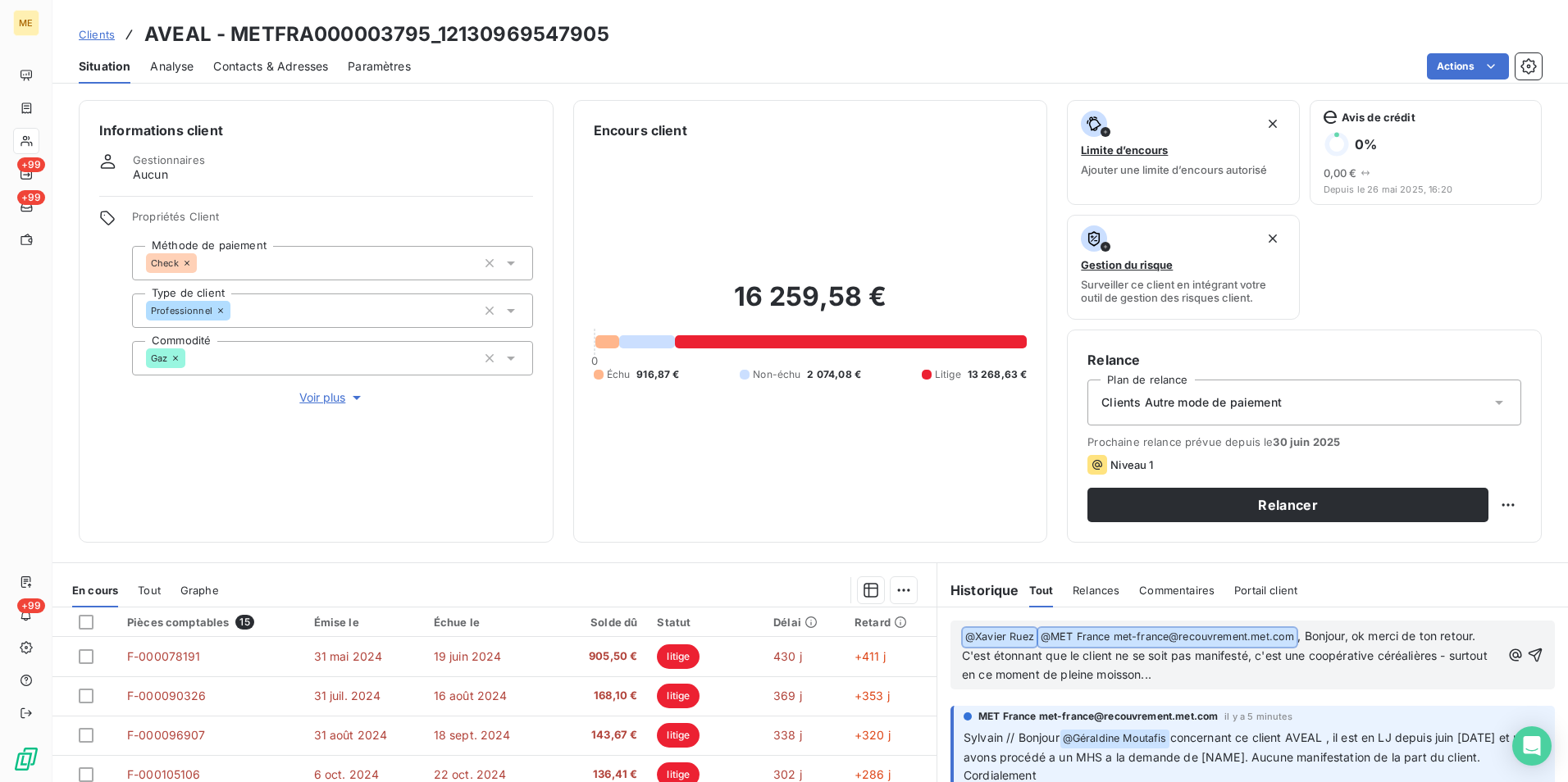 click on "﻿ @ Xavier Ruez ﻿ ﻿ @ MET France met-france@recouvrement.met.com ﻿ , Bonjour, ok merci de ton retour. C'est étonnant que le client ne se soit pas manifesté, c'est une coopérative céréalières - surtout en ce moment de pleine moisson..." at bounding box center (1252, 655) 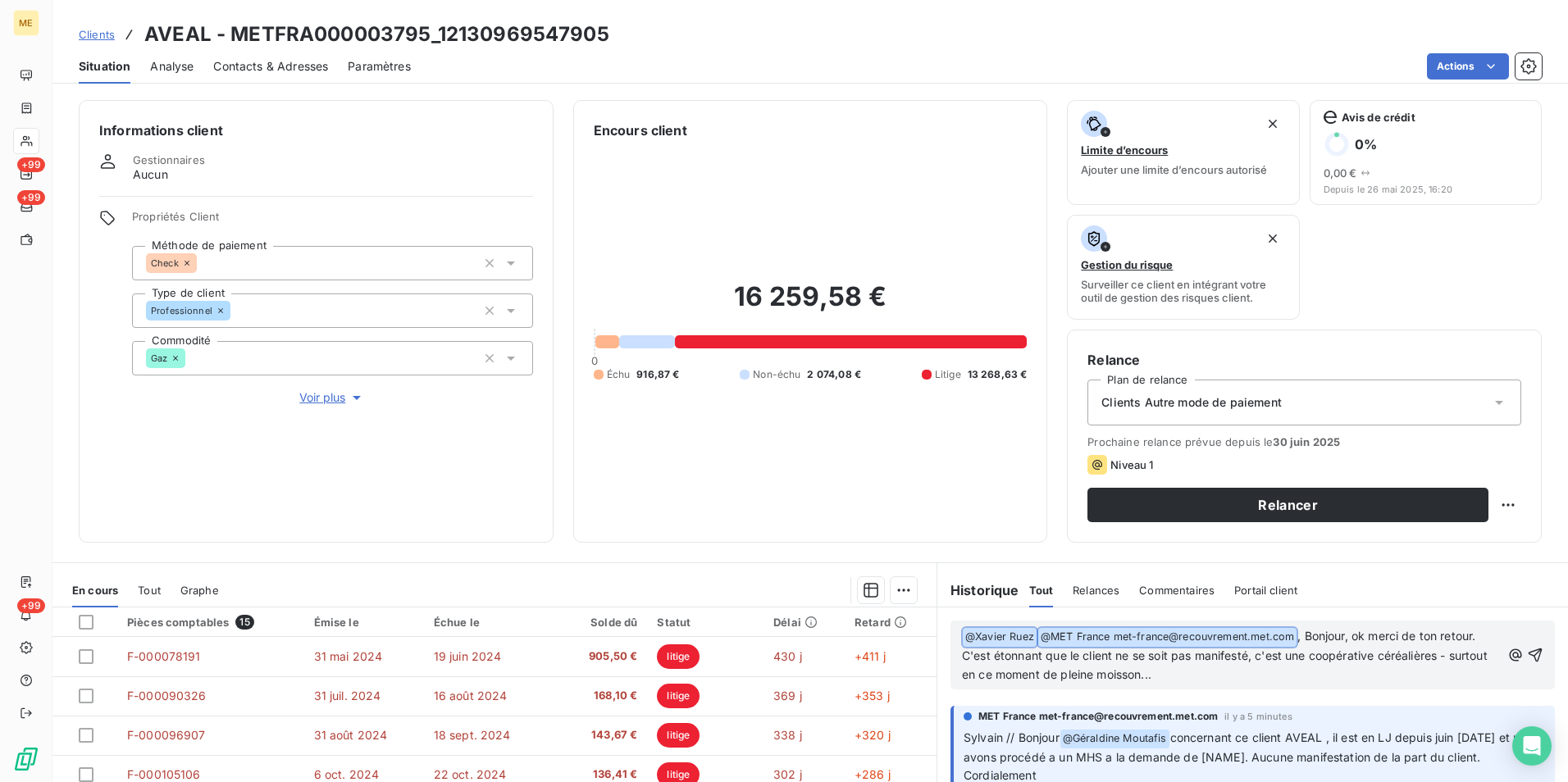 copy on "﻿ @ Xavier Ruez ﻿ ﻿ @ MET France met-france@recouvrement.met.com ﻿ , Bonjour, ok merci de ton retour. C'est étonnant que le client ne se soit pas manifesté, c'est une coopérative céréalières - surtout en ce moment de pleine moisson..." 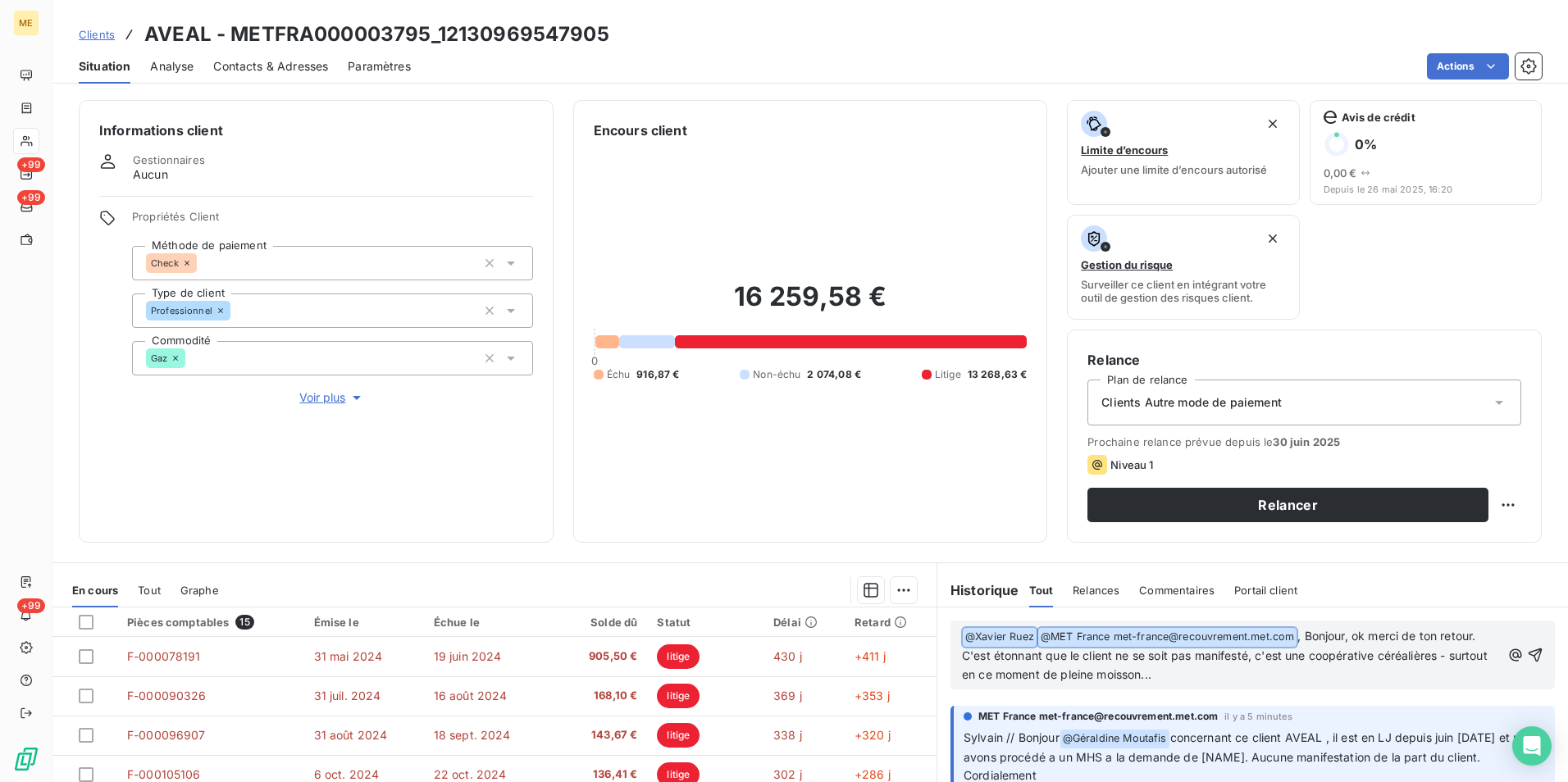 click on "﻿ @ Xavier Ruez ﻿ ﻿ @ MET France met-france@recouvrement.met.com ﻿ , Bonjour, ok merci de ton retour. C'est étonnant que le client ne se soit pas manifesté, c'est une coopérative céréalières - surtout en ce moment de pleine moisson..." at bounding box center [1231, 656] 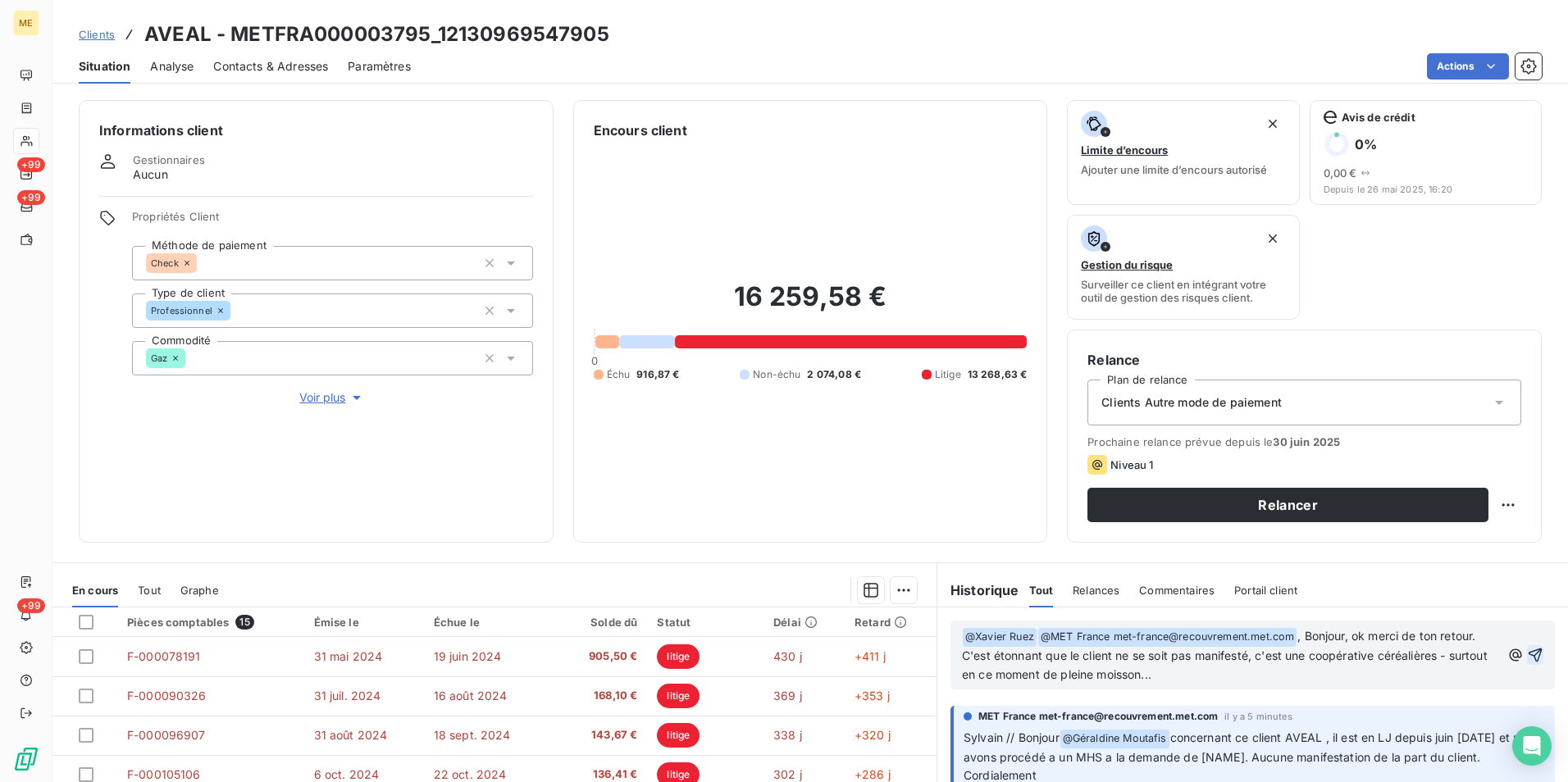 click 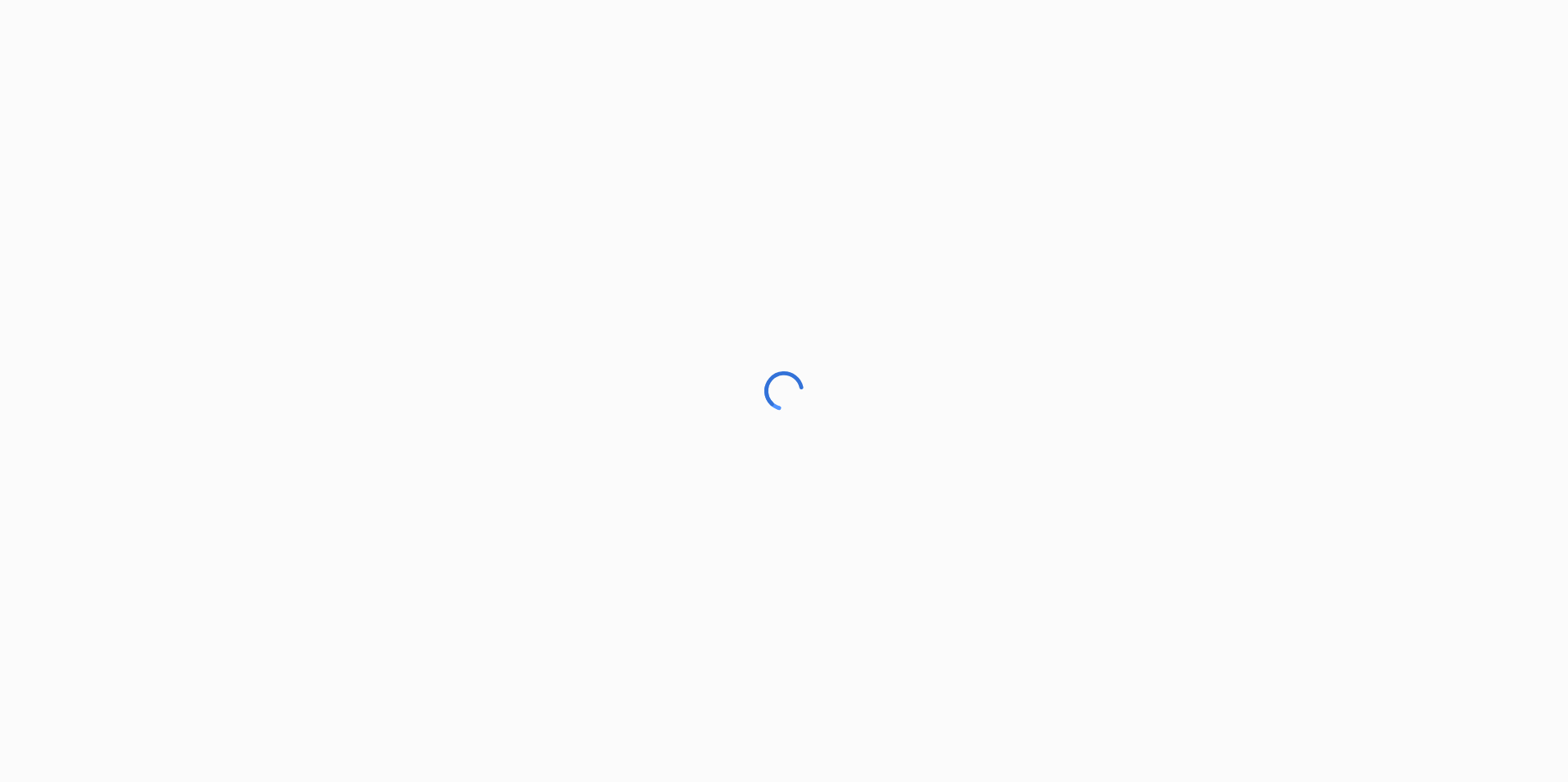 scroll, scrollTop: 0, scrollLeft: 0, axis: both 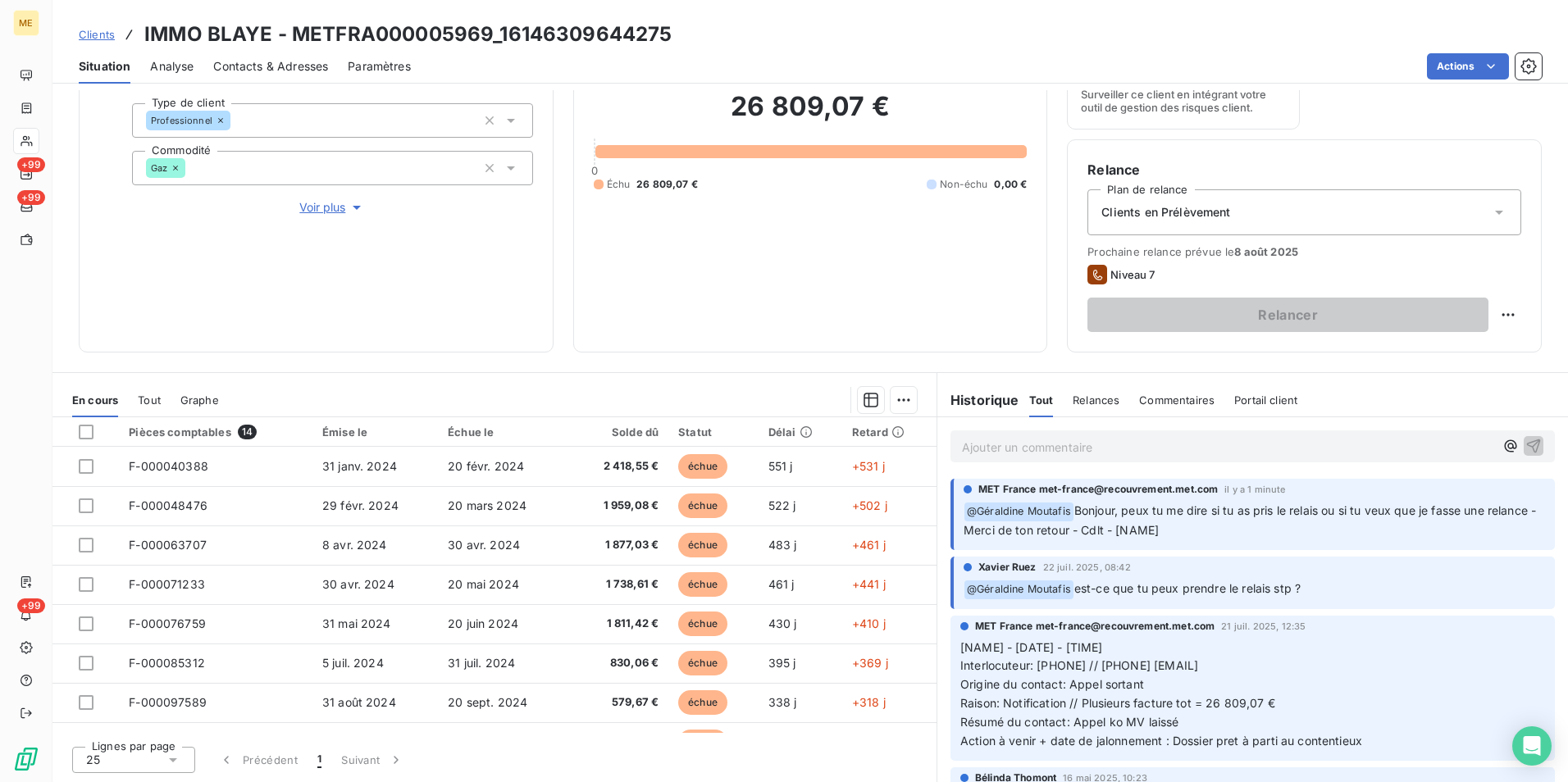 click on "Voir plus" at bounding box center [332, 207] 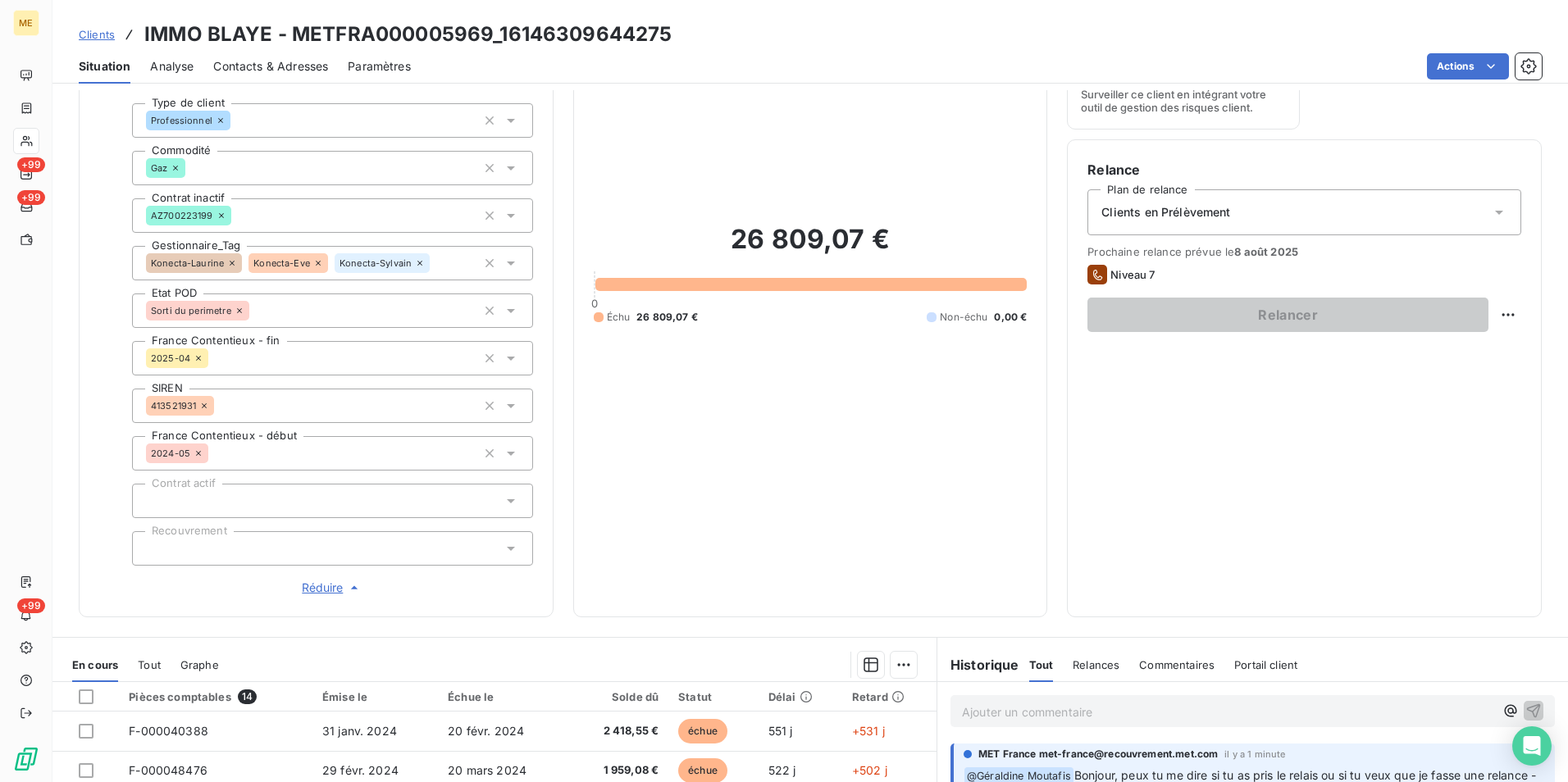 click 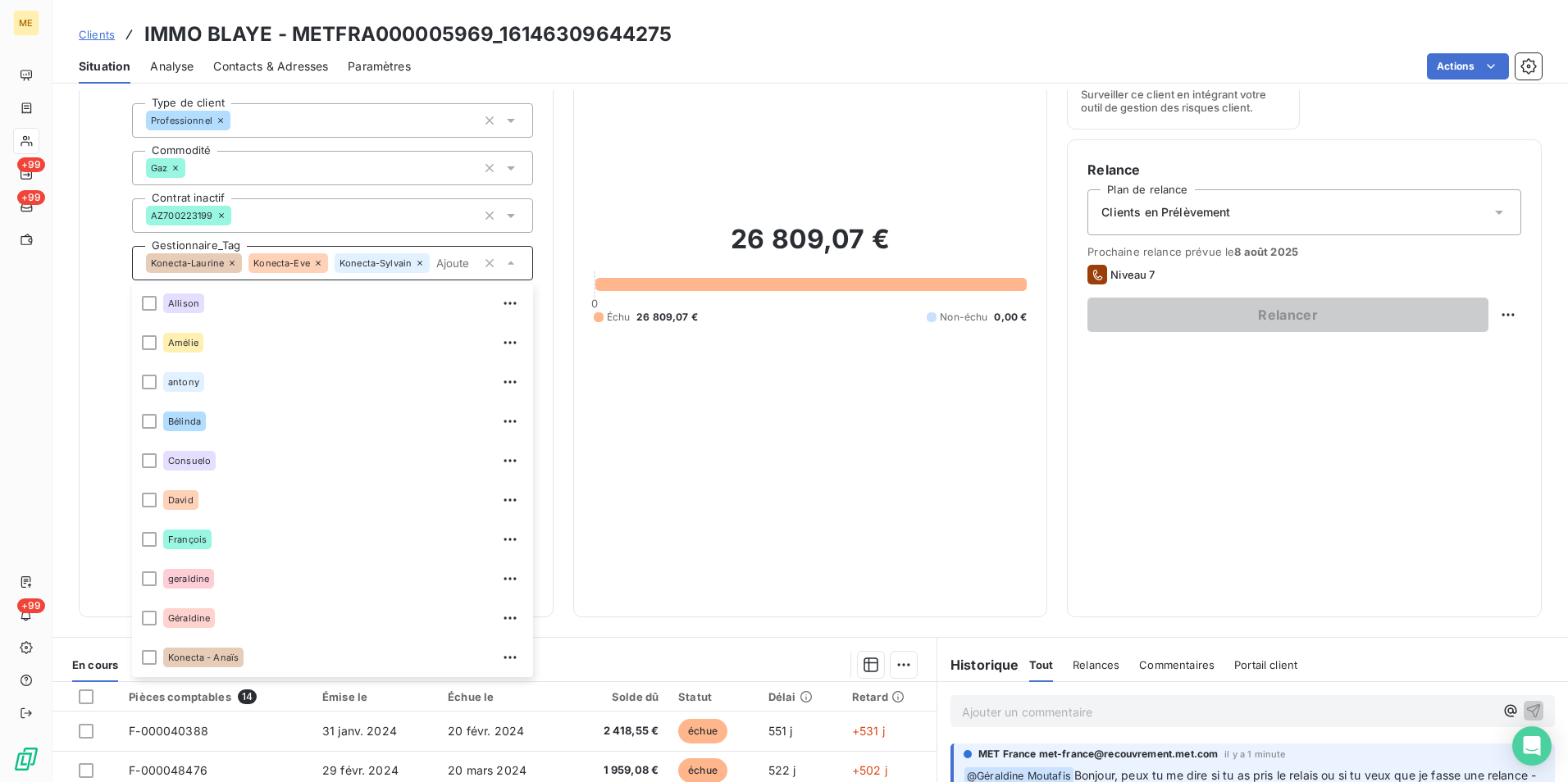 click at bounding box center (149, 933) 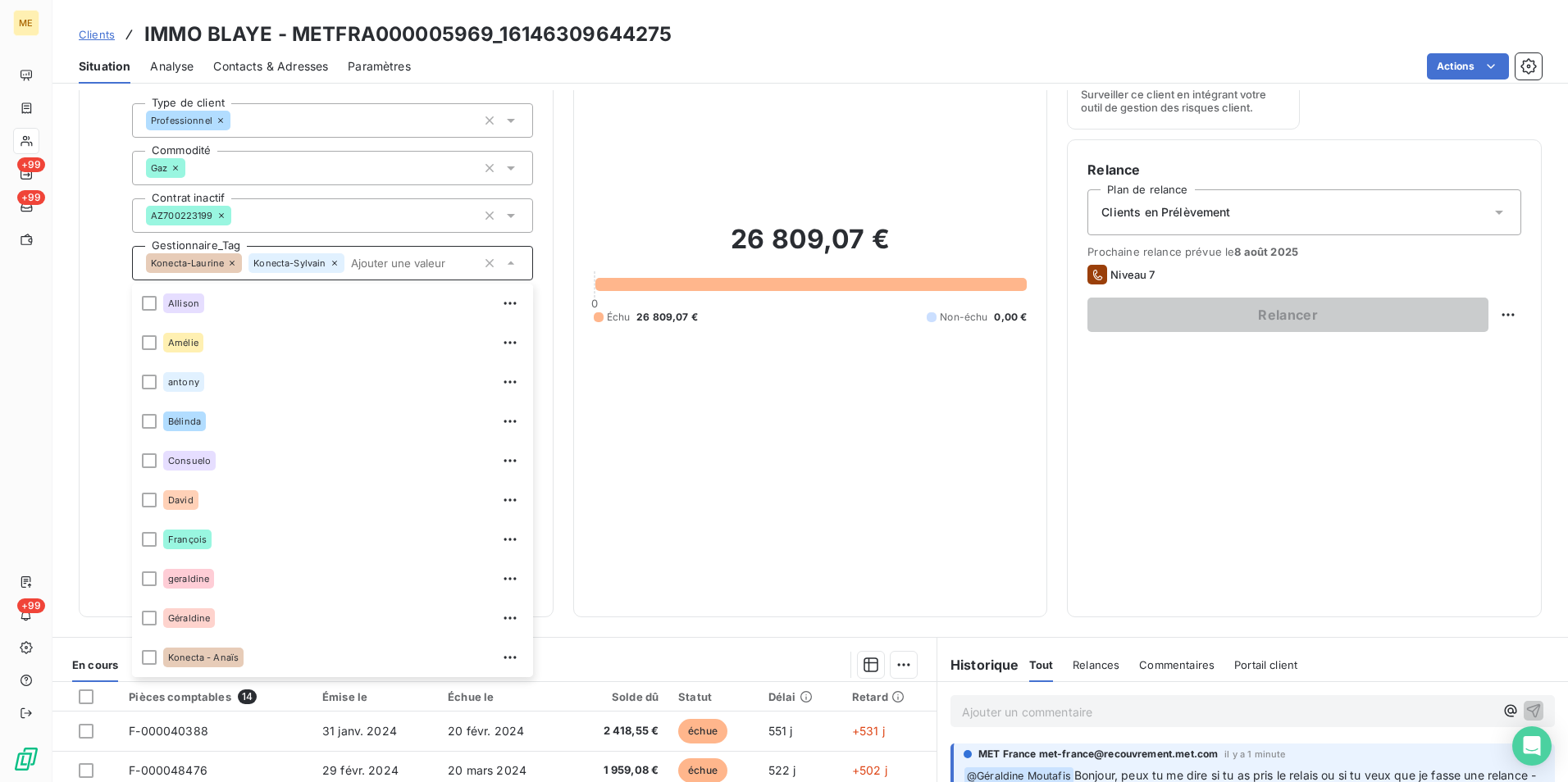 scroll, scrollTop: 275, scrollLeft: 0, axis: vertical 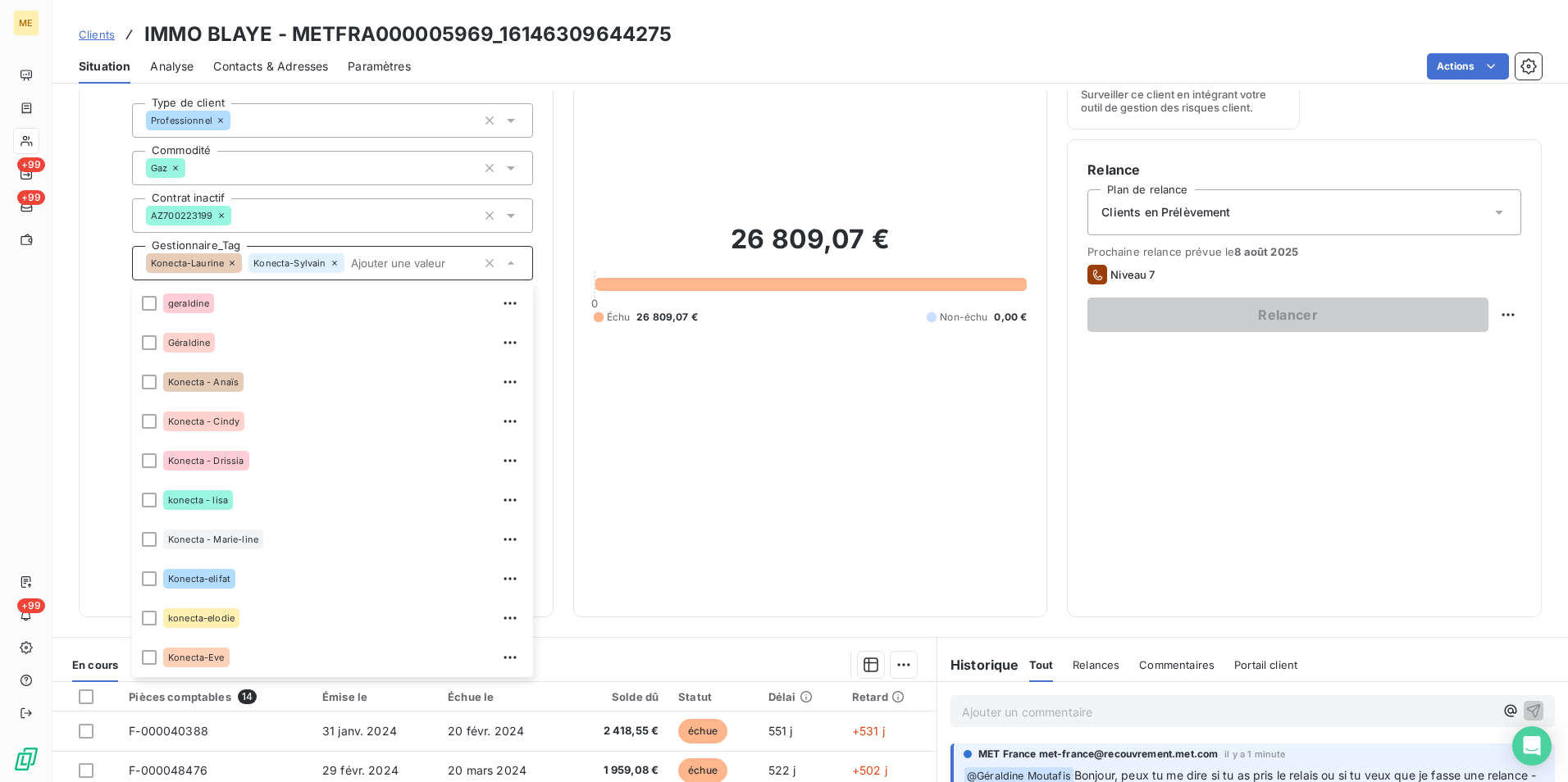 click 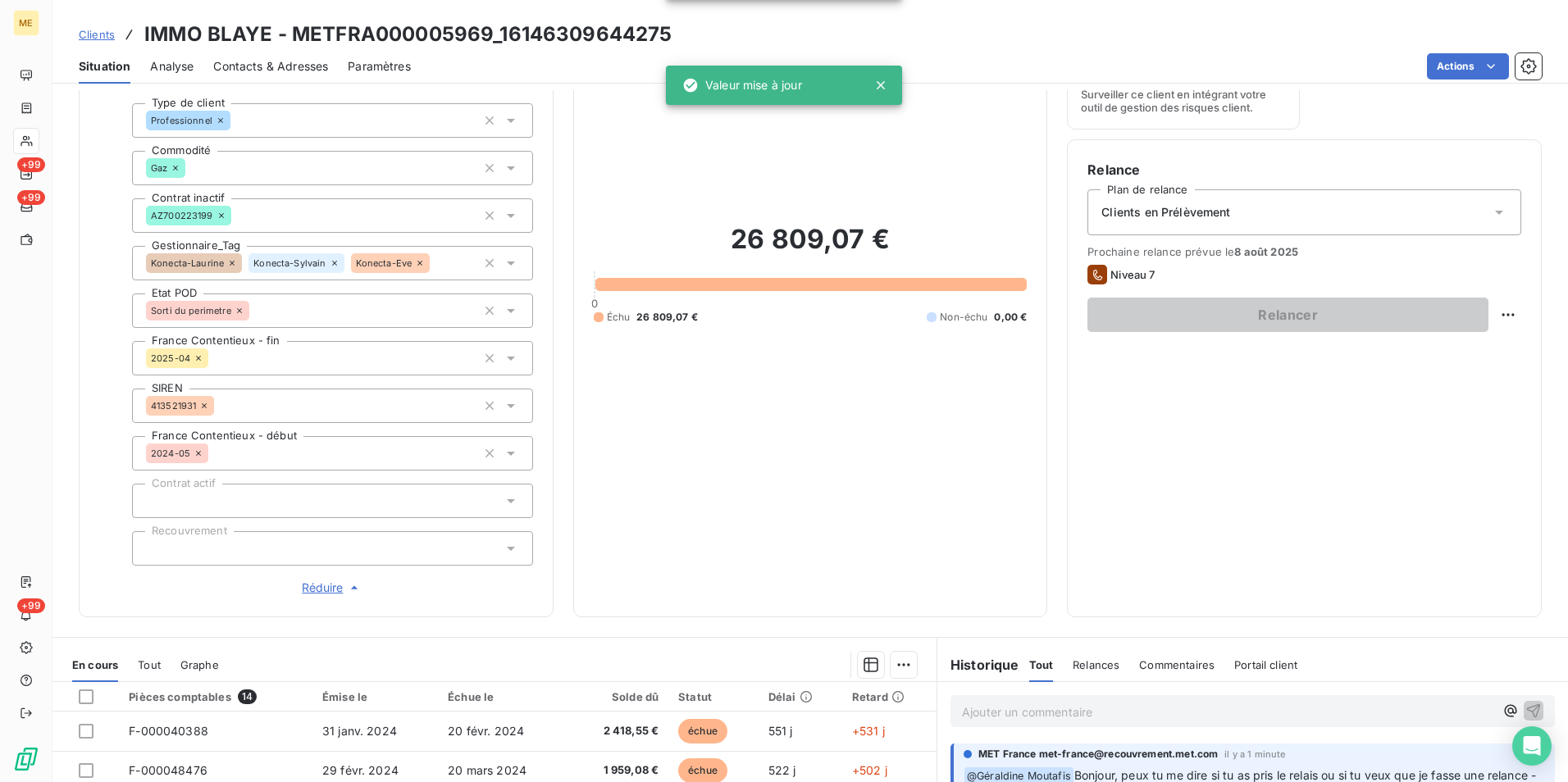 click on "Konecta-Sylvain" at bounding box center (289, 263) 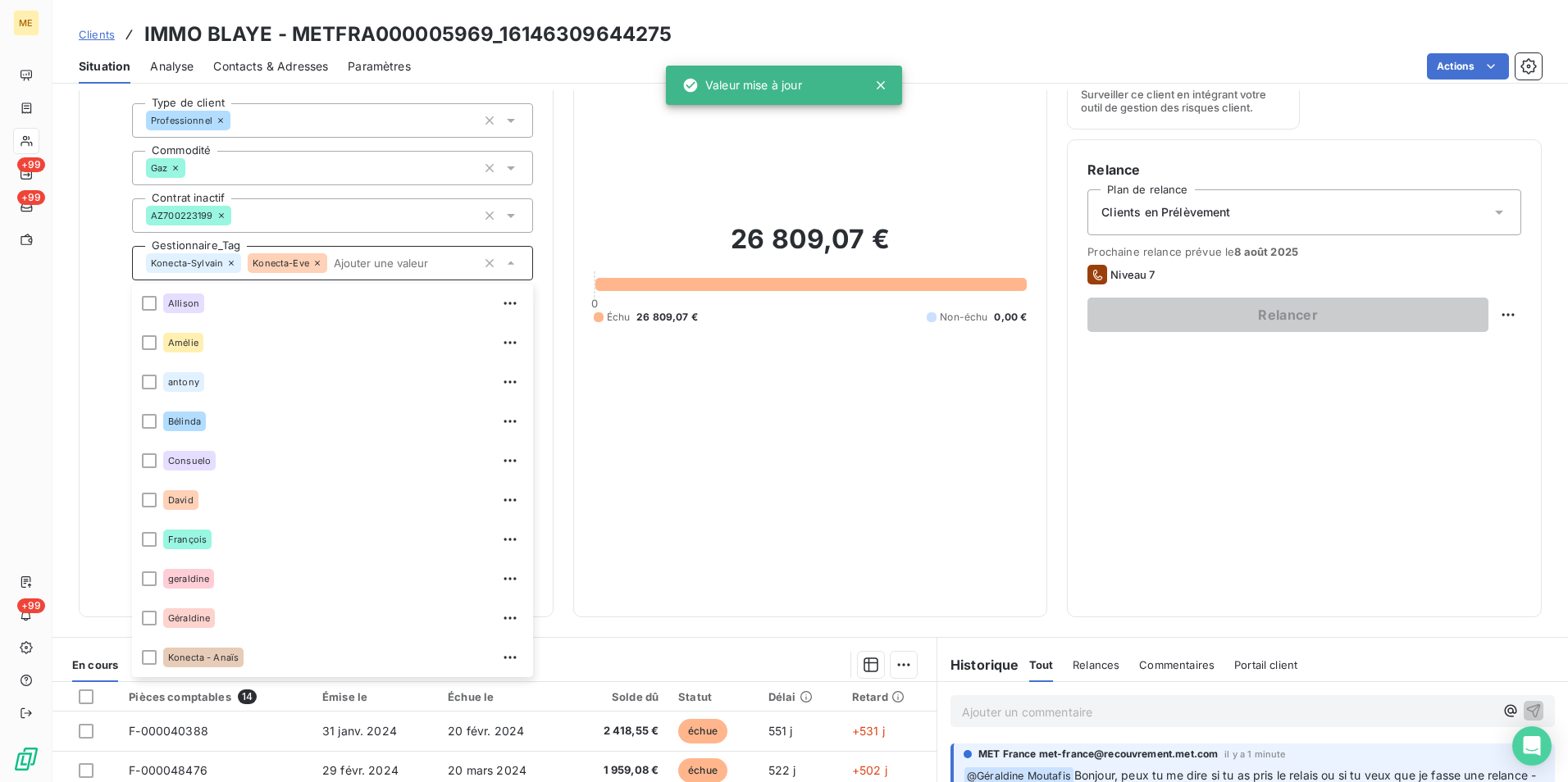 scroll, scrollTop: 275, scrollLeft: 0, axis: vertical 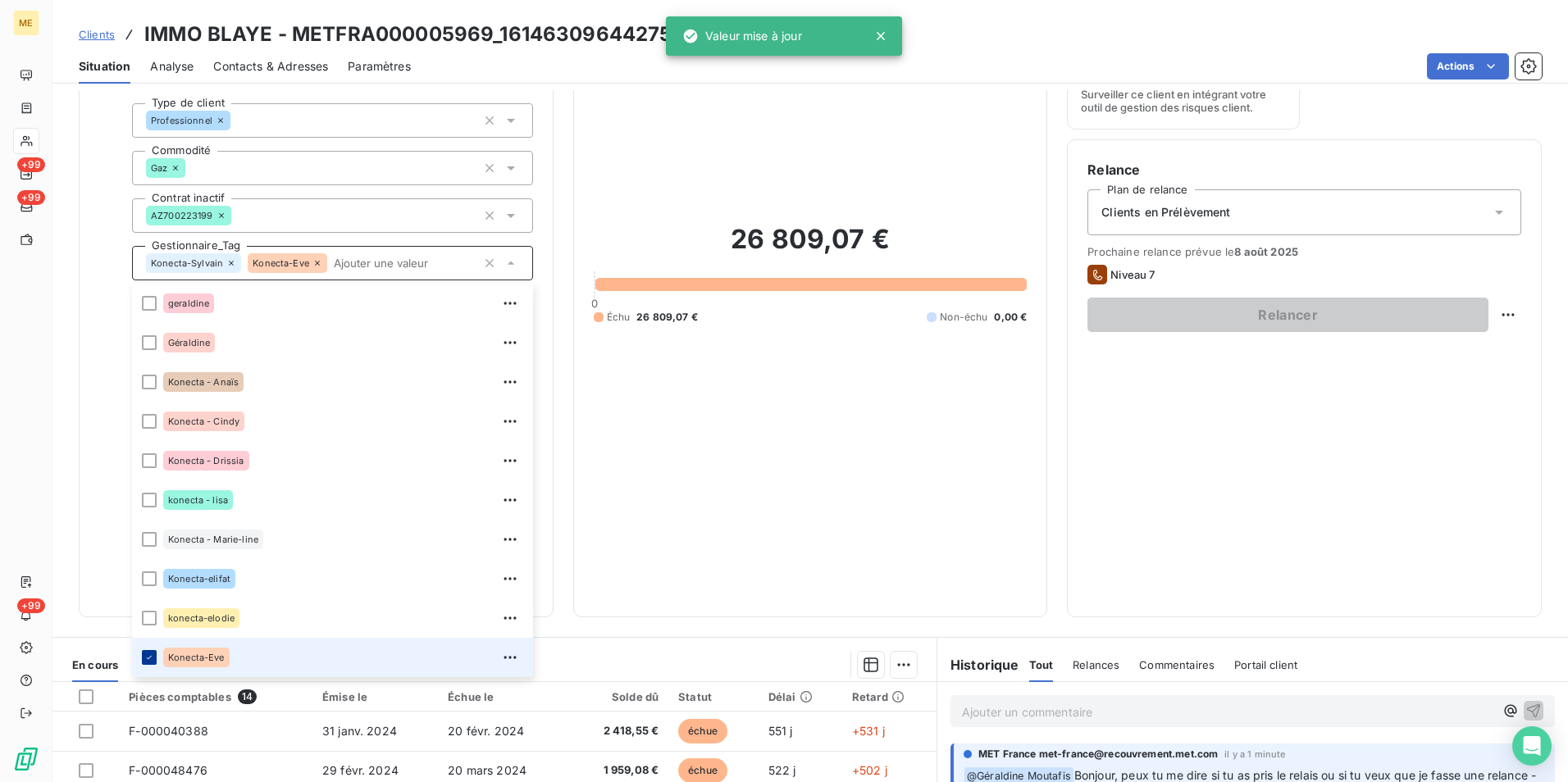 click 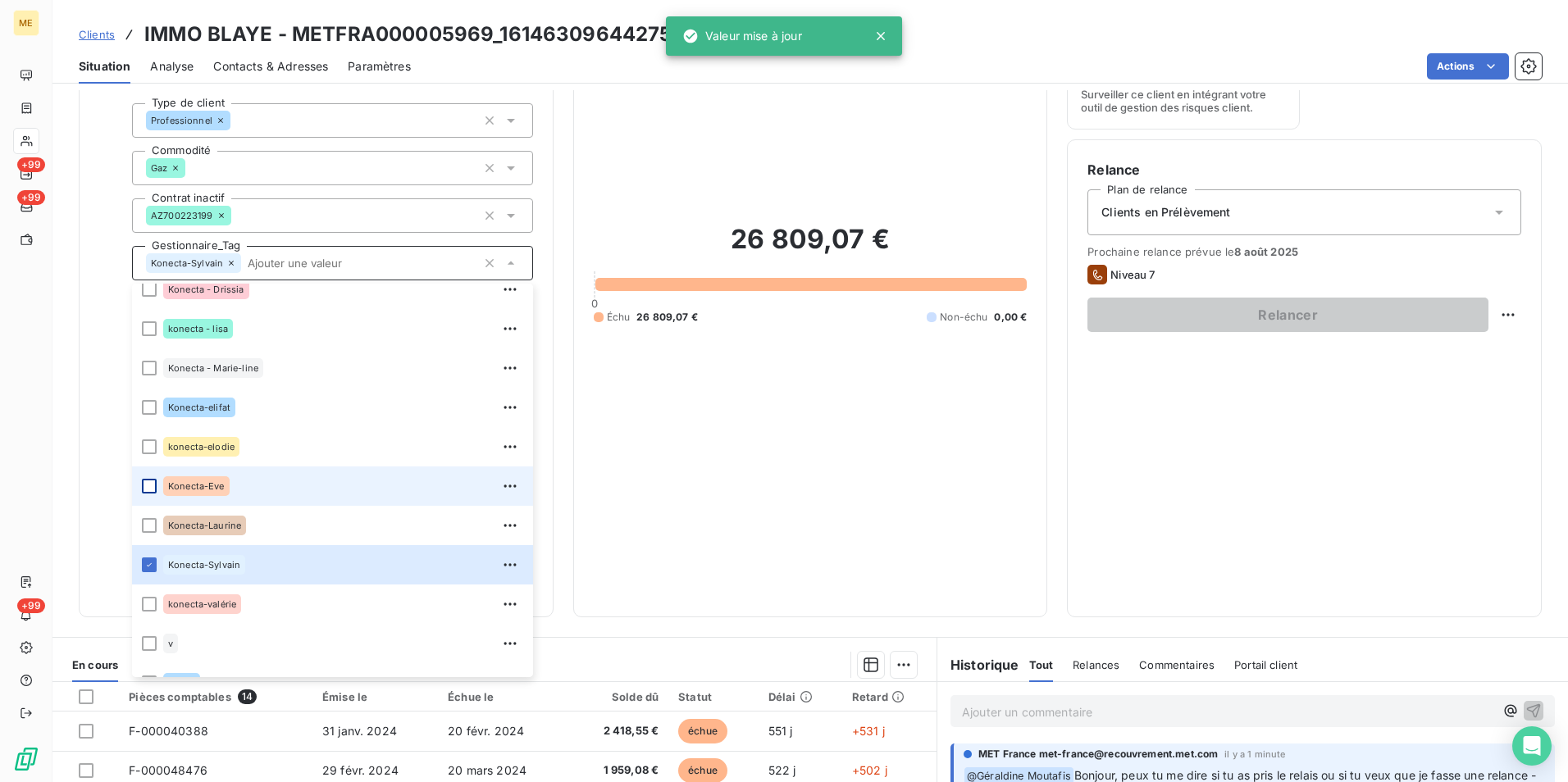 scroll, scrollTop: 472, scrollLeft: 0, axis: vertical 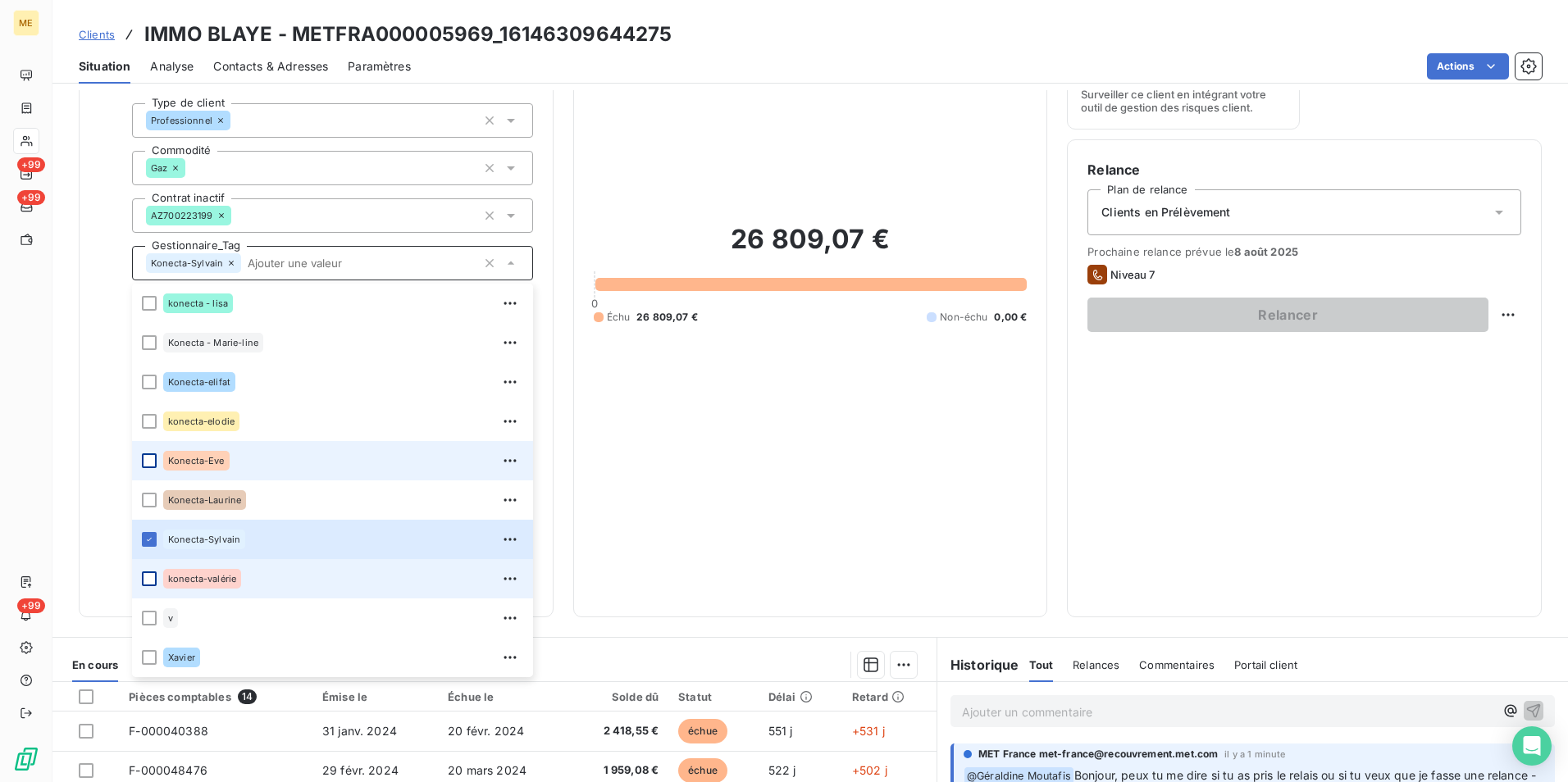 click at bounding box center [149, 579] 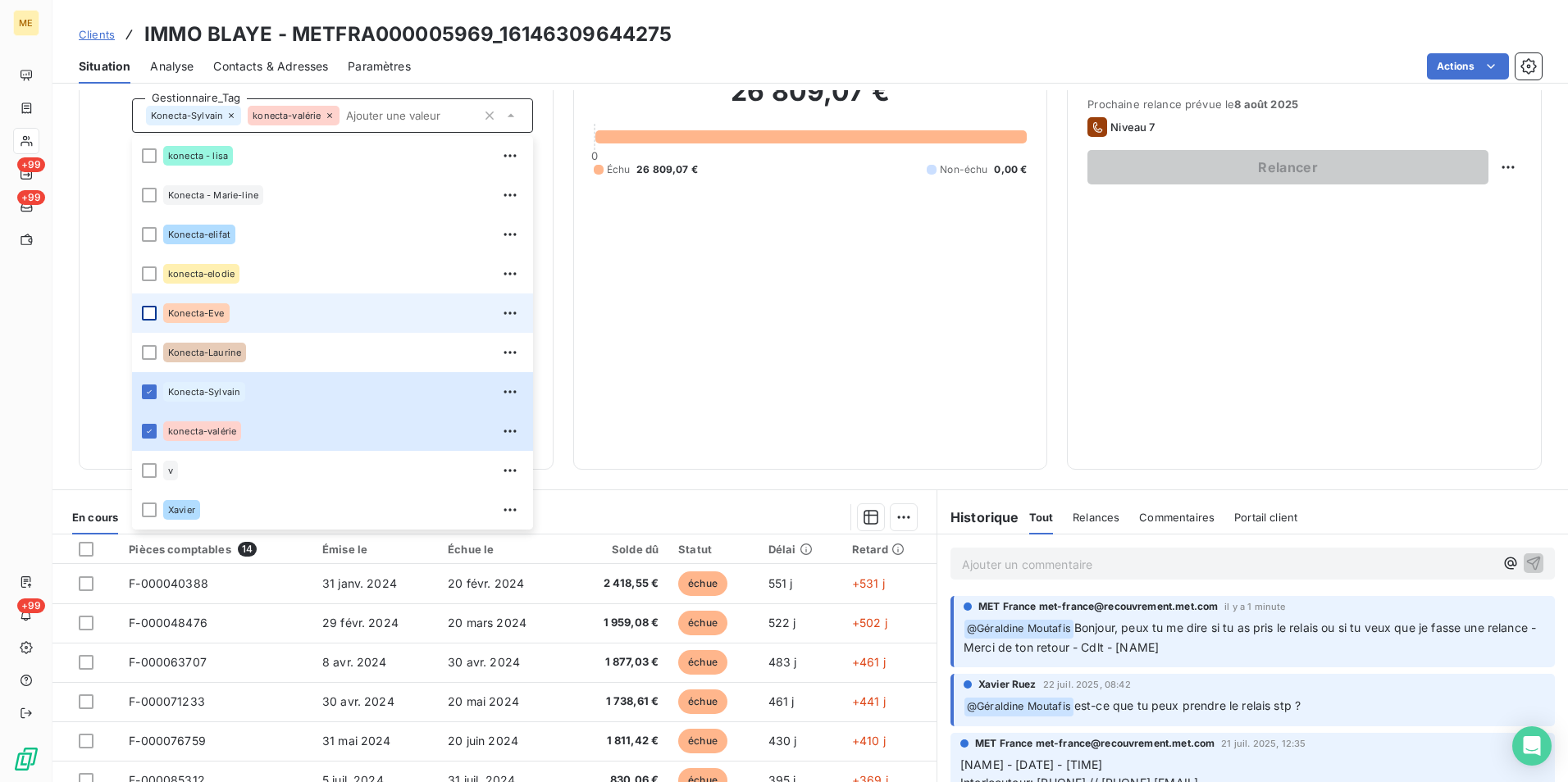 scroll, scrollTop: 436, scrollLeft: 0, axis: vertical 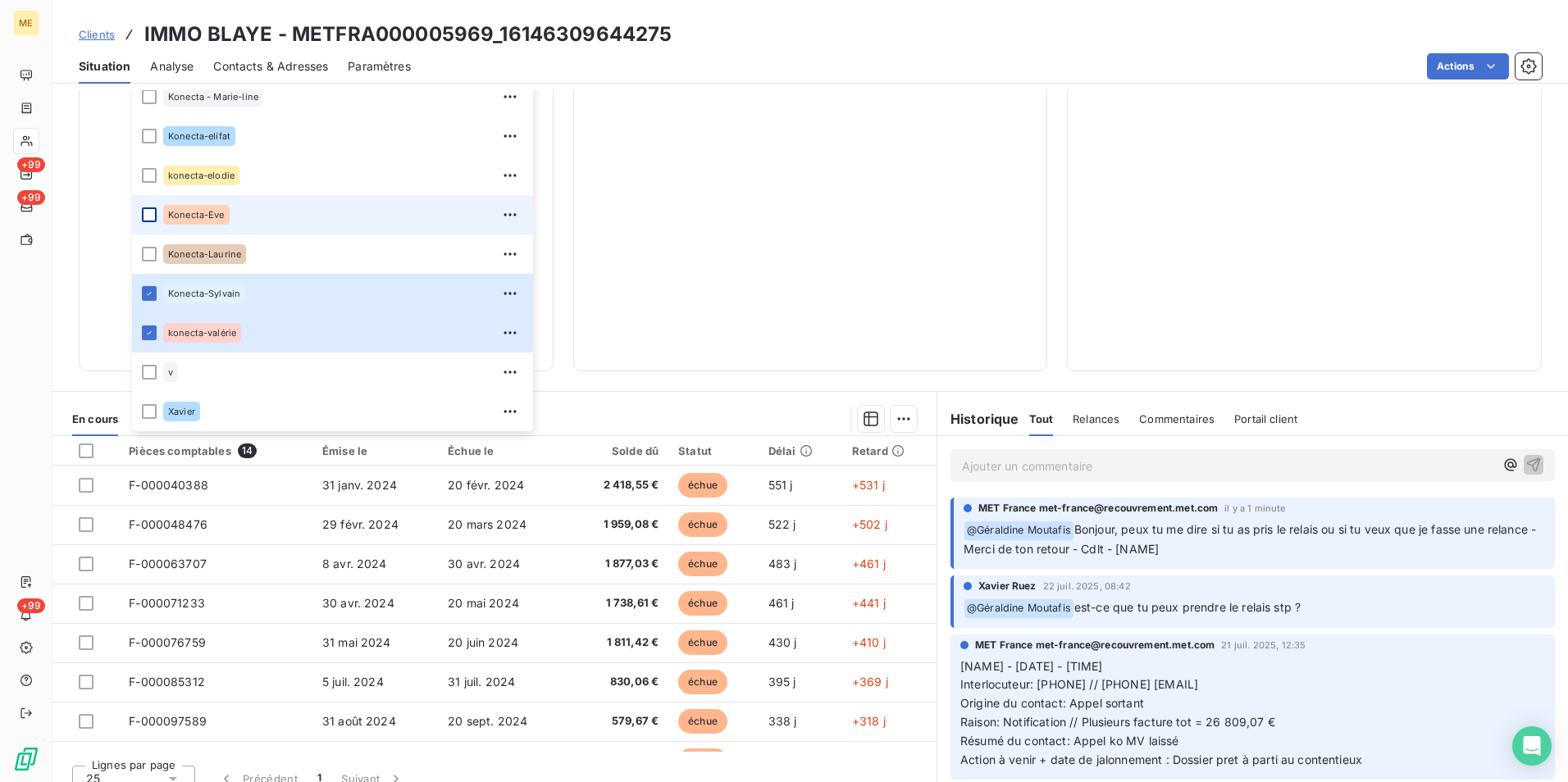 click on "Ajouter un commentaire ﻿" at bounding box center [1228, 466] 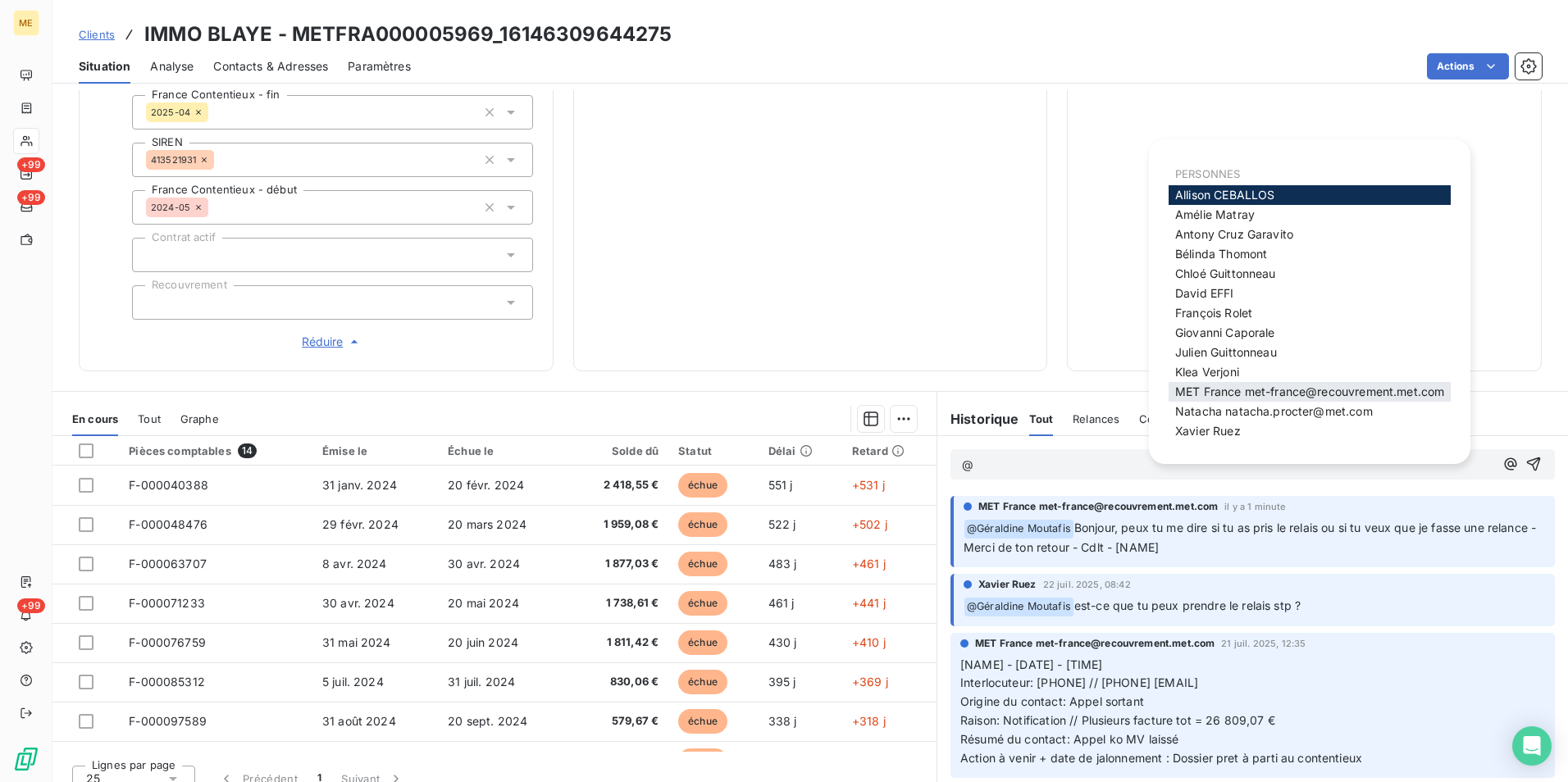 click on "[BRAND] [DOMAIN]@[DOMAIN_TLD]" at bounding box center (1310, 391) 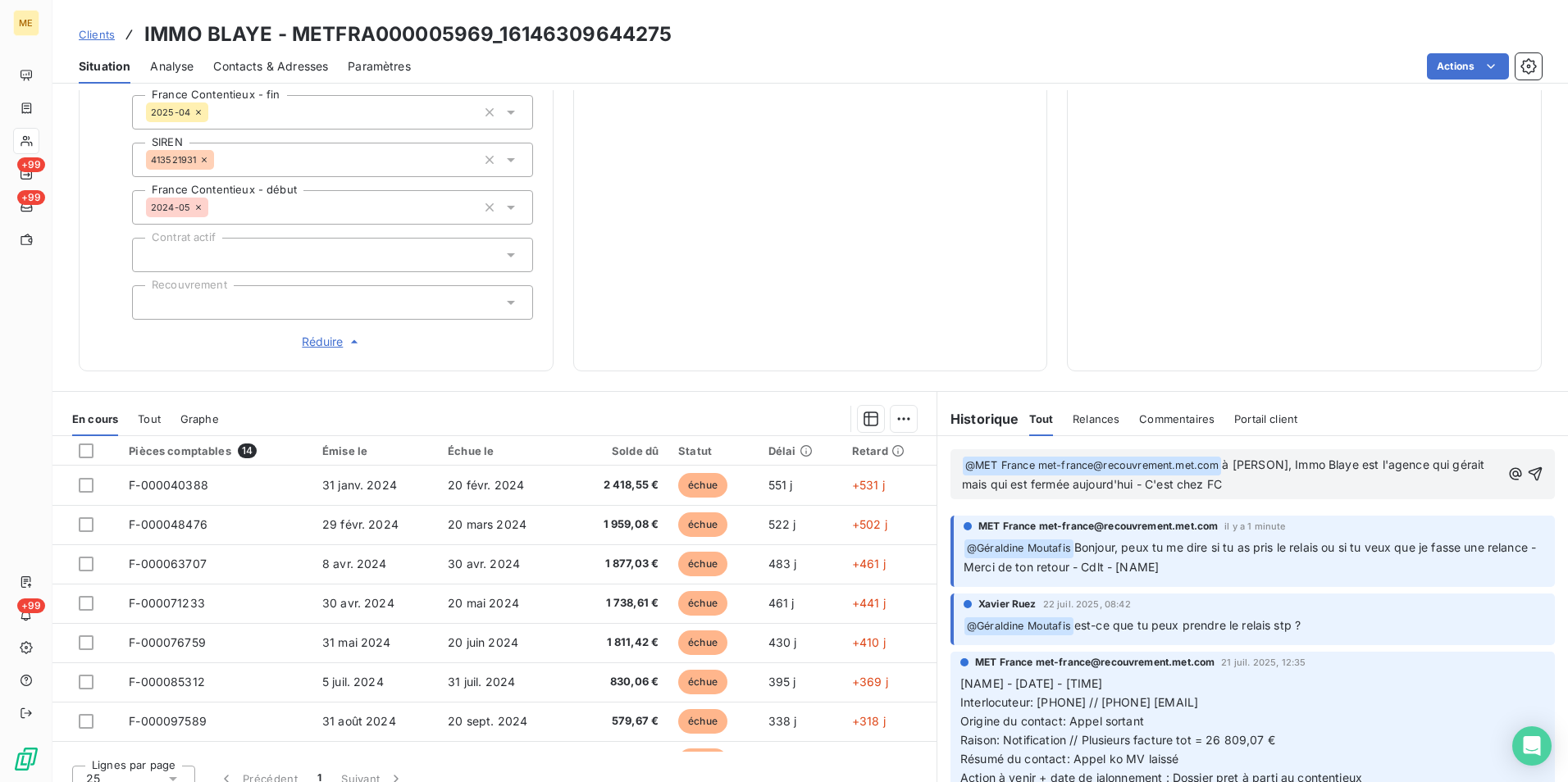 scroll, scrollTop: 190, scrollLeft: 0, axis: vertical 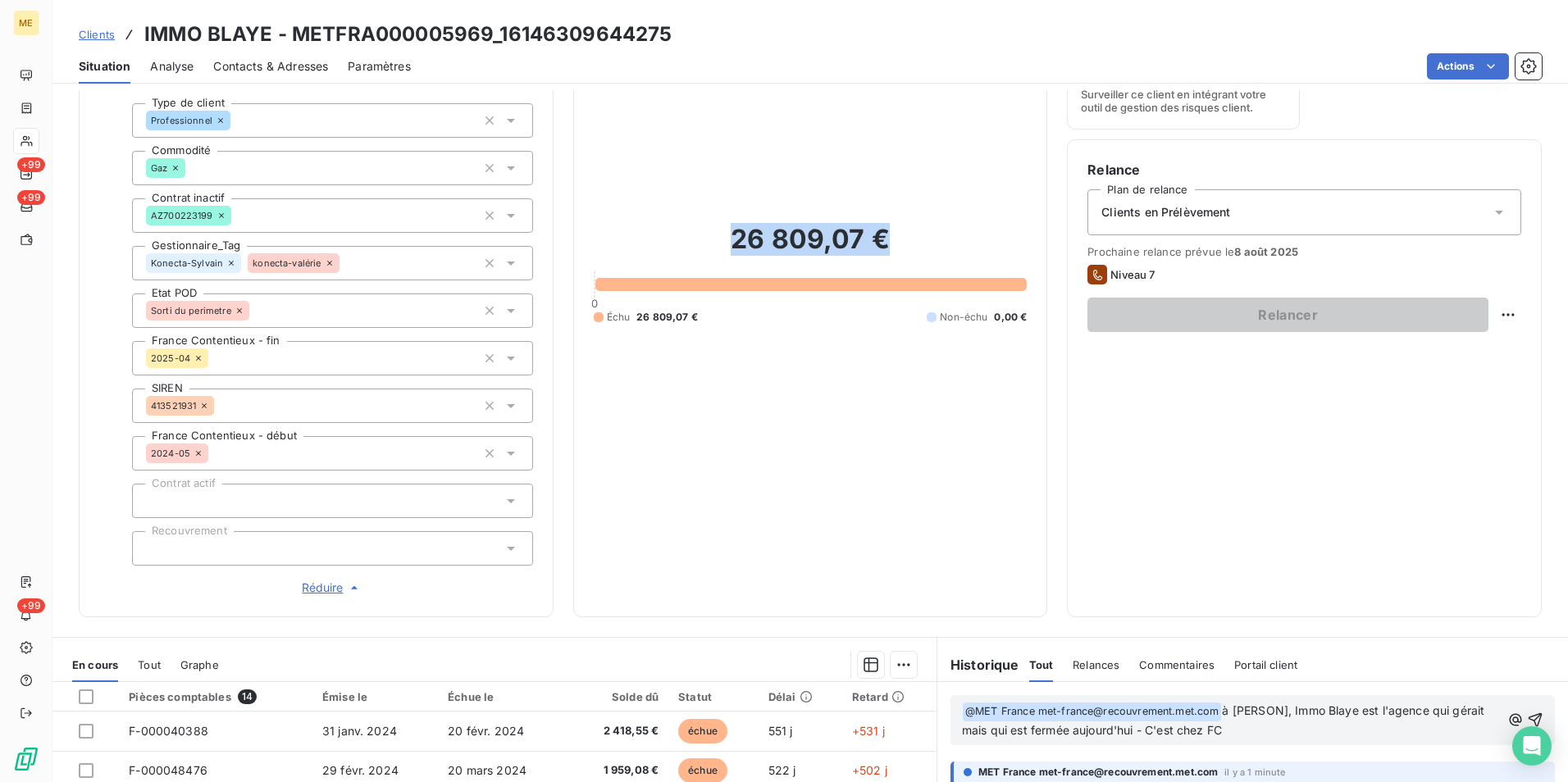 drag, startPoint x: 903, startPoint y: 248, endPoint x: 676, endPoint y: 239, distance: 227.17834 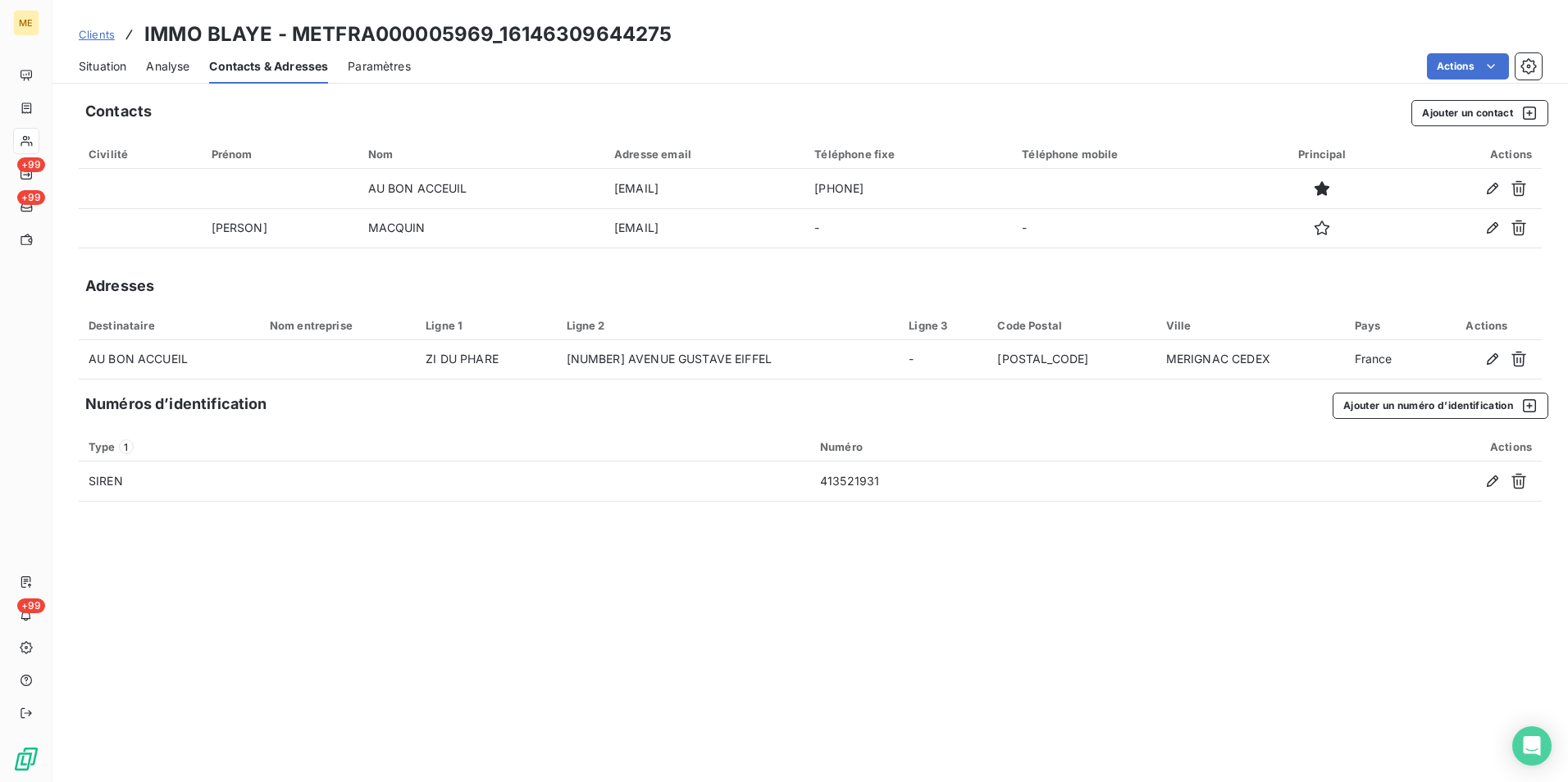 click on "Situation" at bounding box center [103, 66] 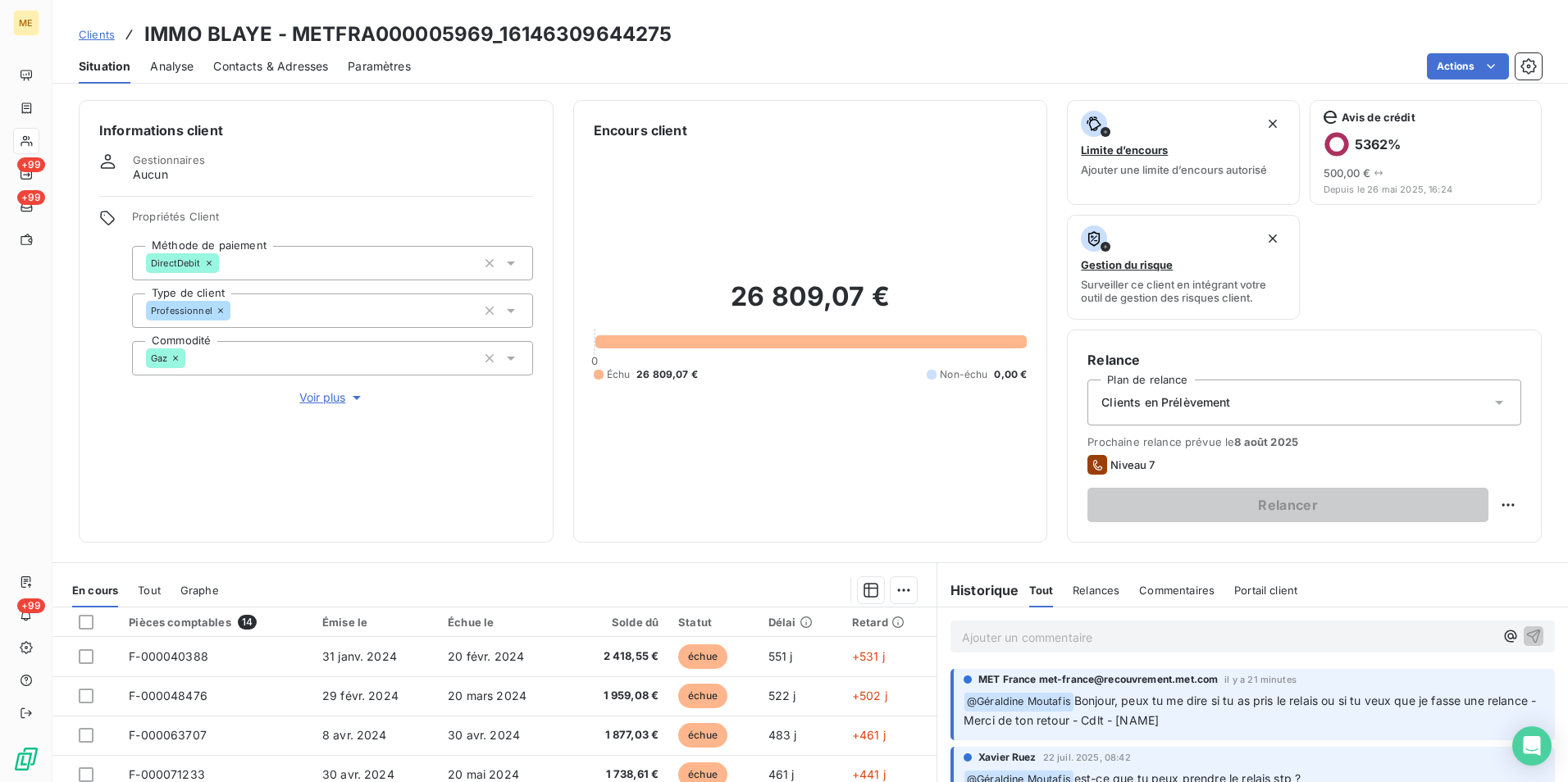 click on "Ajouter un commentaire ﻿" at bounding box center [1228, 637] 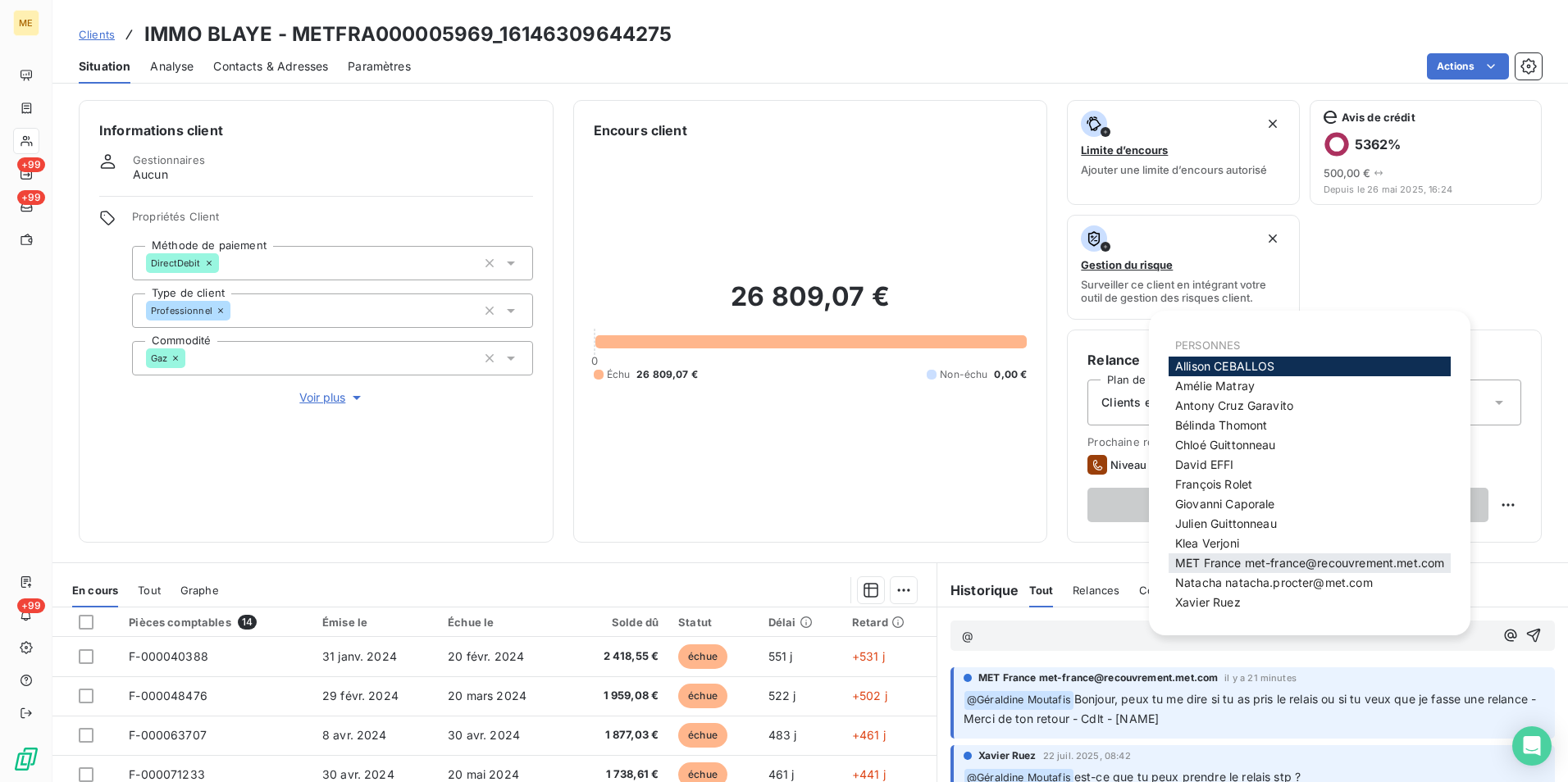 click on "[BRAND] [DOMAIN]@[DOMAIN_TLD]" at bounding box center (1310, 562) 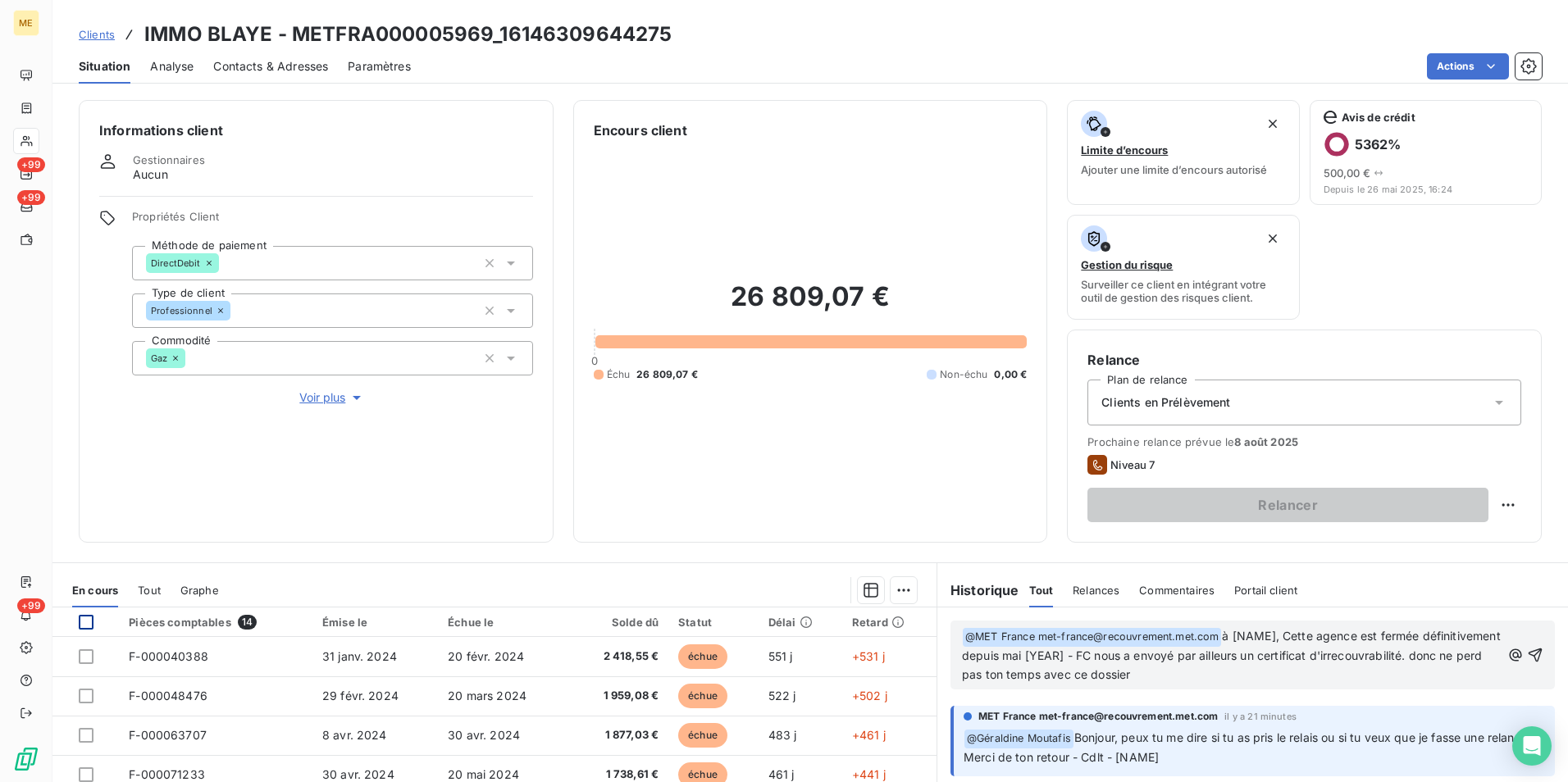 click at bounding box center (86, 622) 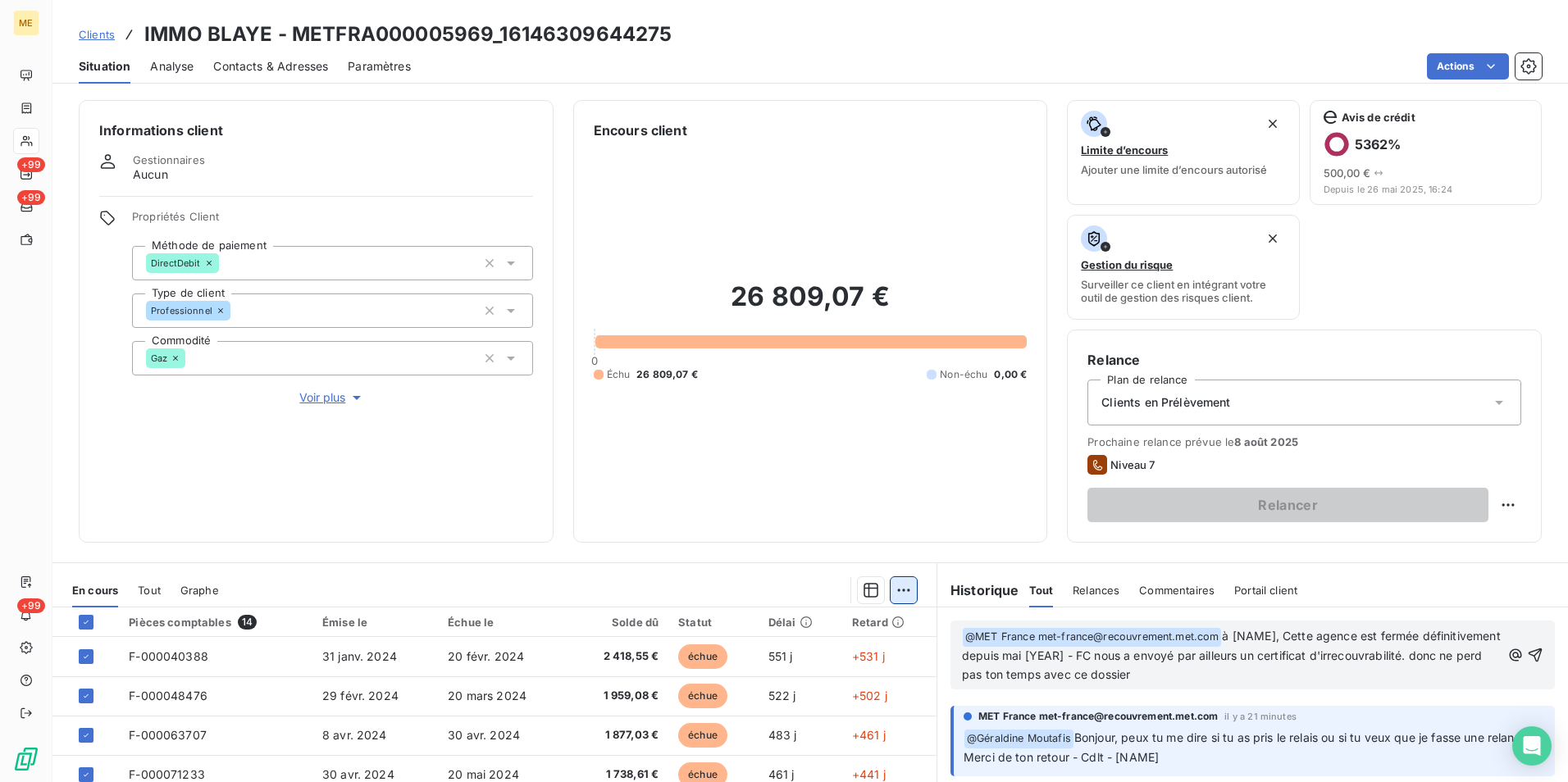 click on "ME +99 +99 +99 Clients IMMO BLAYE - METFRA000005969_16146309644275 Situation Analyse Contacts & Adresses Paramètres Actions Informations client Gestionnaires Aucun Propriétés Client Méthode de paiement DirectDebit Type de client Professionnel Commodité Gaz Voir plus Encours client   26 809,07 € 0 Échu 26 809,07 € Non-échu 0,00 €     Limite d’encours Ajouter une limite d’encours autorisé Avis de crédit 5362 % 500,00 € Depuis le 26 mai 2025, 16:24 Gestion du risque Surveiller ce client en intégrant votre outil de gestion des risques client. Relance Plan de relance Clients en Prélèvement Prochaine relance prévue le  8 août 2025 Niveau 7 Relancer En cours Tout Graphe Pièces comptables 14 Émise le Échue le Solde dû Statut Délai   Retard   F-000040388 31 janv. 2024 20 févr. 2024 2 418,55 € échue 551 j +531 j F-000048476 29 févr. 2024 20 mars 2024 1 959,08 € échue 522 j +502 j F-000063707 8 avr. 2024 30 avr. 2024 1 877,03 € échue 483 j +461 j 25" at bounding box center (784, 391) 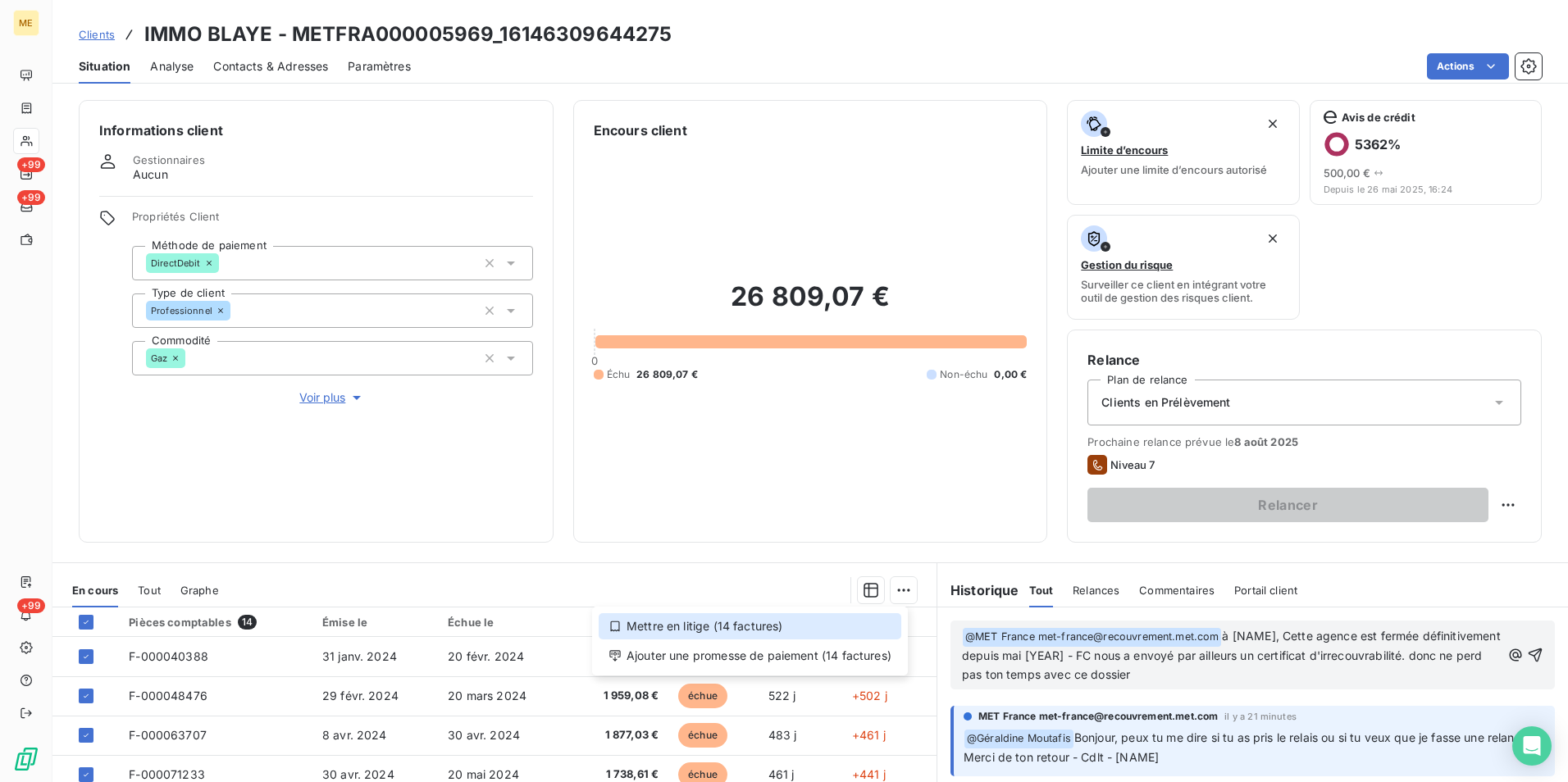 click on "Mettre en litige (14 factures)" at bounding box center (750, 626) 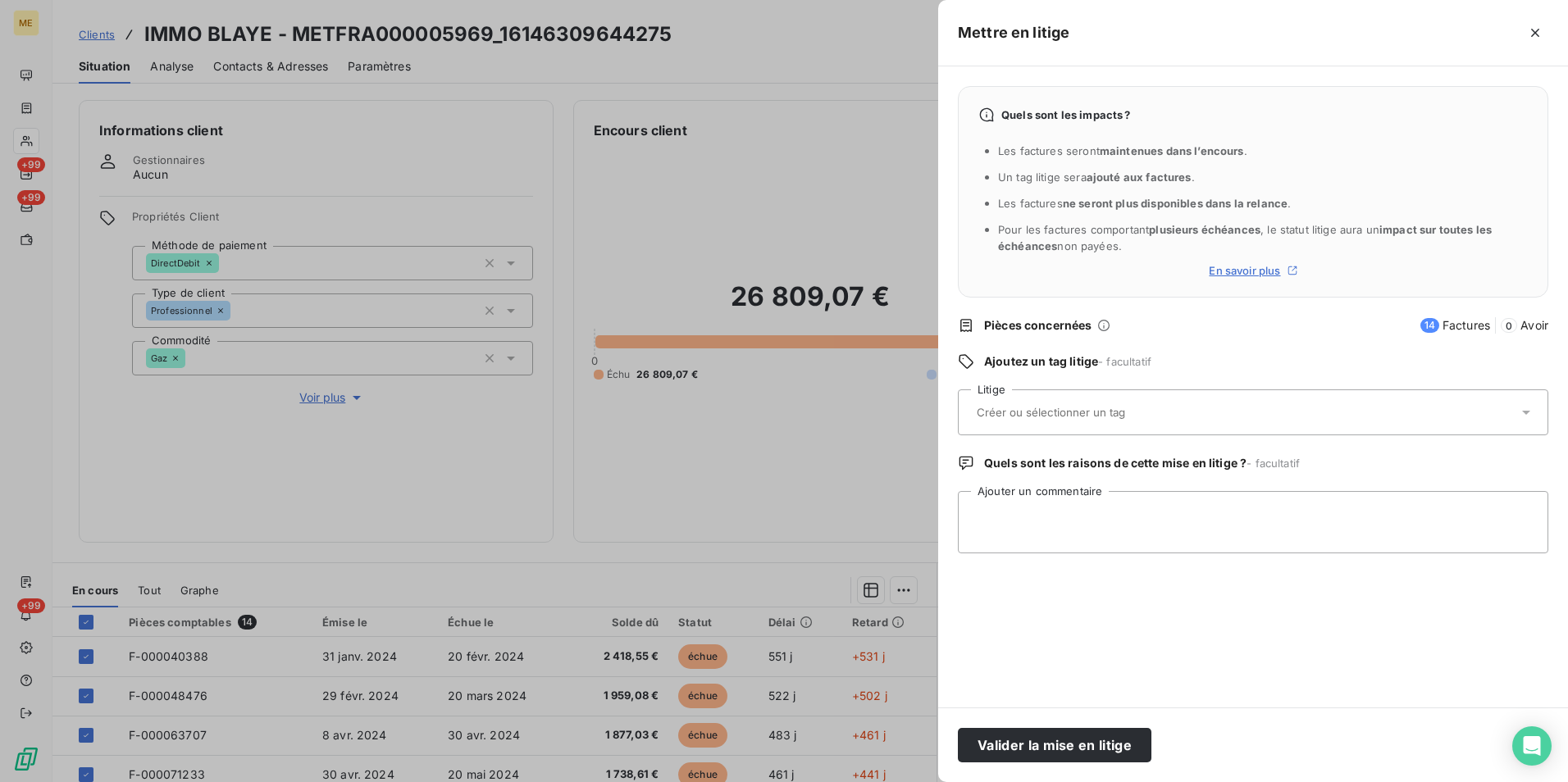 click 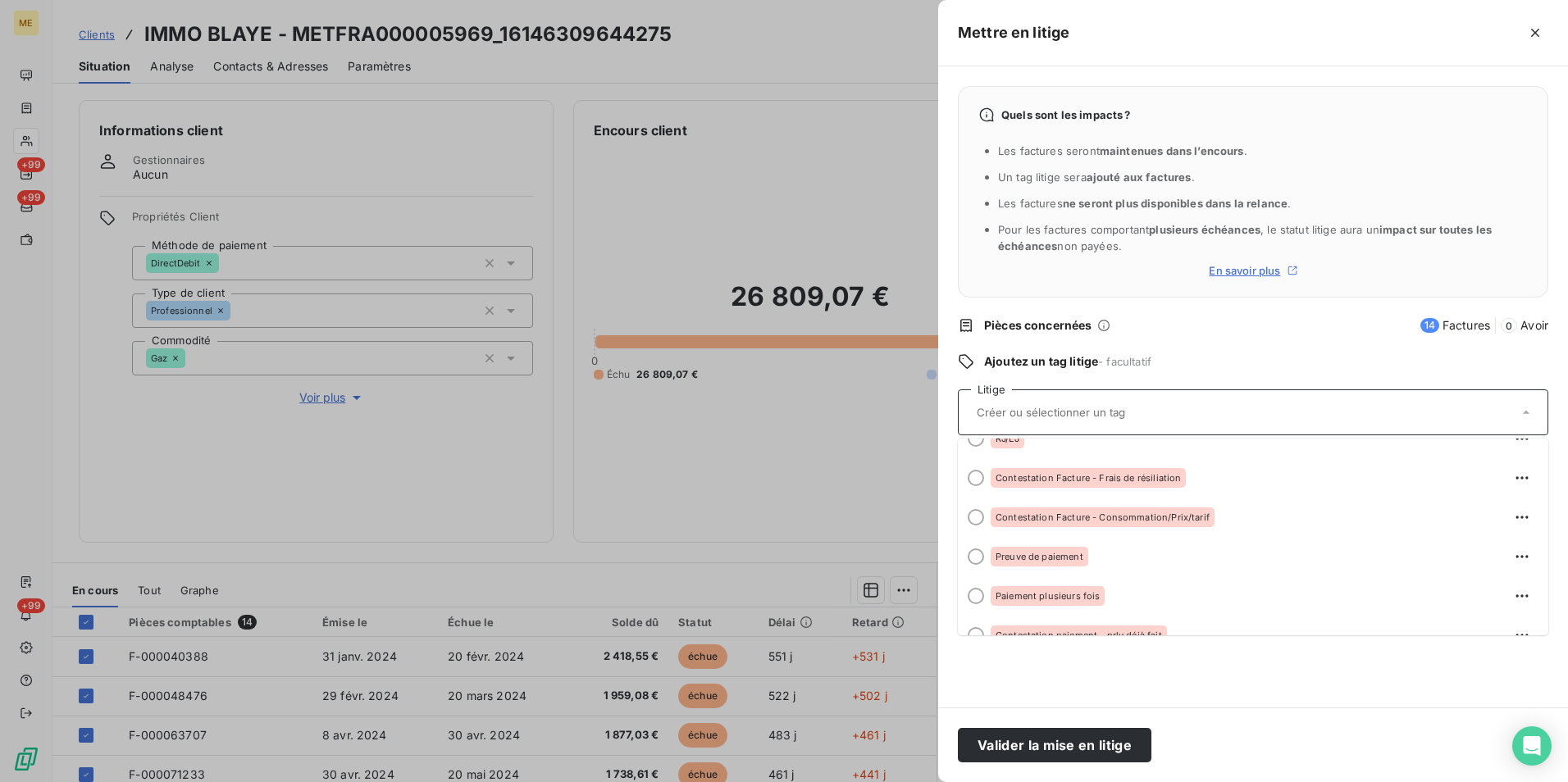 scroll, scrollTop: 0, scrollLeft: 0, axis: both 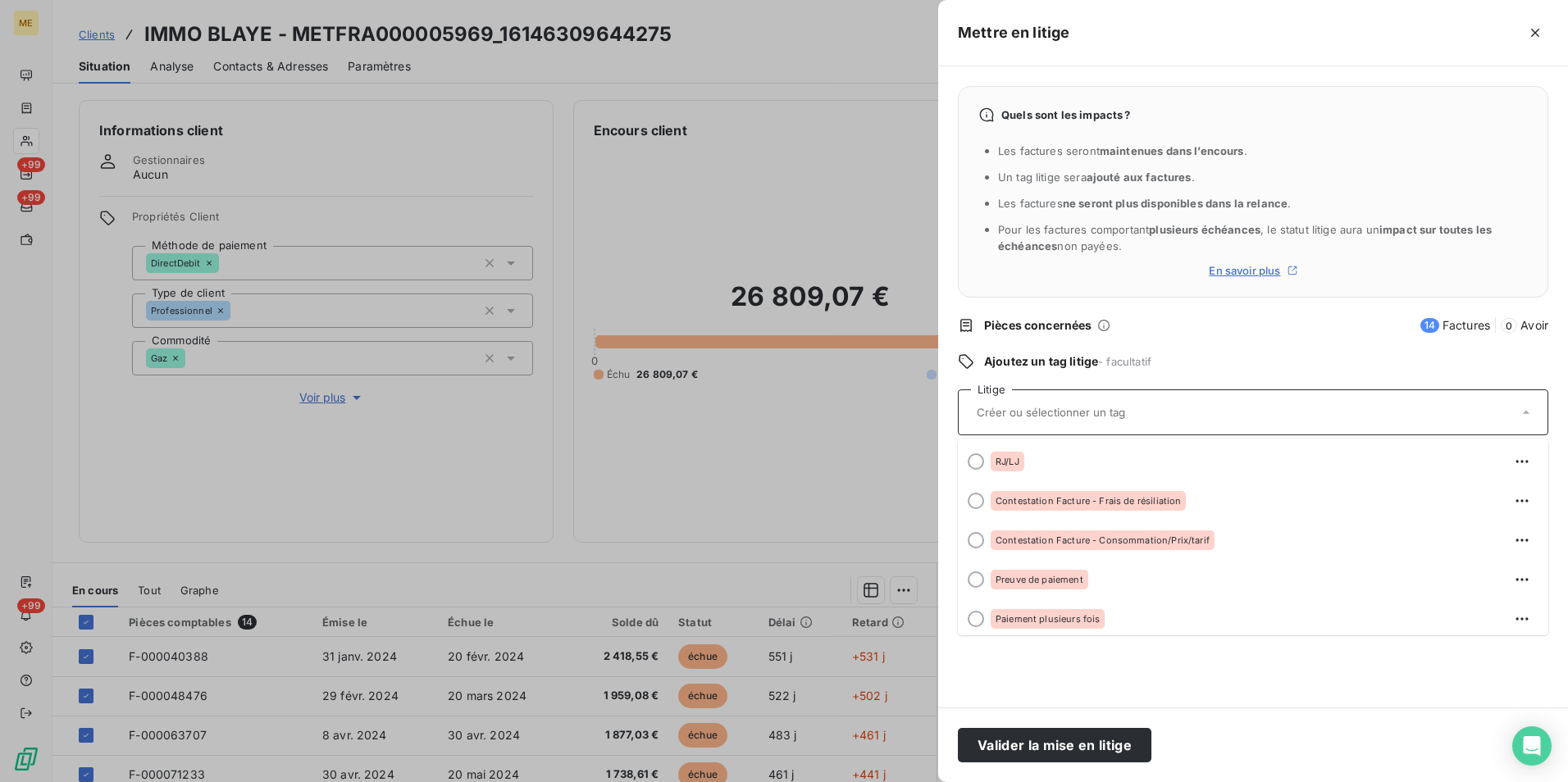 click 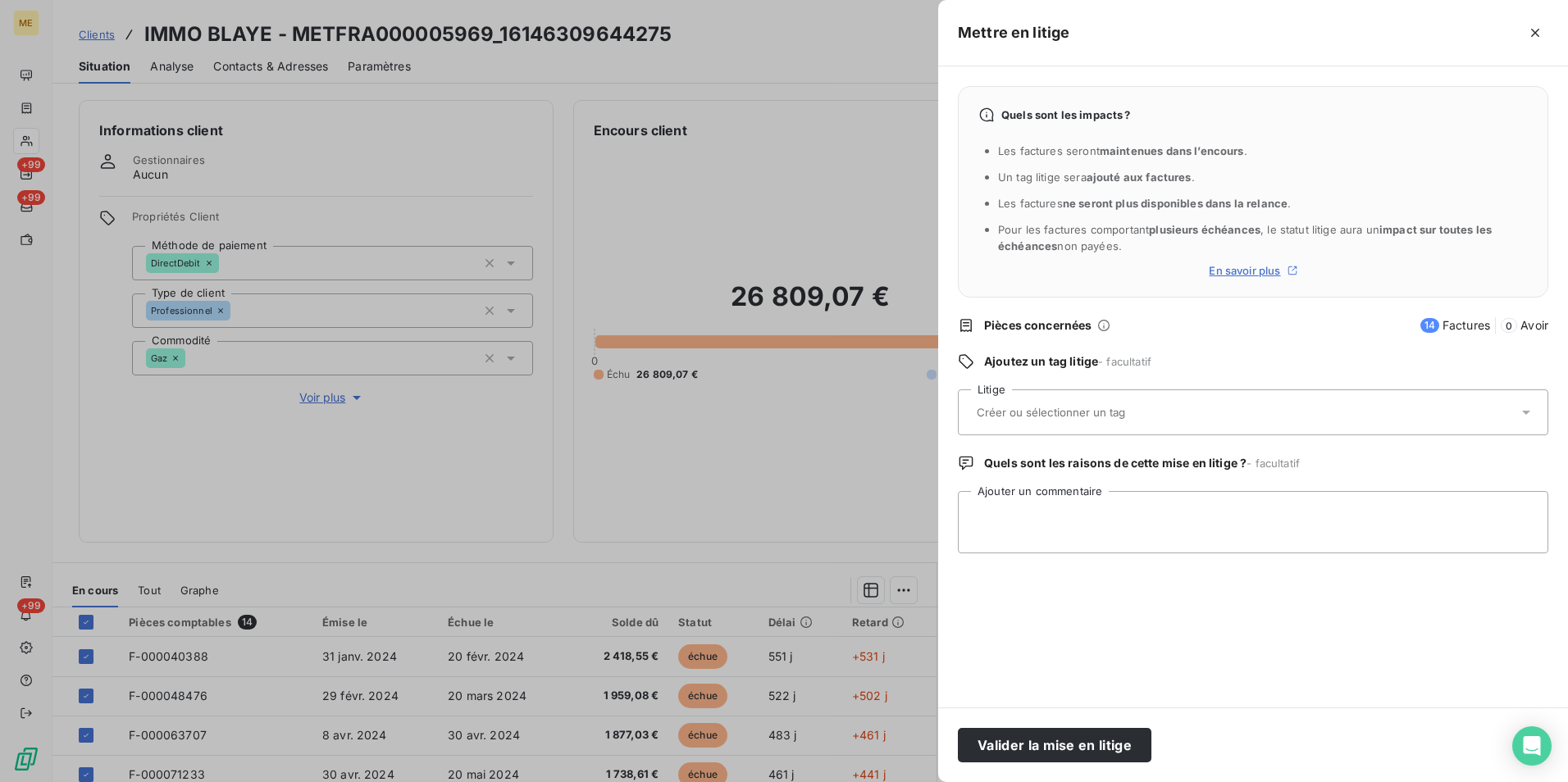 click at bounding box center (1253, 412) 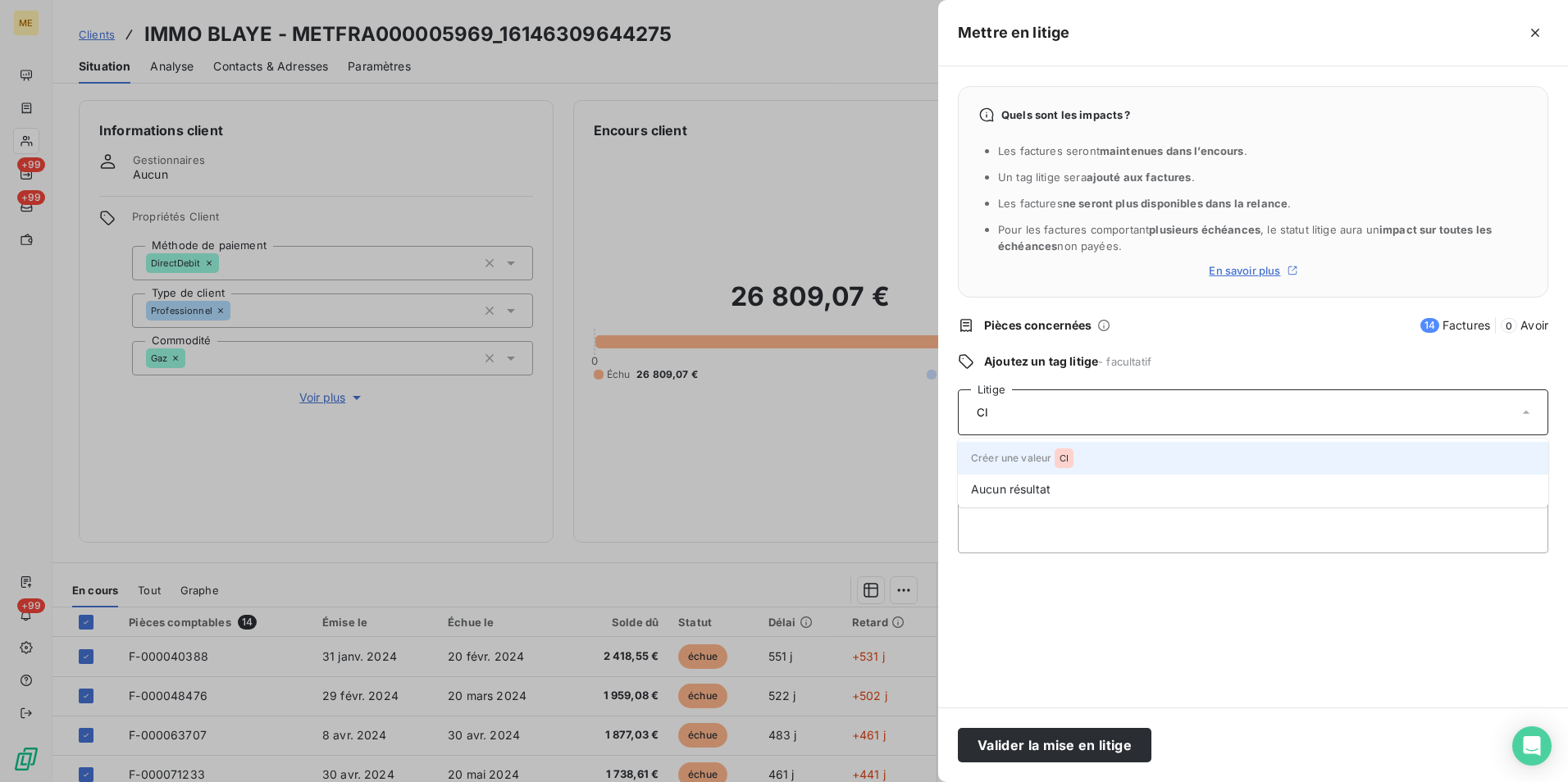 type on "CI" 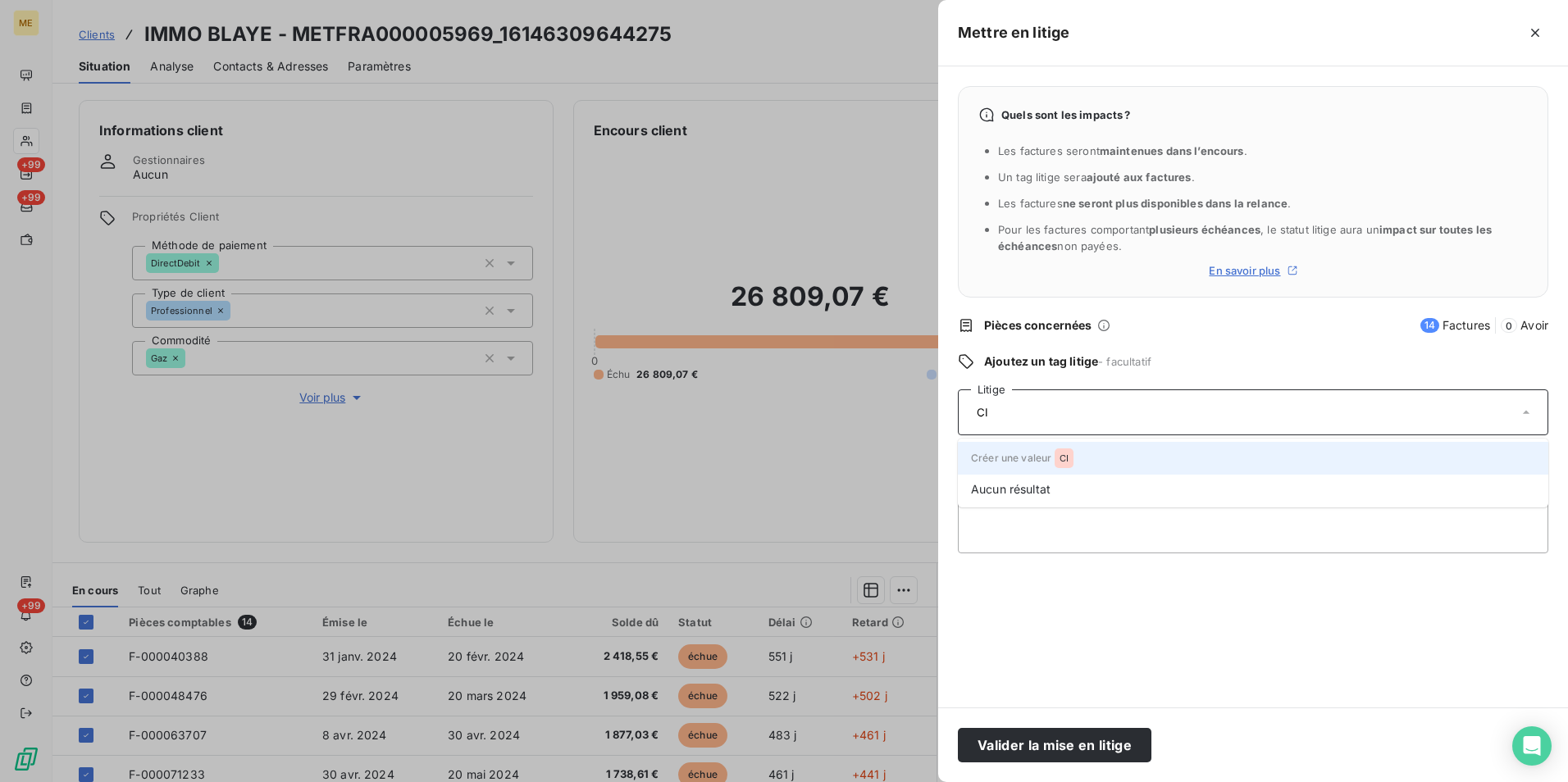 click on "CI" at bounding box center (1064, 458) 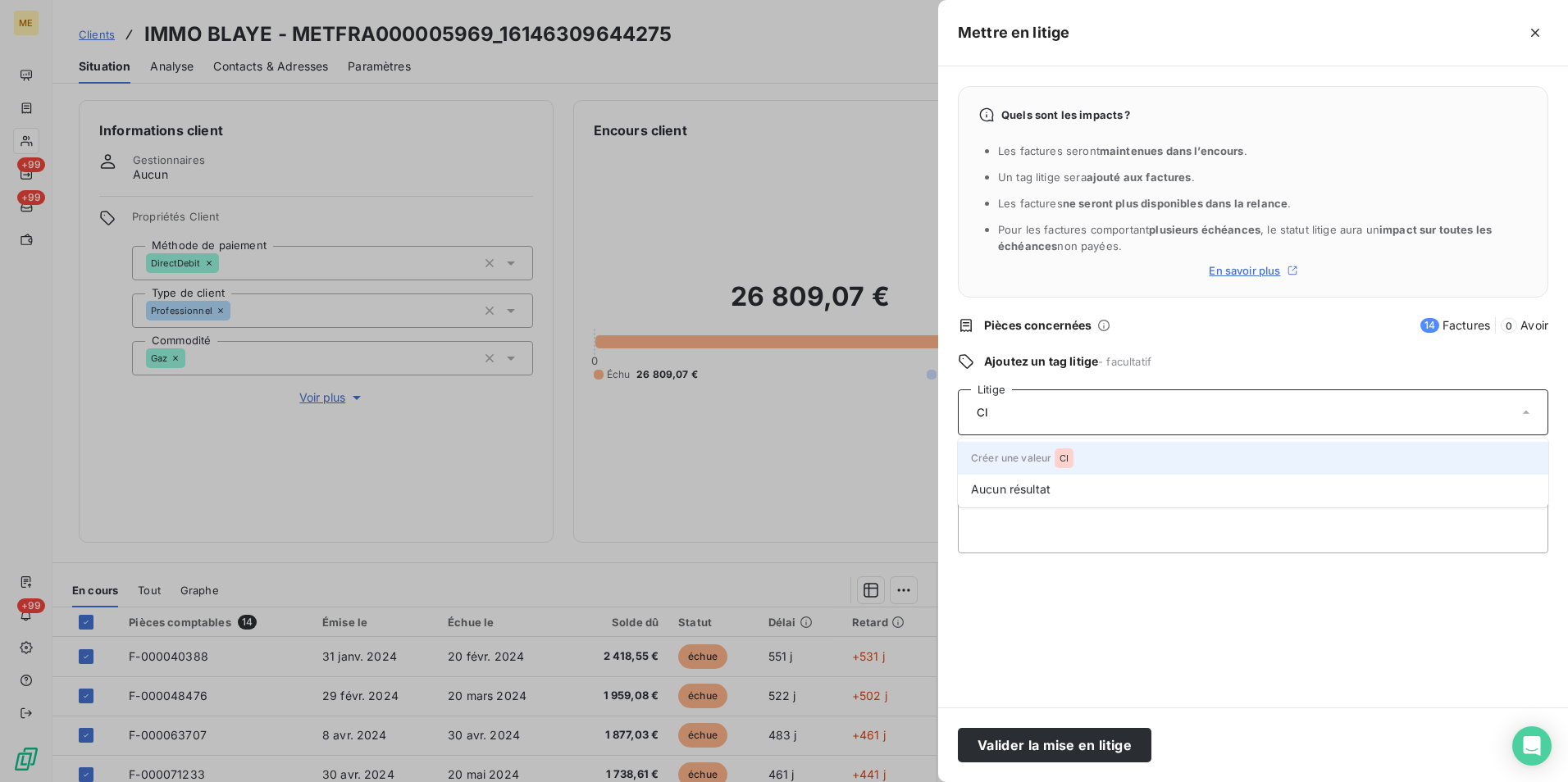 type 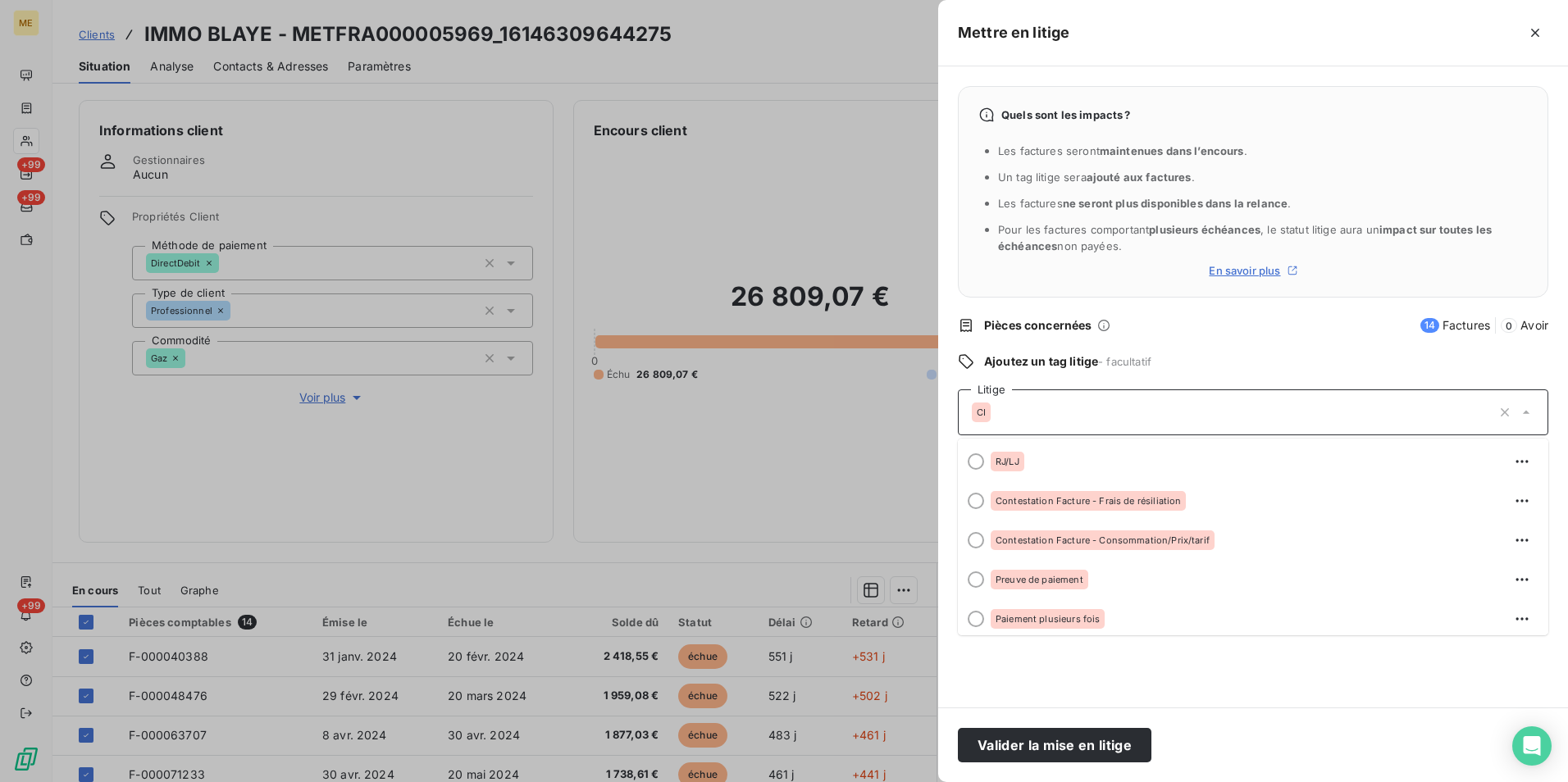 click on "Quels sont les impacts ? Les factures seront  maintenues dans l’encours . Un tag litige sera  ajouté aux factures . Les factures  ne seront plus disponibles dans la relance . Pour les factures comportant  plusieurs échéances , le statut litige aura un  impact sur toutes les échéances  non payées. En savoir plus Pièces concernées 14   Factures   0 Avoir Ajoutez un tag litige  - facultatif Litige CI RJ/LJ Contestation Facture - Frais de résiliation Contestation Facture - Consommation/Prix/tarif Preuve de paiement Paiement plusieurs fois Contestation paiement - prlv déjà fait Contestation au niveau du payeur Contentieux AZ MET CI Quels sont les raisons de cette mise en litige ?  - facultatif Ajouter un commentaire" at bounding box center [1253, 387] 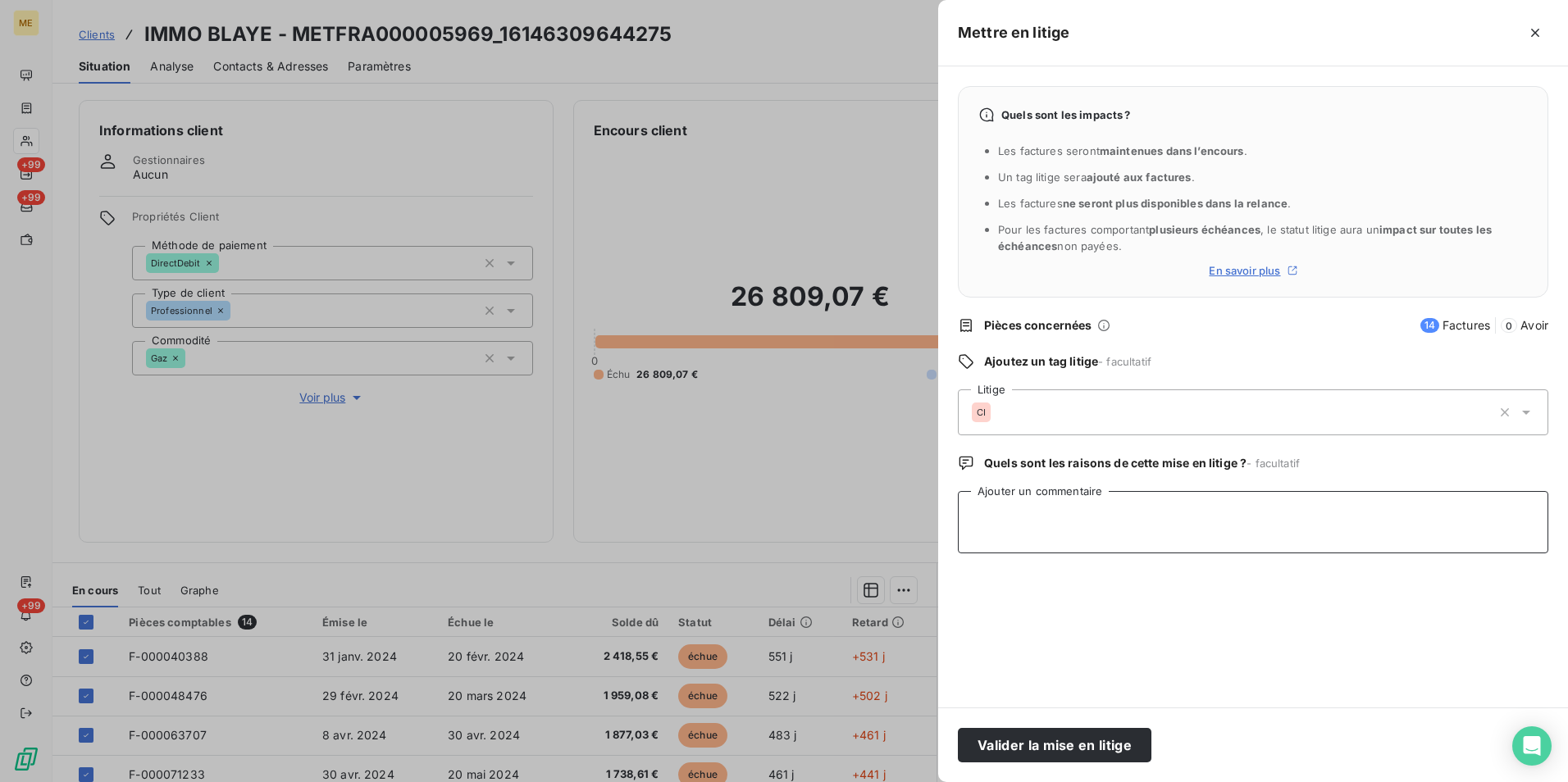 click on "Ajouter un commentaire" at bounding box center (1253, 522) 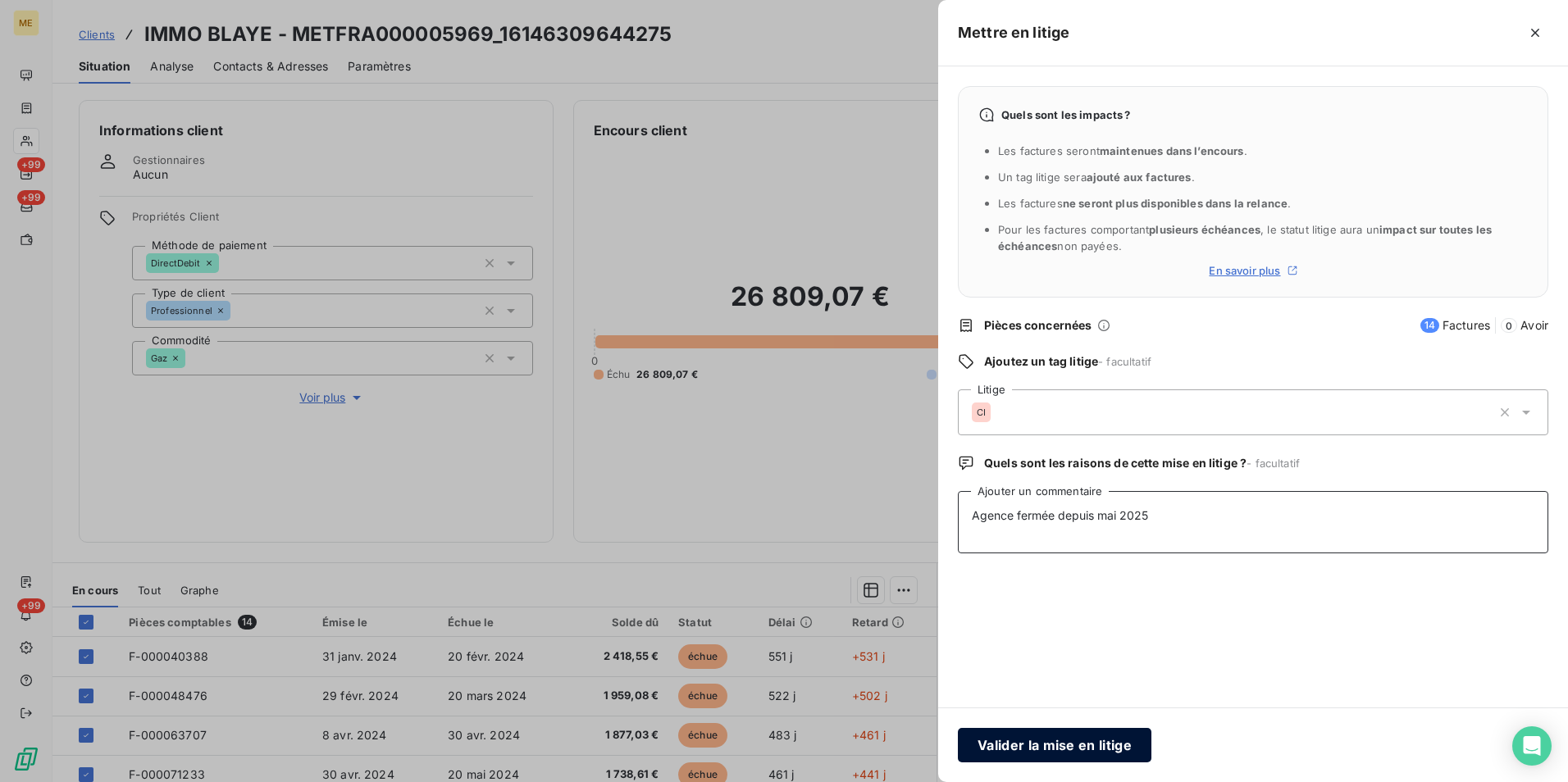 type on "Agence fermée depuis mai 2025" 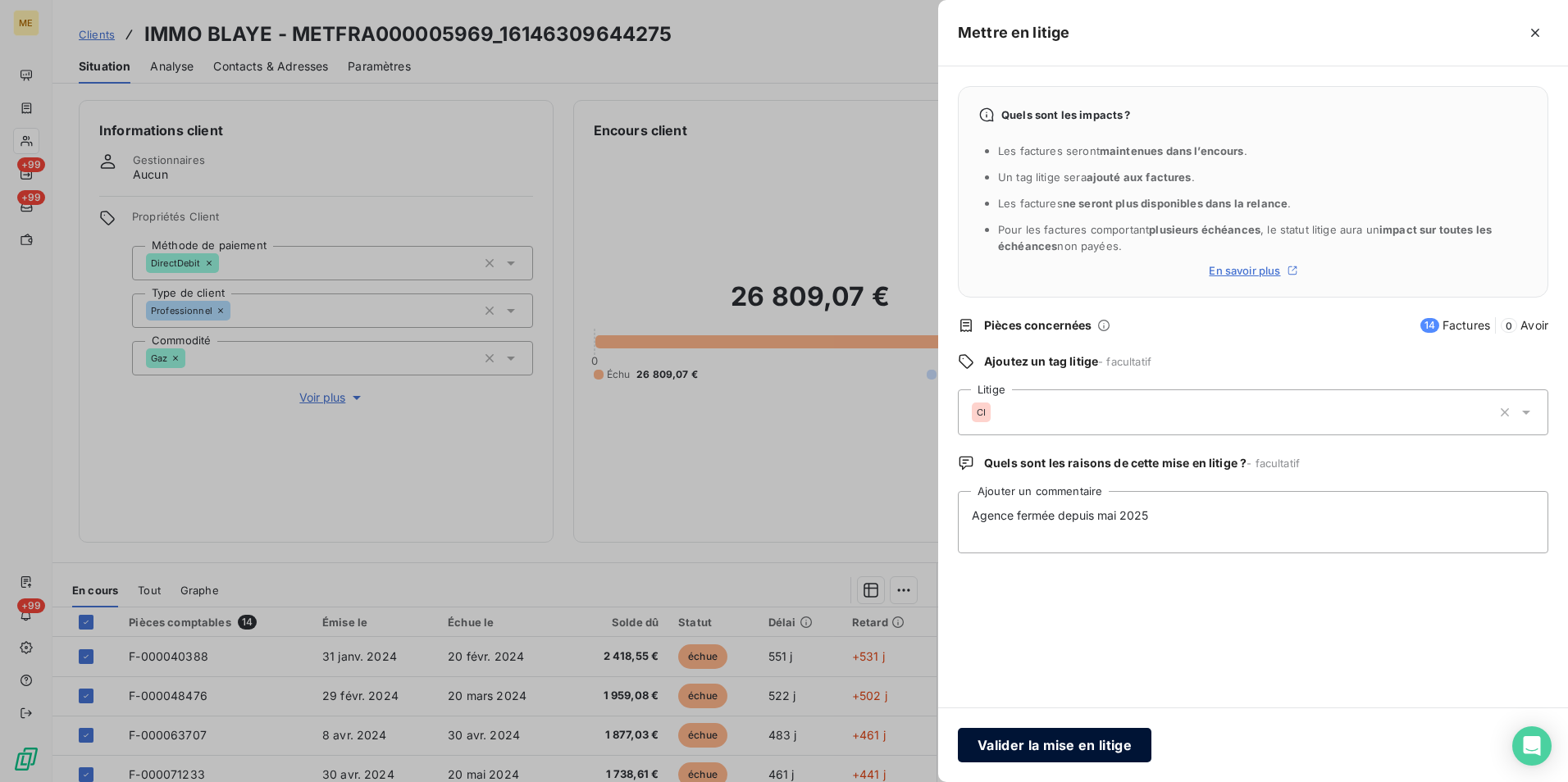 click on "Valider la mise en litige" at bounding box center (1055, 745) 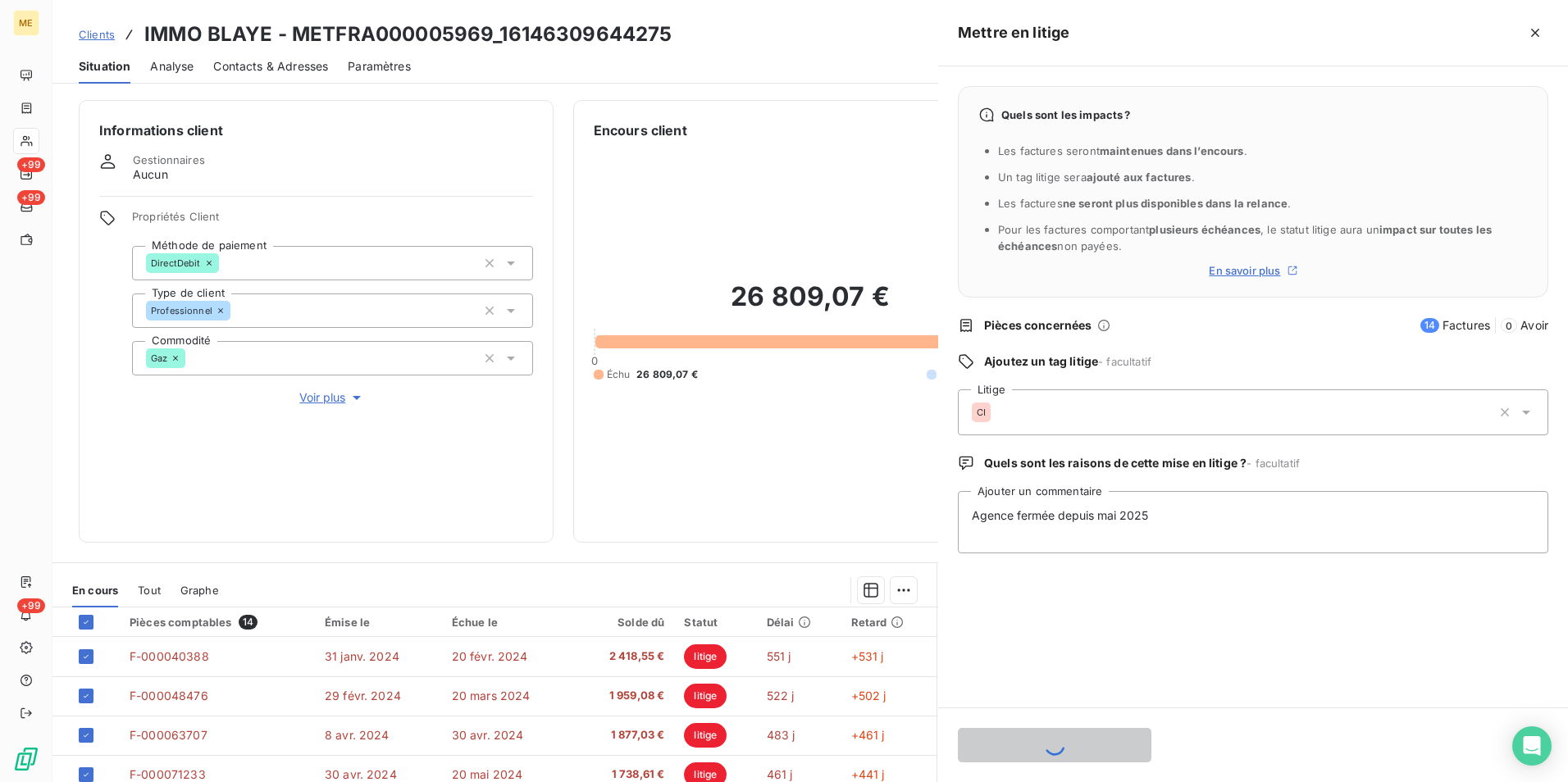 type 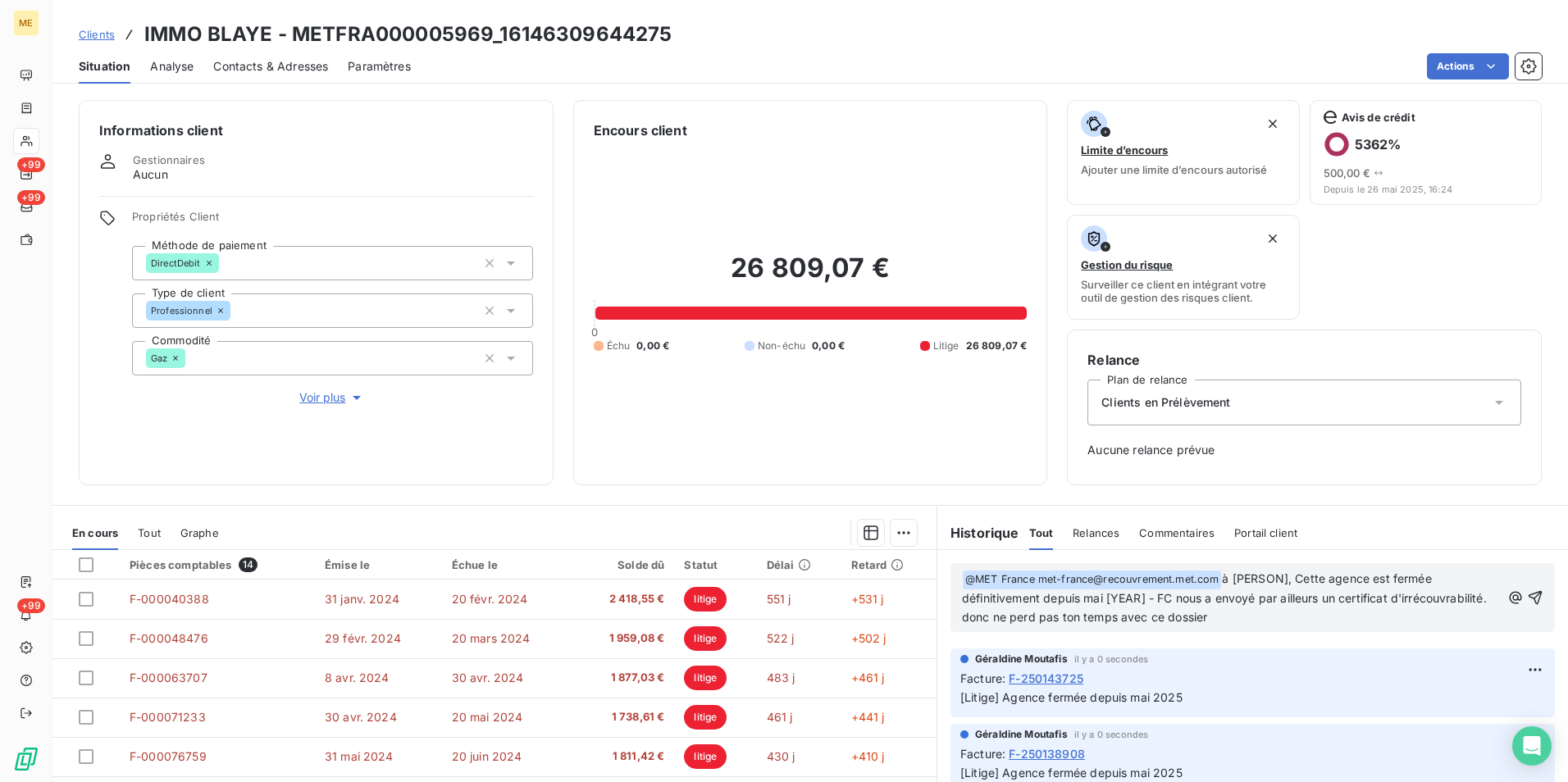 click on "﻿ @ MET France met-france@recouvrement.met.com ﻿  à Valérie, Cette agence est fermée définitivement depuis mai 2025 - FC nous a envoyé par ailleurs un certificat d'irrécouvrabilité. donc ne perd pas ton temps avec ce dossier" at bounding box center (1231, 598) 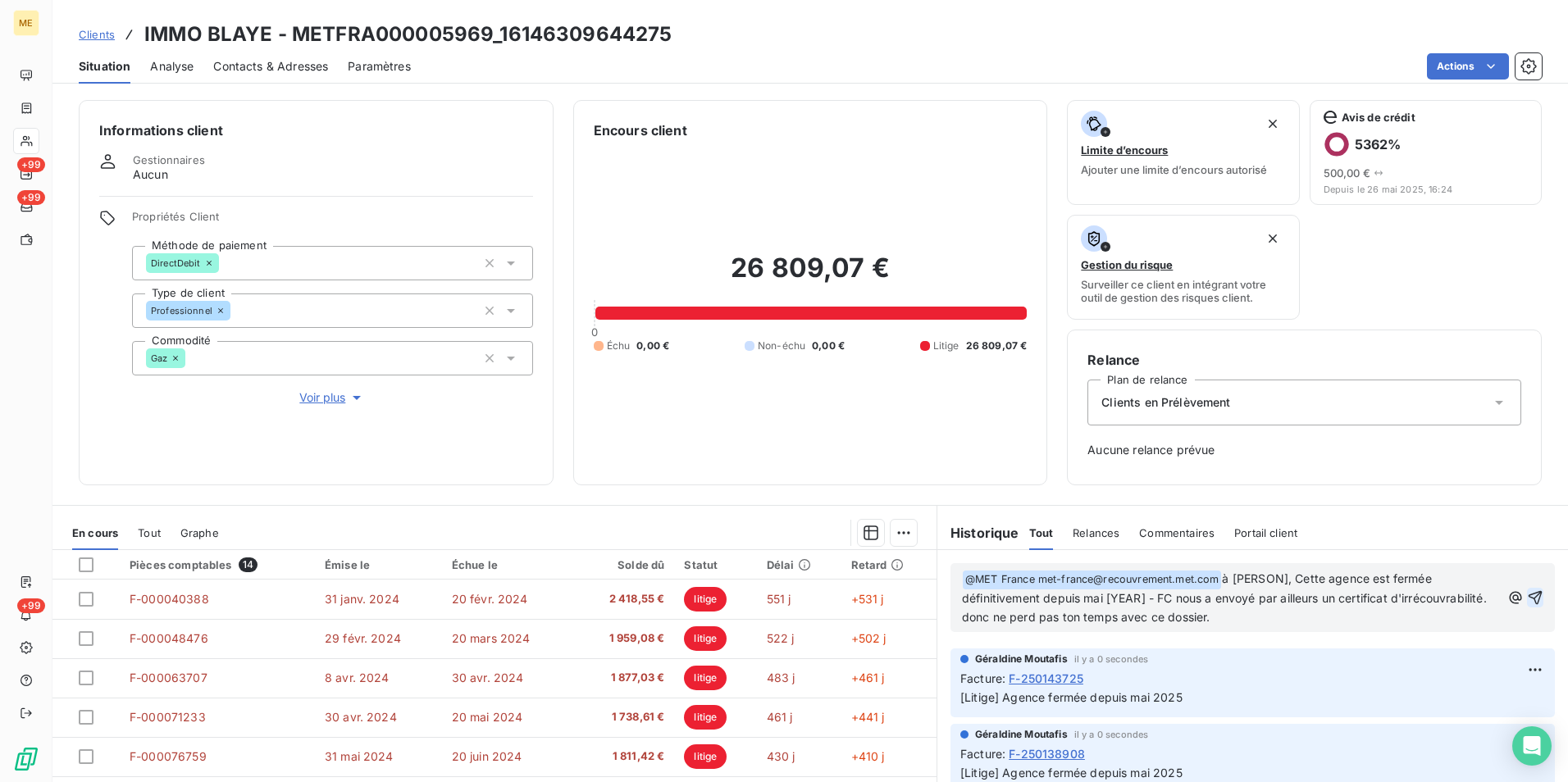 click 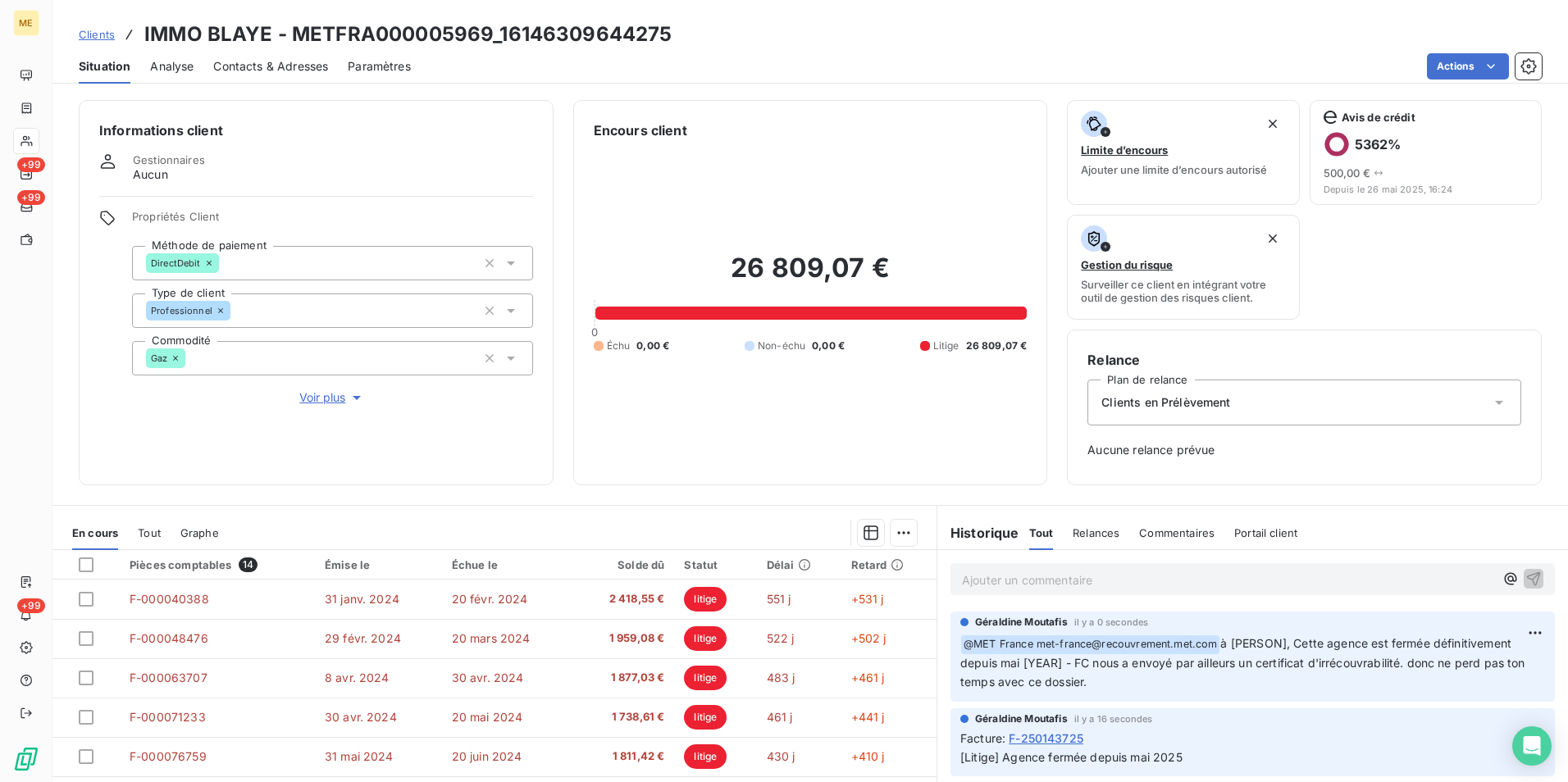 click 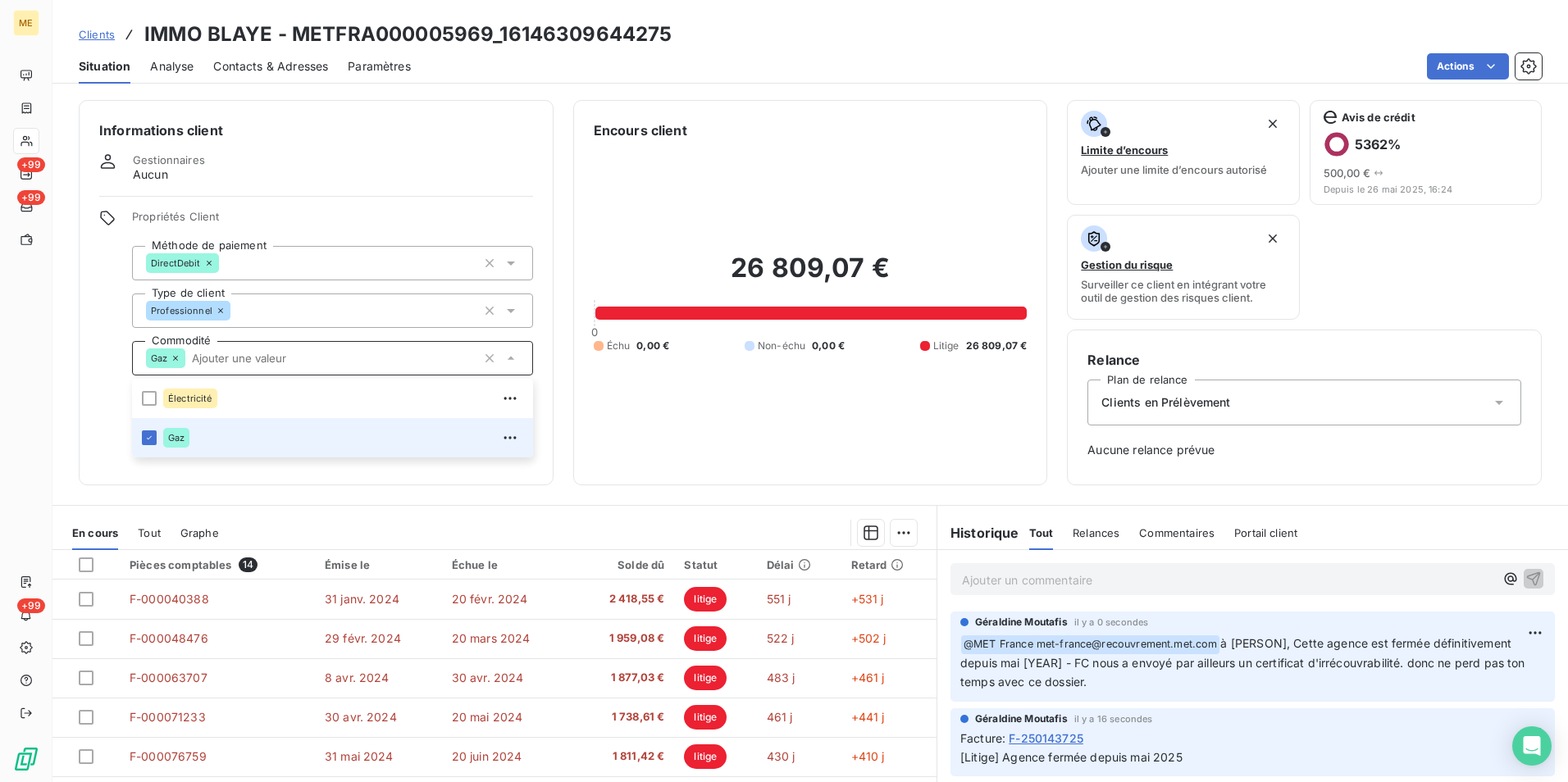 click 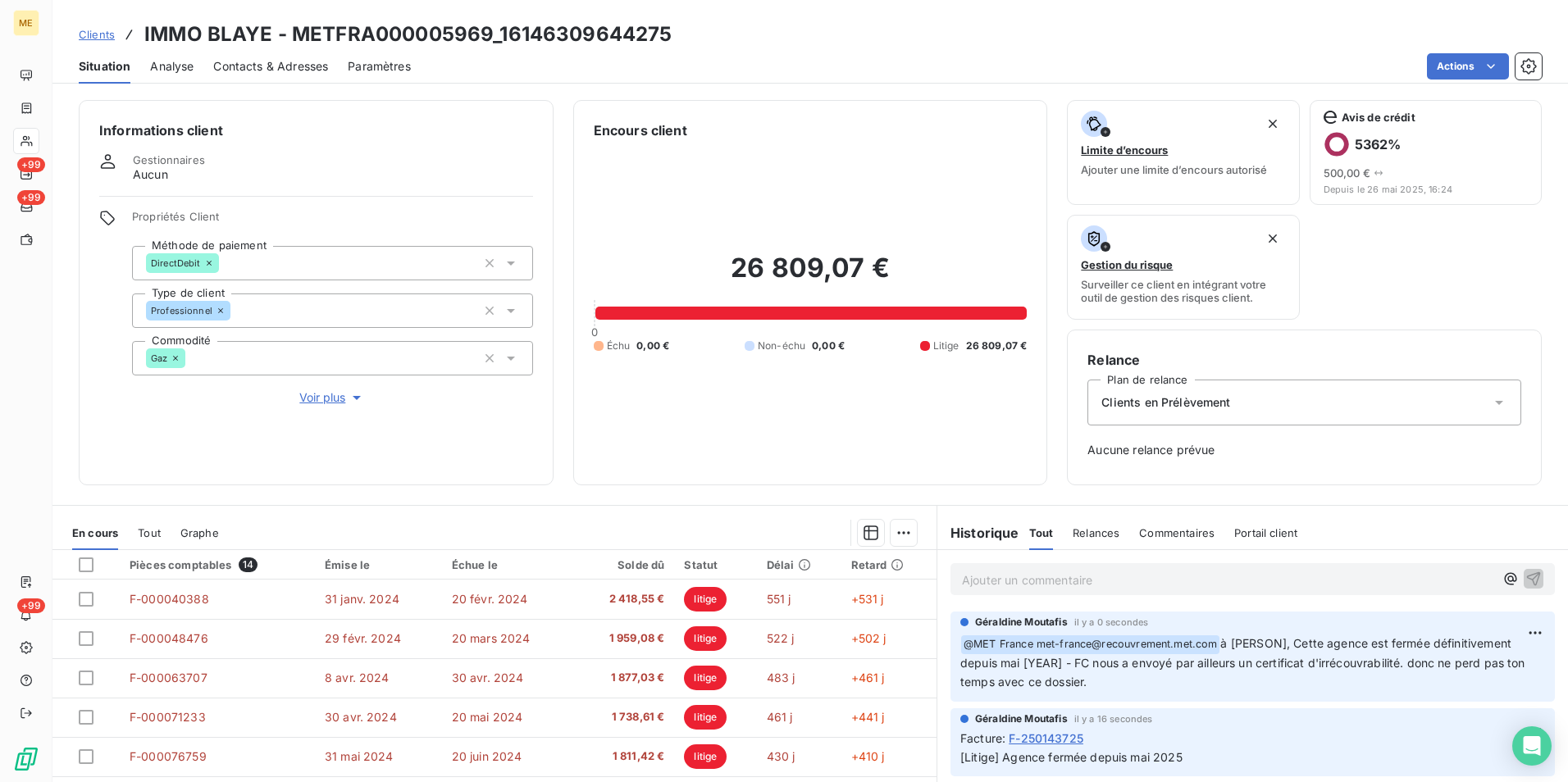 click on "Voir plus" at bounding box center (332, 398) 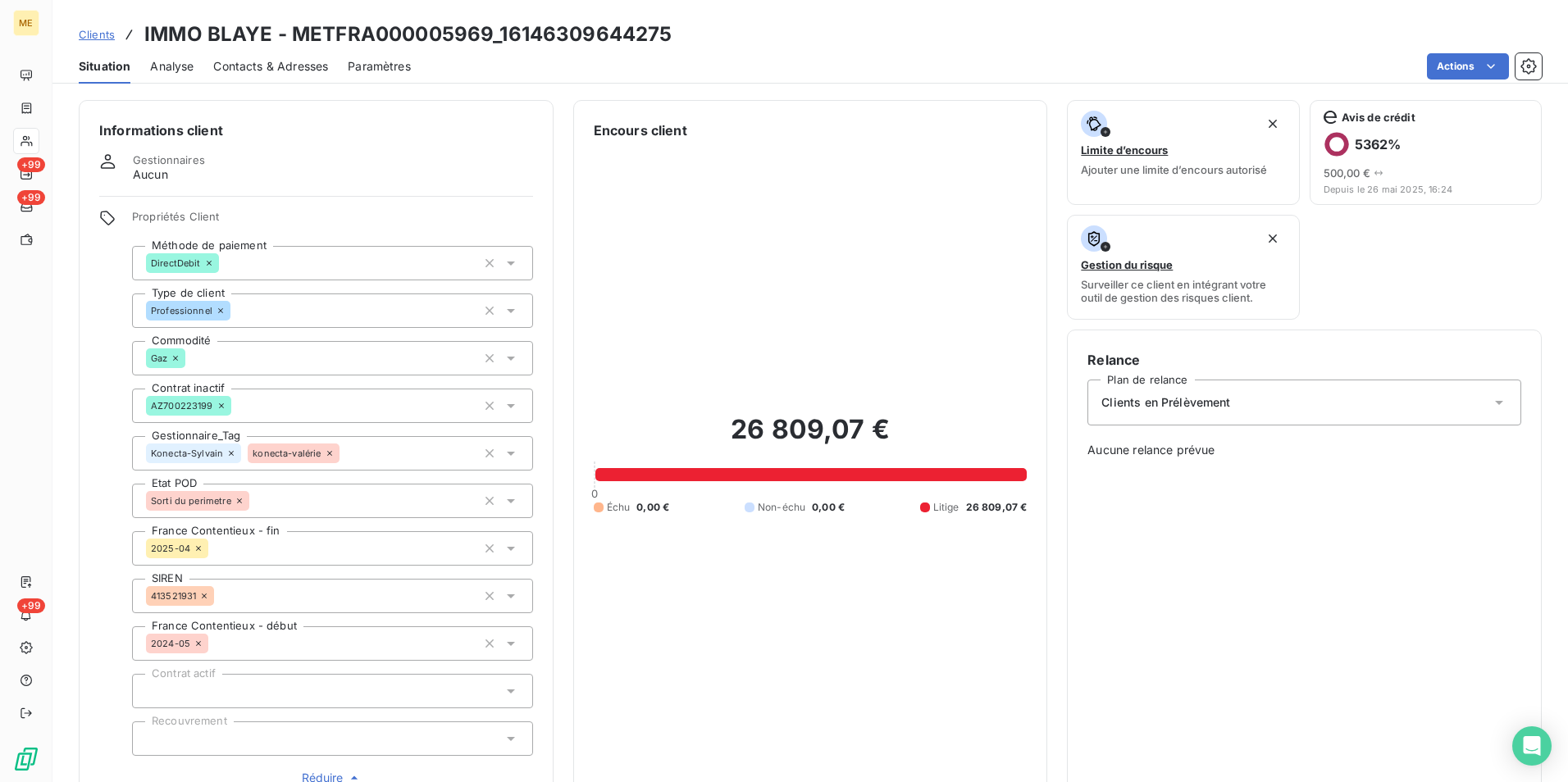 click 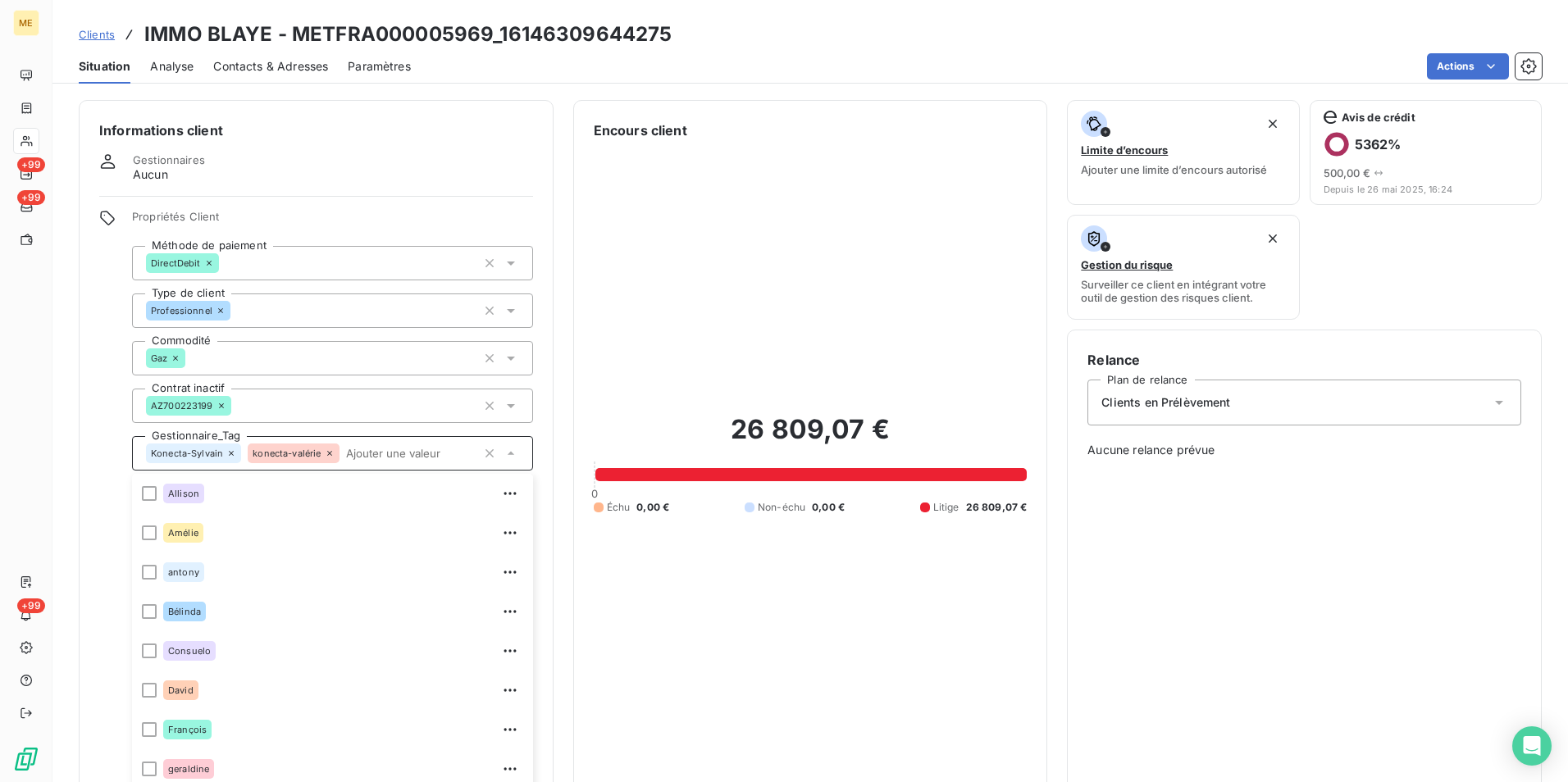 scroll, scrollTop: 85, scrollLeft: 0, axis: vertical 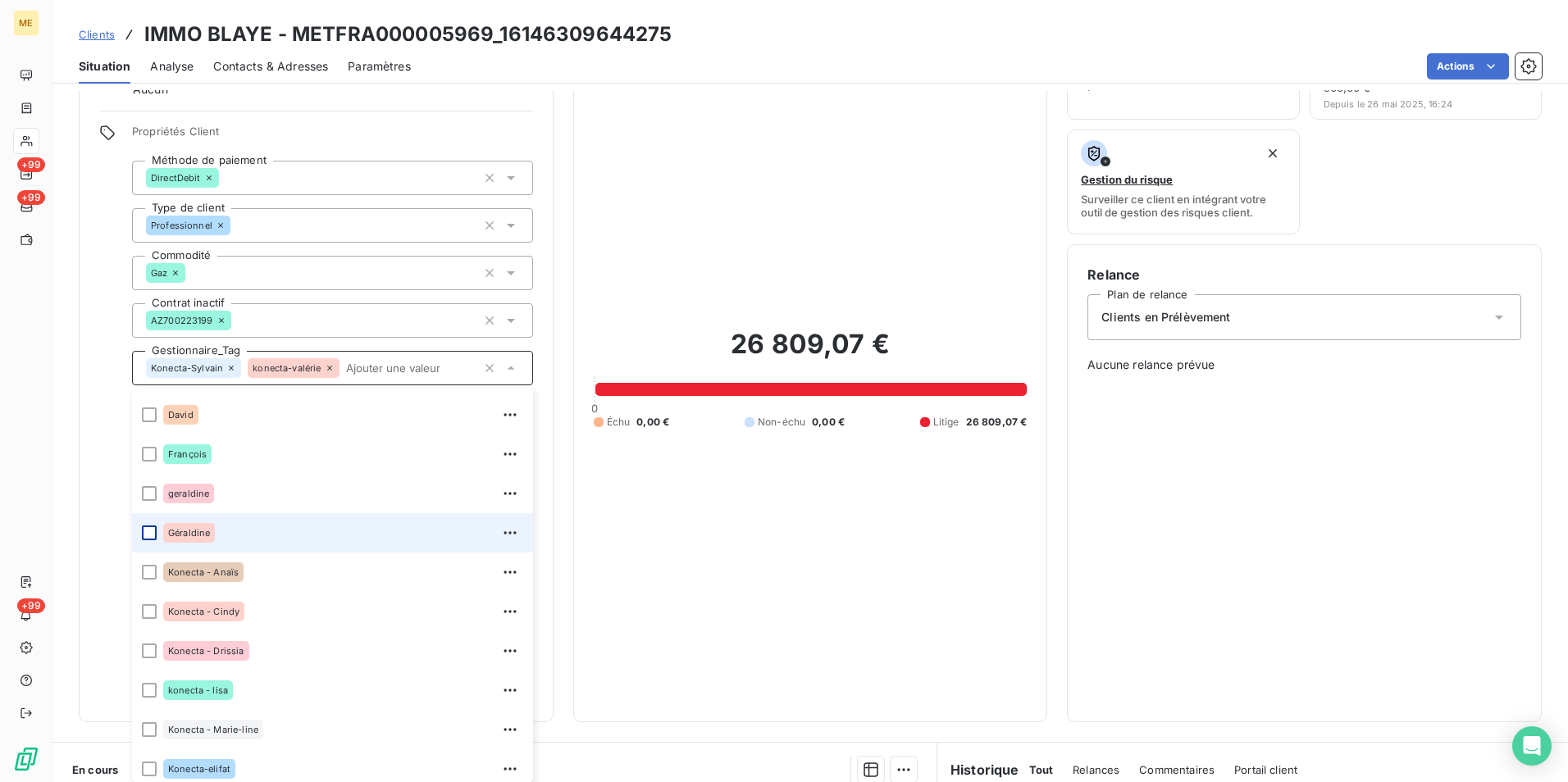 click at bounding box center [149, 533] 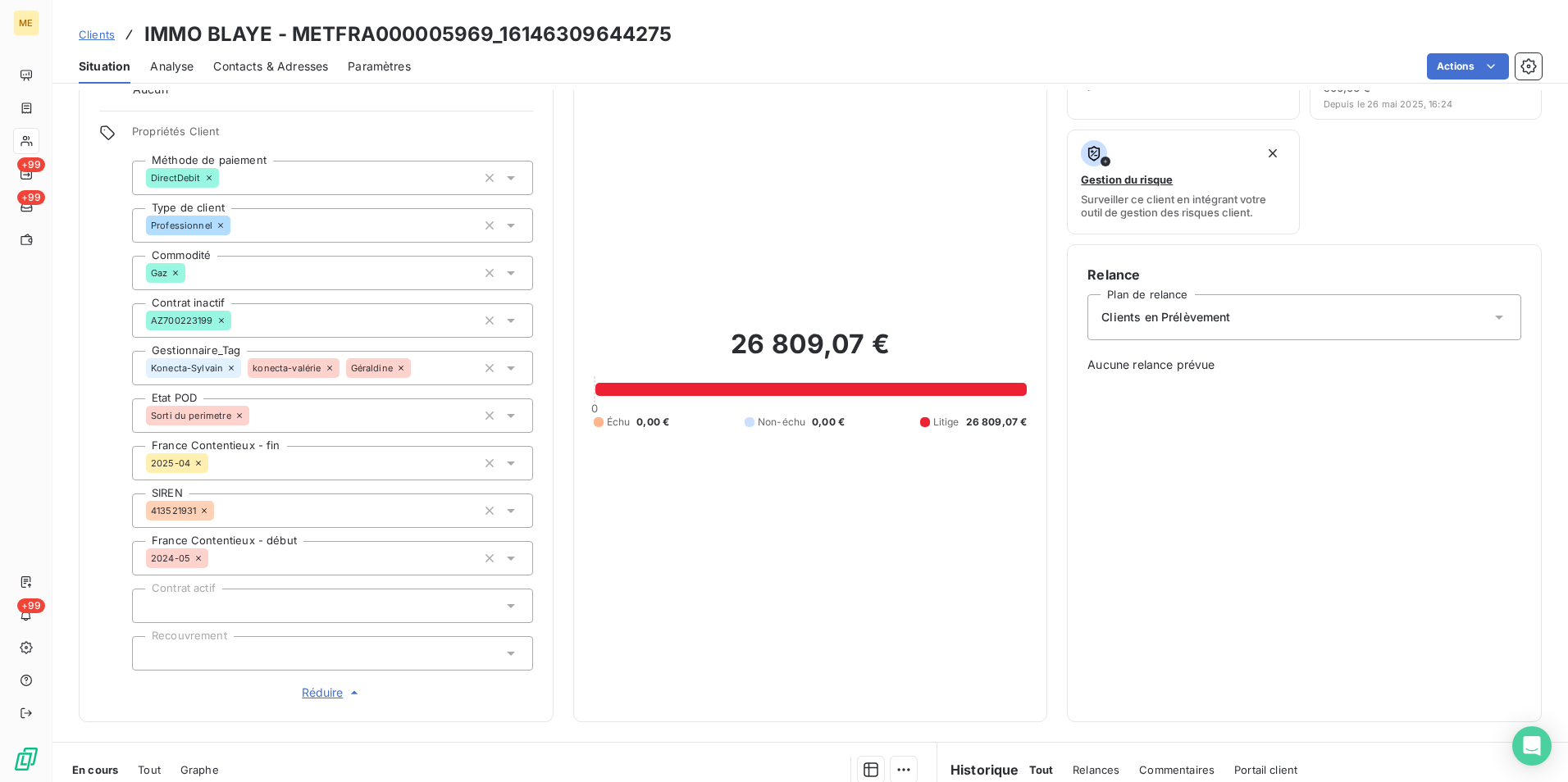 click on "26 809,07 € 0 Échu 0,00 € Non-échu 0,00 €   Litige 26 809,07 €" at bounding box center (810, 378) 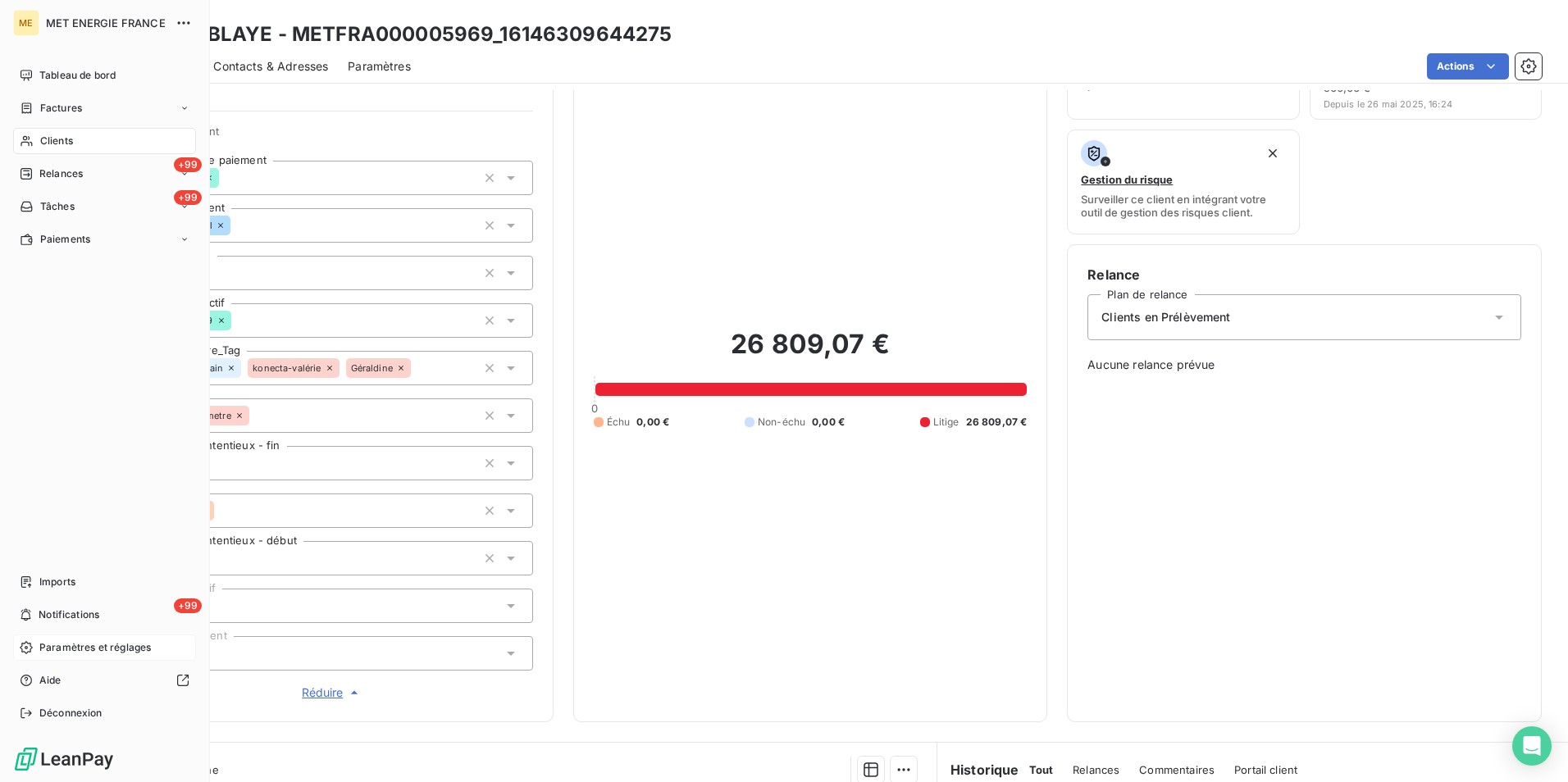 click on "Paramètres et réglages" at bounding box center [95, 648] 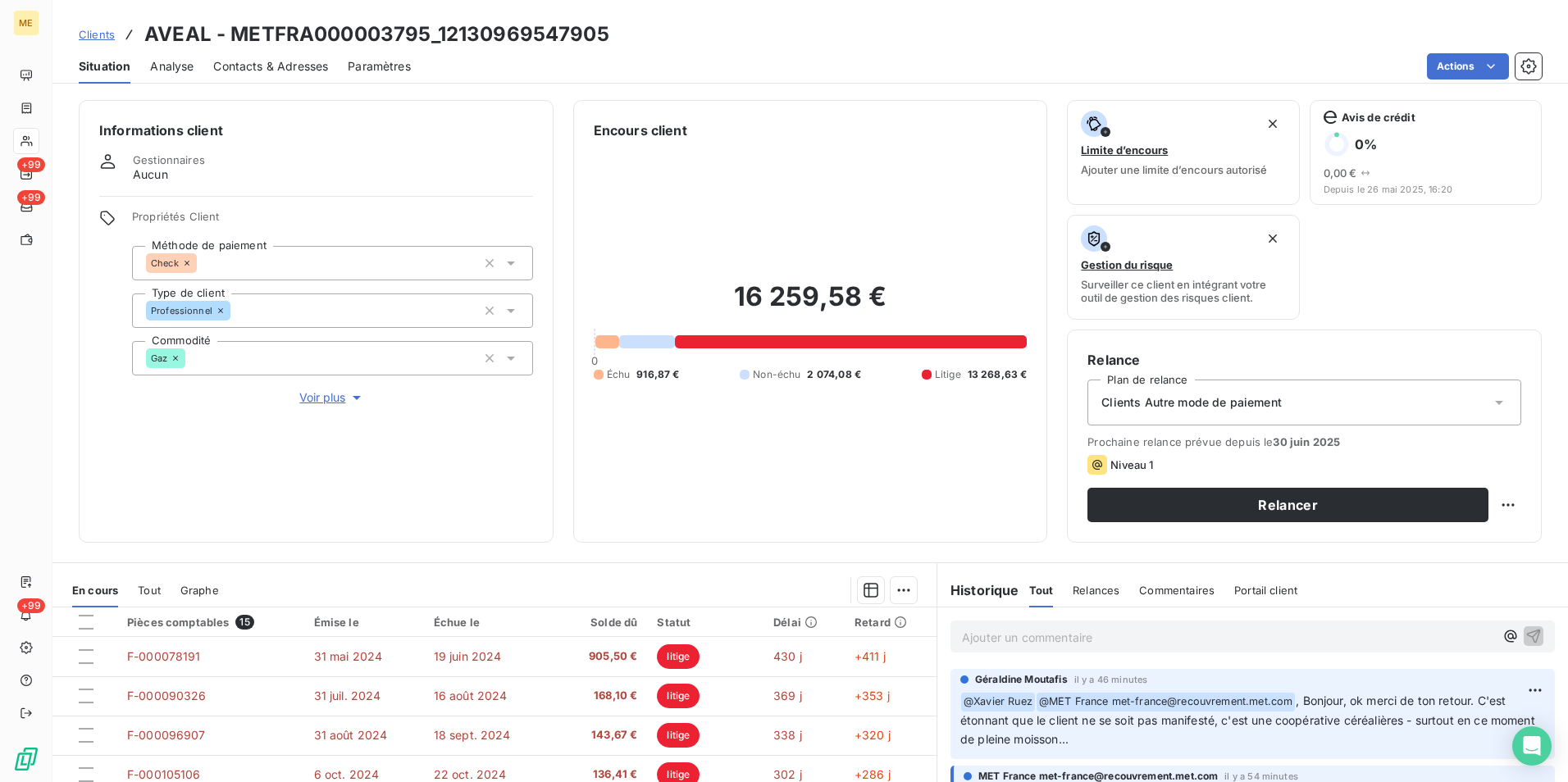scroll, scrollTop: 0, scrollLeft: 0, axis: both 